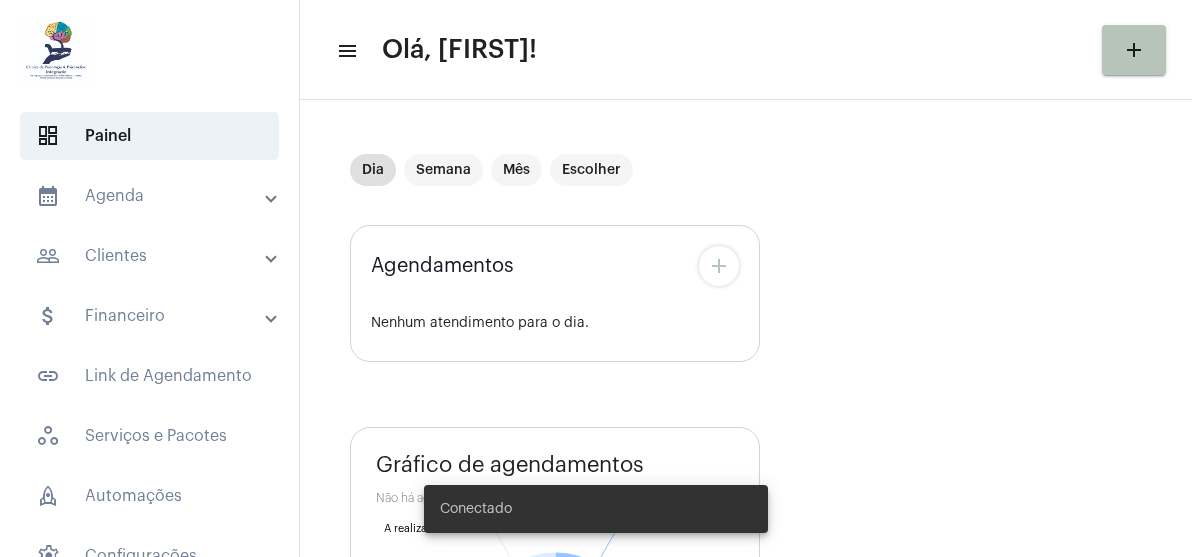scroll, scrollTop: 0, scrollLeft: 0, axis: both 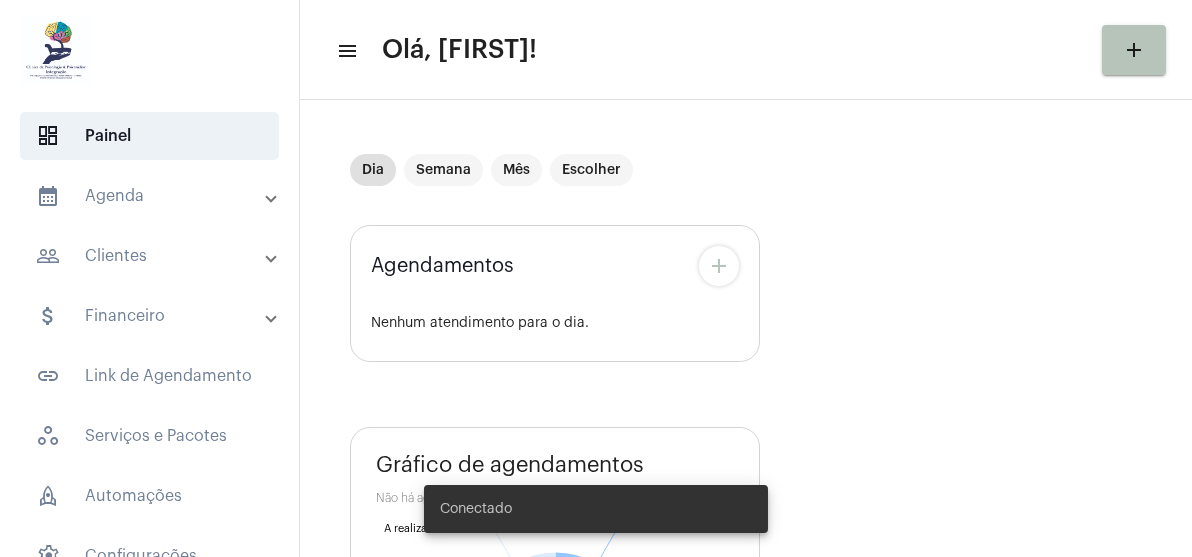 click at bounding box center [271, 196] 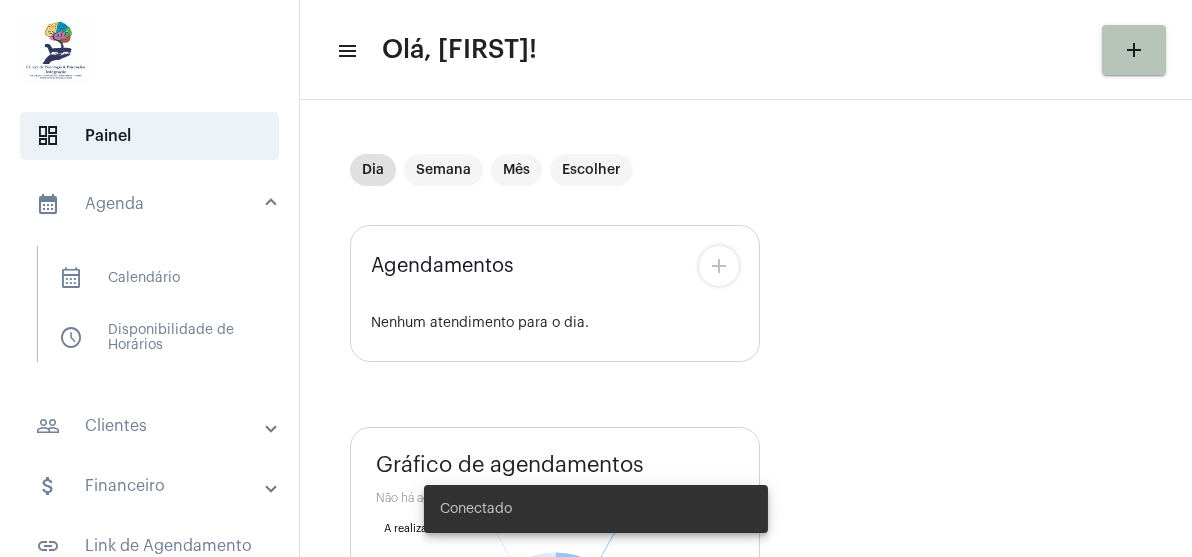 scroll, scrollTop: 0, scrollLeft: 0, axis: both 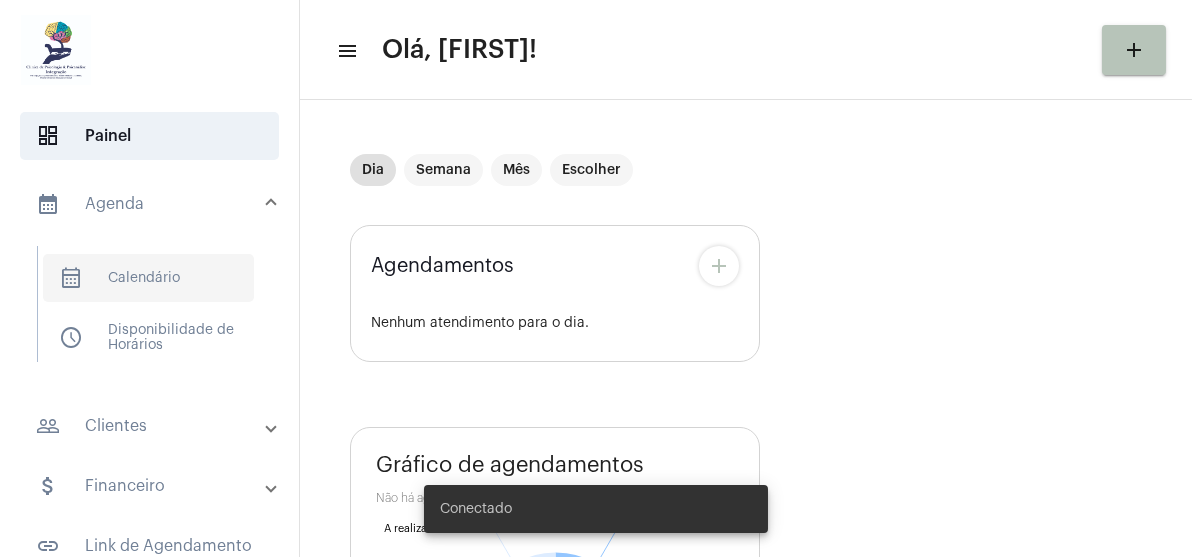 click on "calendar_month_outlined   Calendário" at bounding box center (148, 278) 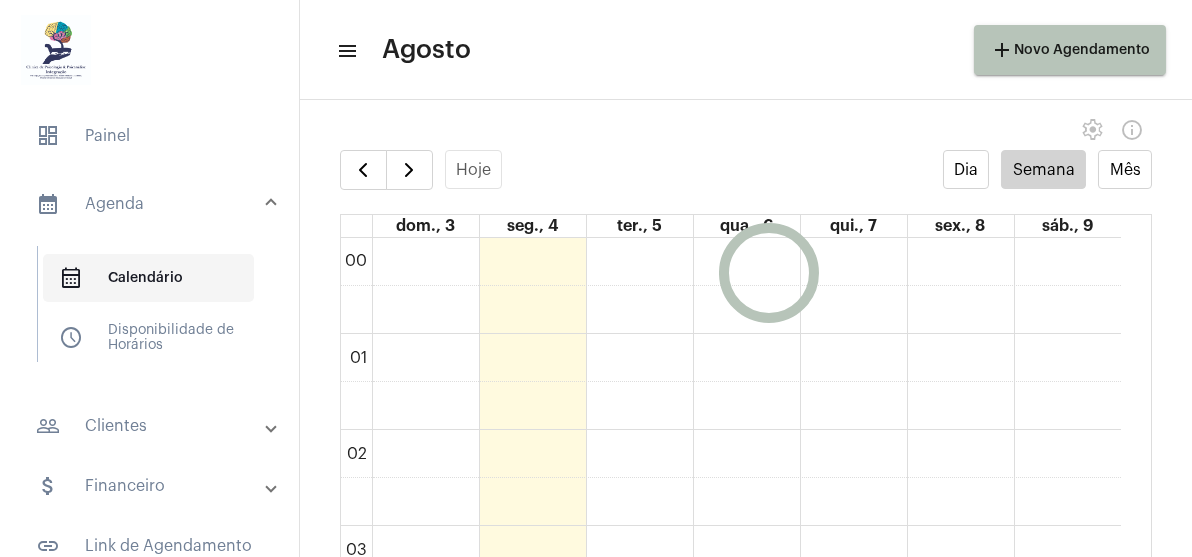 scroll, scrollTop: 576, scrollLeft: 0, axis: vertical 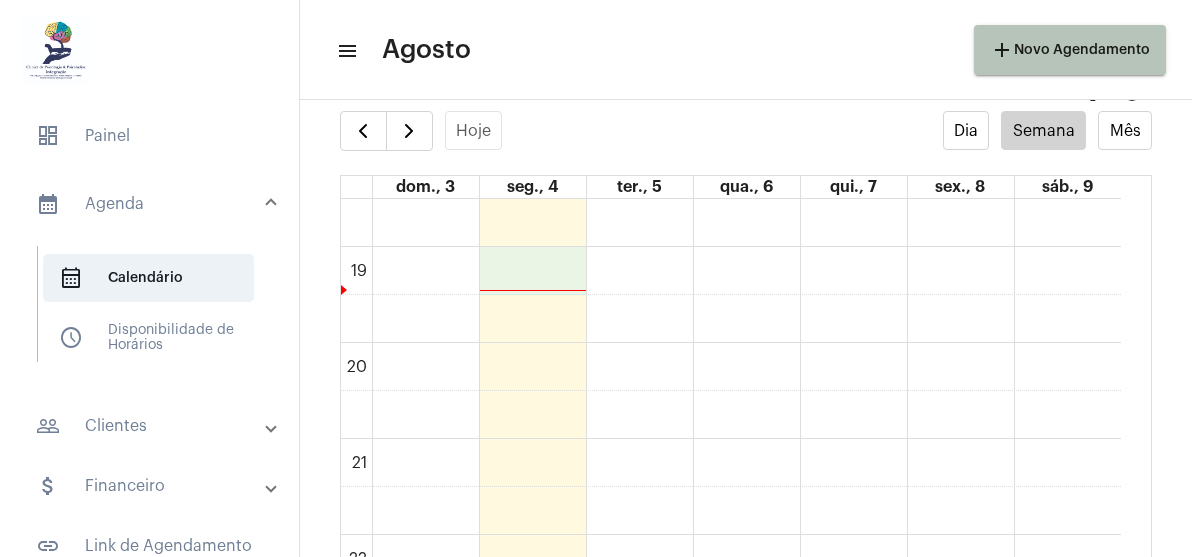click on "00 01 02 03 04 05 06 07 08 09 10 11 12 13 14 15 16 17 18 19 20 21 22 23
[FIRST]
09:00 - 09:50
[FIRST]
16:00 - 16:50
[FIRST]
08:00 - 08:50
[FIRST] [LAST]...
08:50 - 09:40
[FIRST] [FIRST]
10:00 - 10:50
[FIRST] de [LAST]...
13:00 - 13:50
[FIRST]
15:00 - 15:50
[FIRST]
16:00 - 16:50
[FIRST] [LAST] ..." 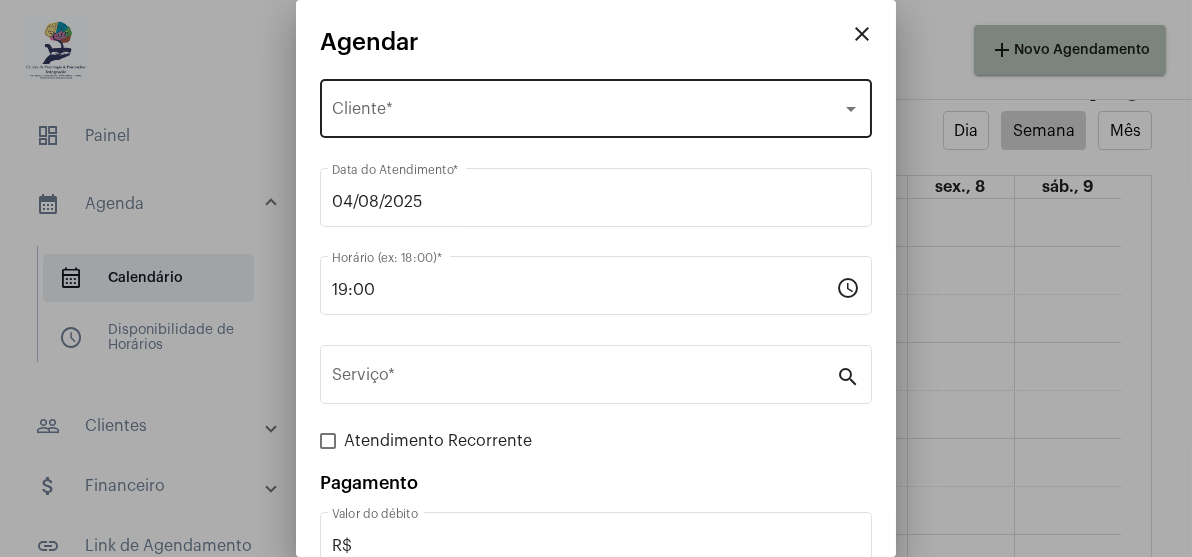 click on "Selecione o Cliente" at bounding box center [587, 113] 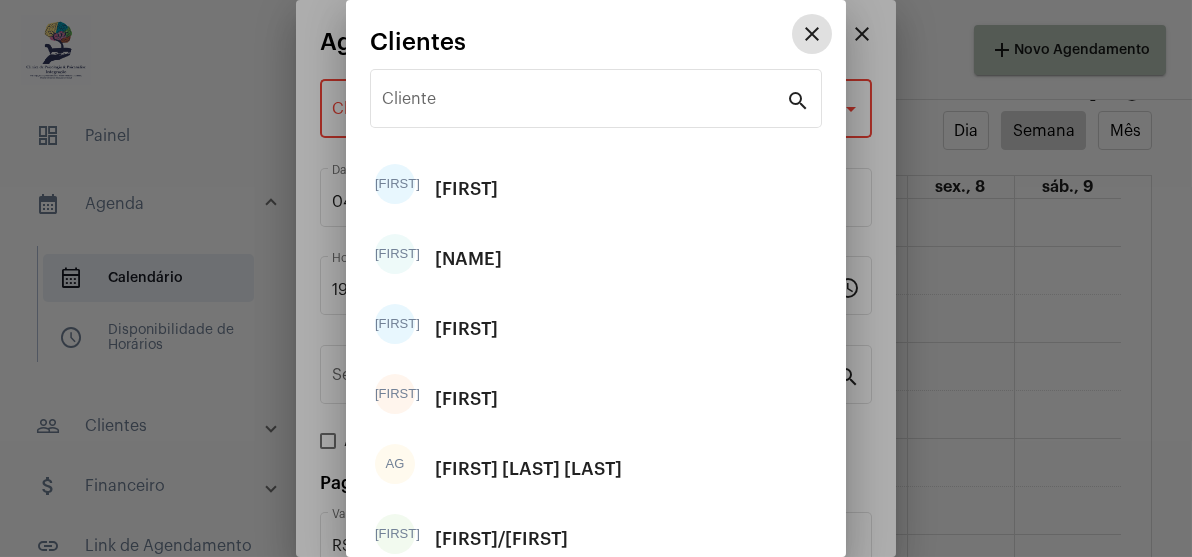 type 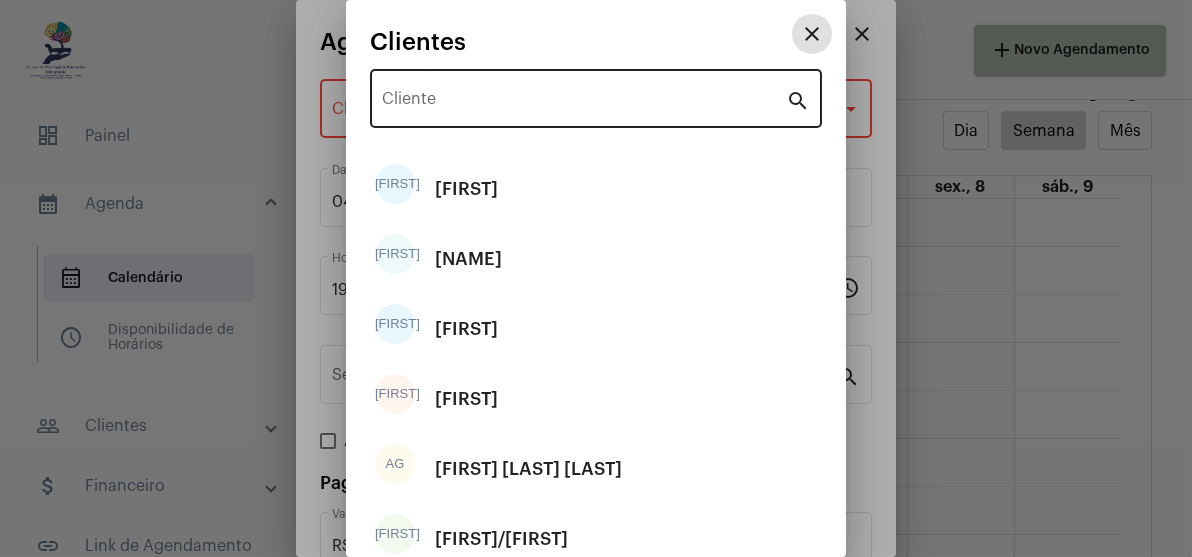 click on "Cliente" at bounding box center (584, 103) 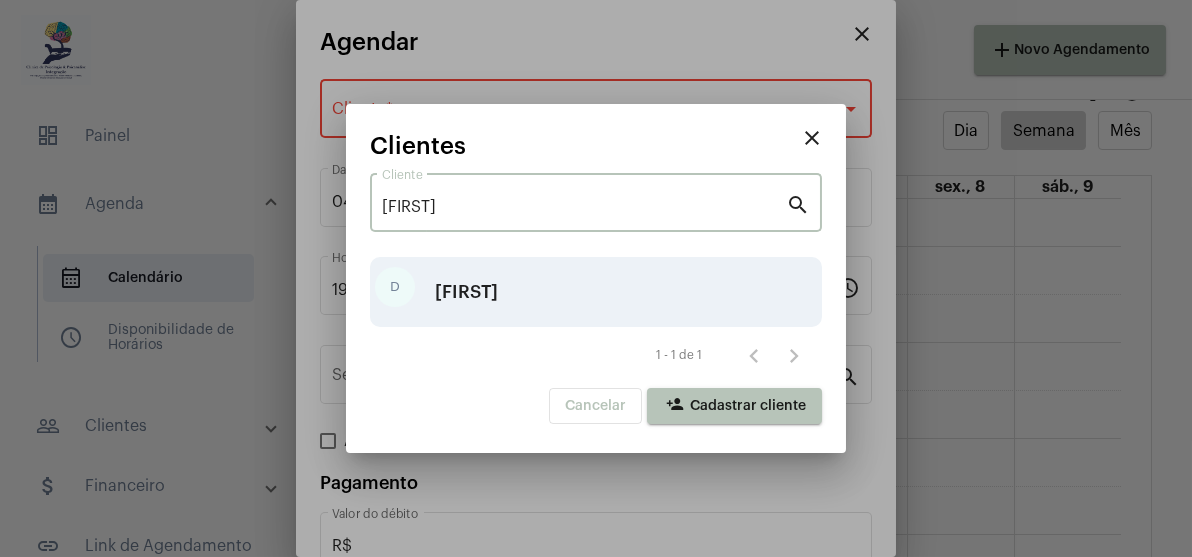 type on "[FIRST]" 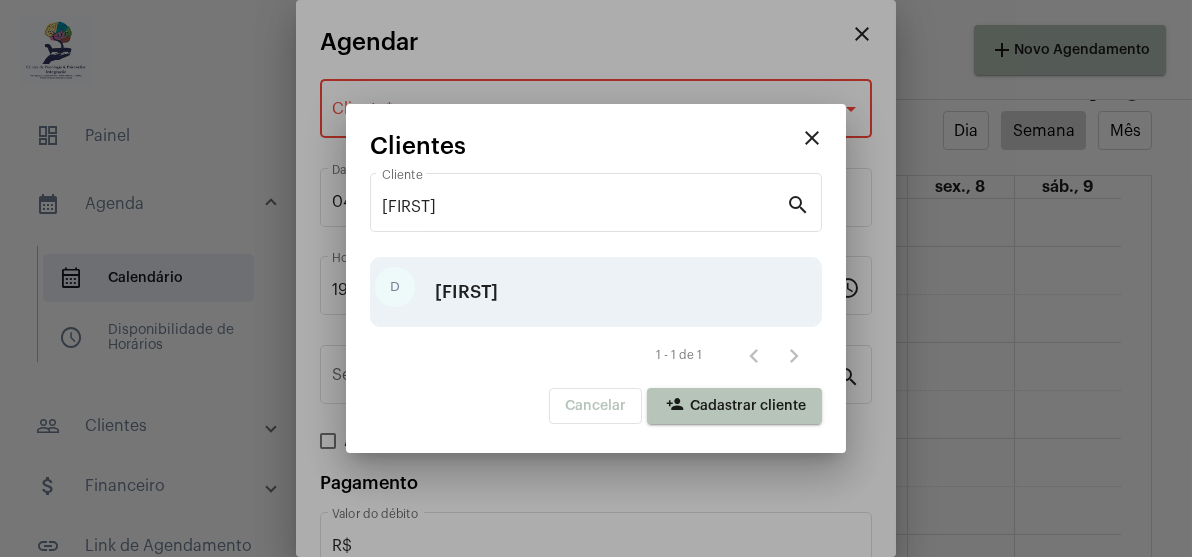 click on "[FIRST]" at bounding box center (466, 292) 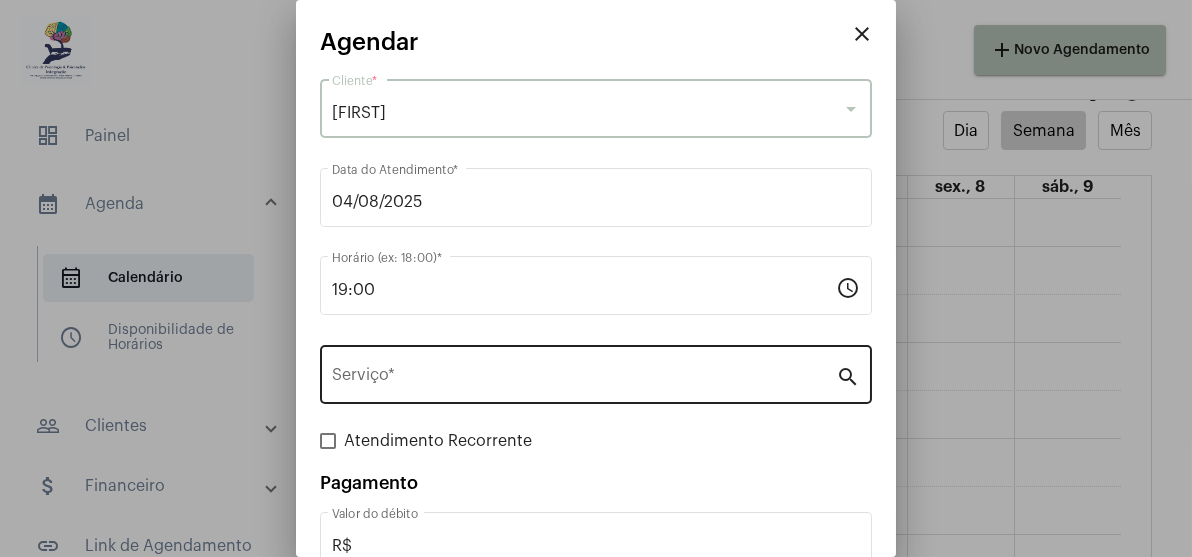 click on "Serviço  *" at bounding box center (584, 379) 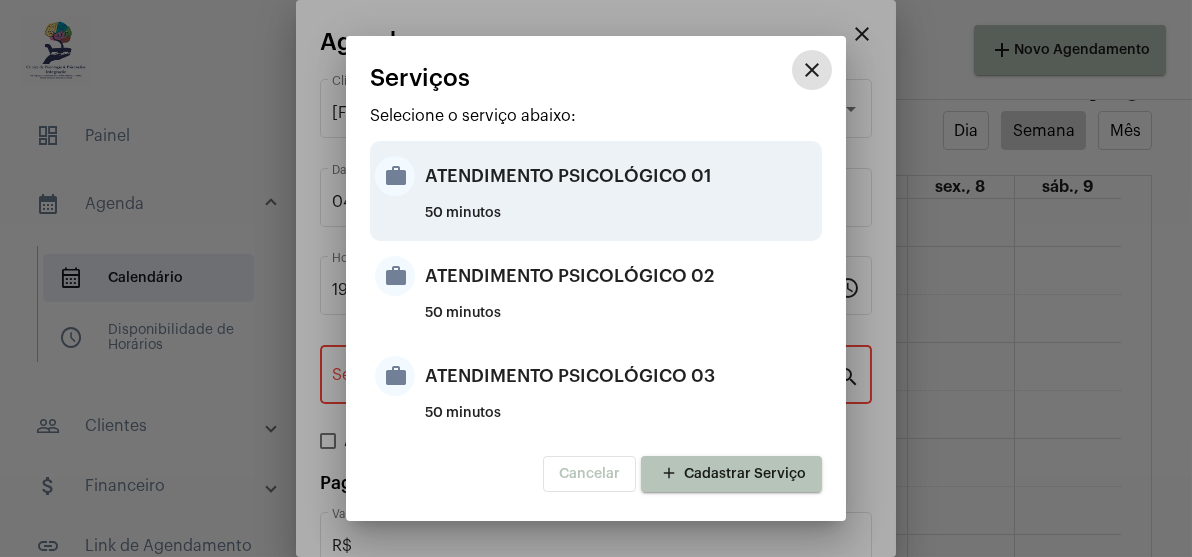 click on "ATENDIMENTO PSICOLÓGICO 01" at bounding box center [621, 176] 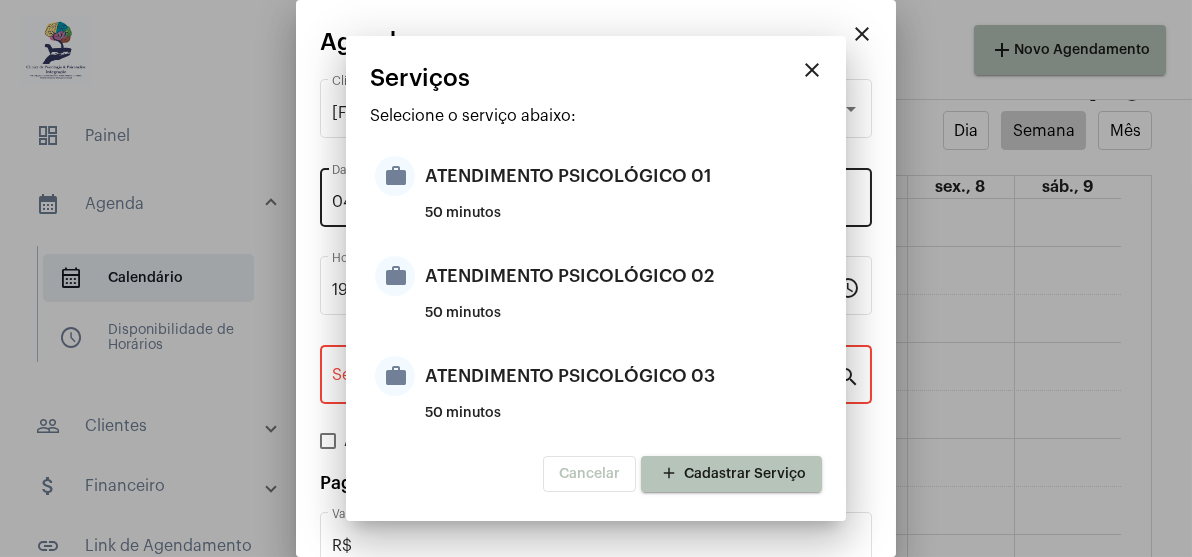 type on "ATENDIMENTO PSICOLÓGICO 01" 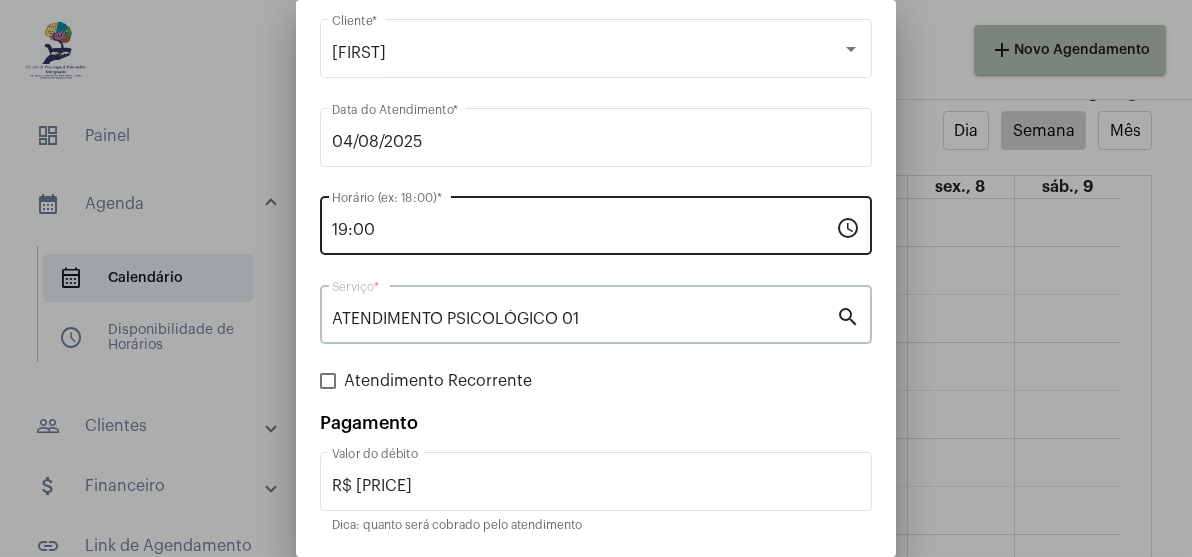 scroll, scrollTop: 126, scrollLeft: 0, axis: vertical 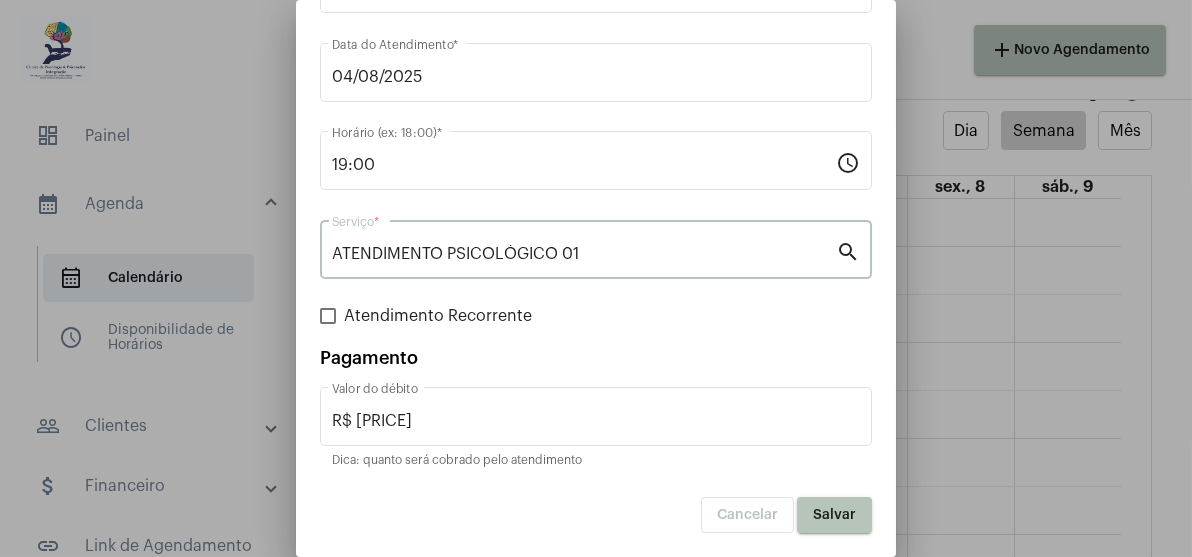 click at bounding box center (328, 316) 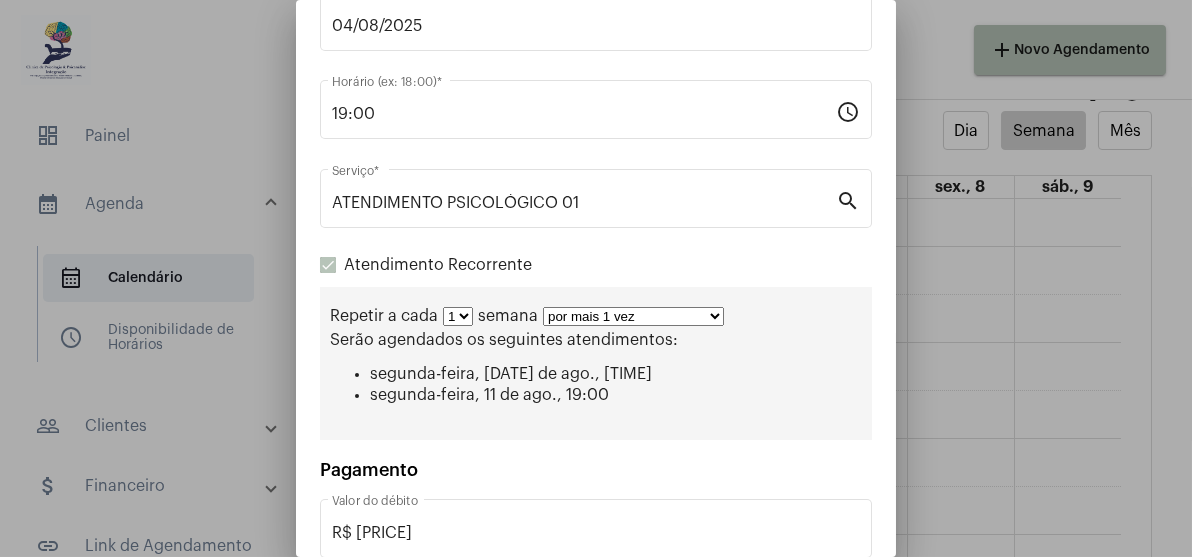scroll, scrollTop: 226, scrollLeft: 0, axis: vertical 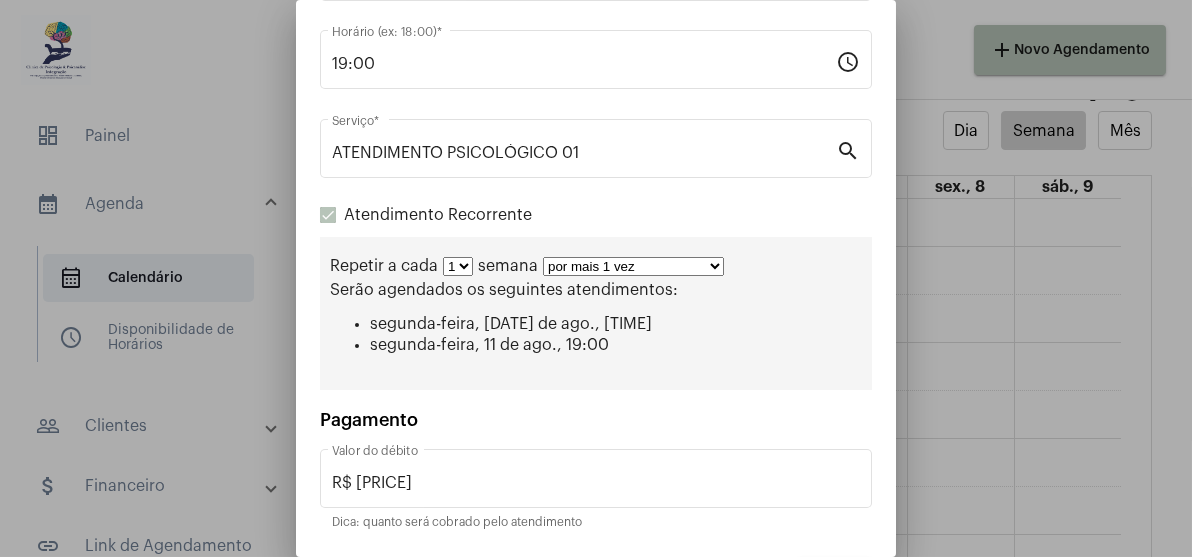 click on "por mais 1 vez por mais 2 vezes por mais 3 vezes por mais 4 vezes por mais 5 vezes por mais 6 vezes por mais 7 vezes por mais 8 vezes por mais 9 vezes por mais 10 vezes por tempo indeterminado" at bounding box center (633, 266) 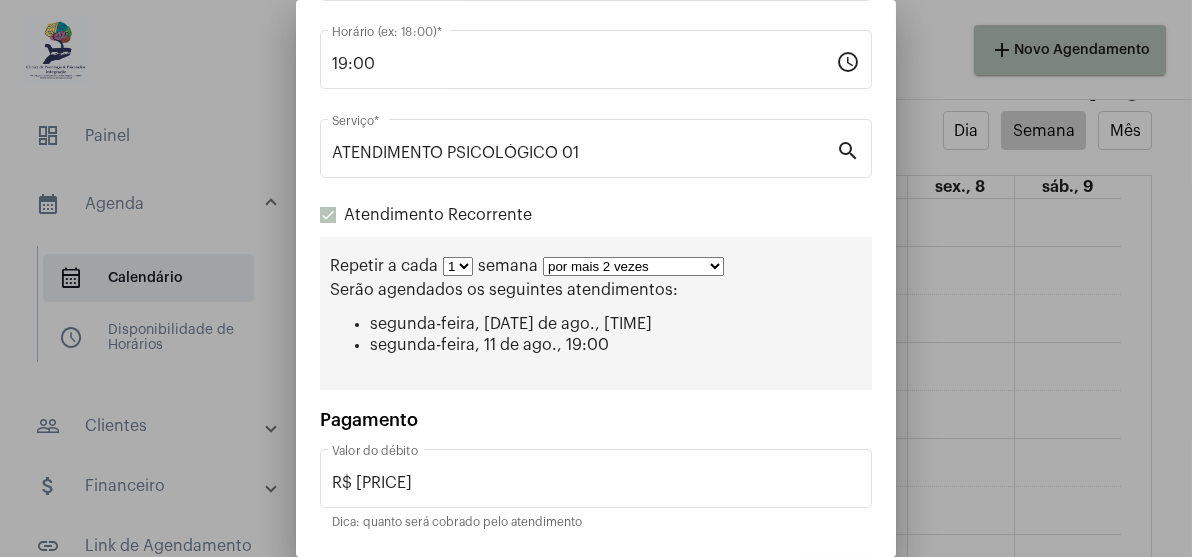 click on "por mais 1 vez por mais 2 vezes por mais 3 vezes por mais 4 vezes por mais 5 vezes por mais 6 vezes por mais 7 vezes por mais 8 vezes por mais 9 vezes por mais 10 vezes por tempo indeterminado" at bounding box center (633, 266) 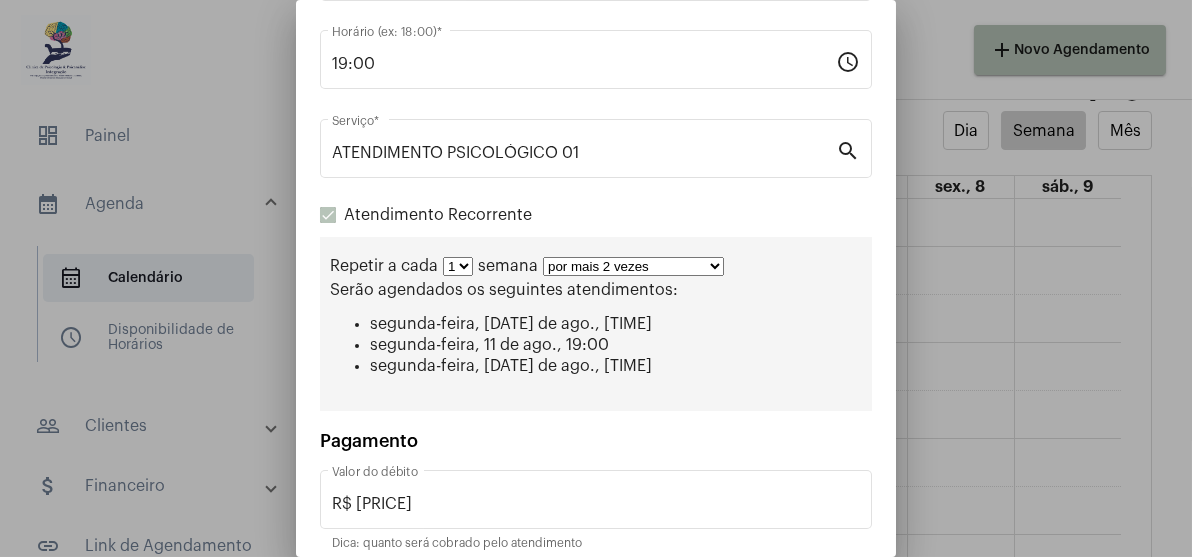 click on "por mais 1 vez por mais 2 vezes por mais 3 vezes por mais 4 vezes por mais 5 vezes por mais 6 vezes por mais 7 vezes por mais 8 vezes por mais 9 vezes por mais 10 vezes por tempo indeterminado" at bounding box center [633, 266] 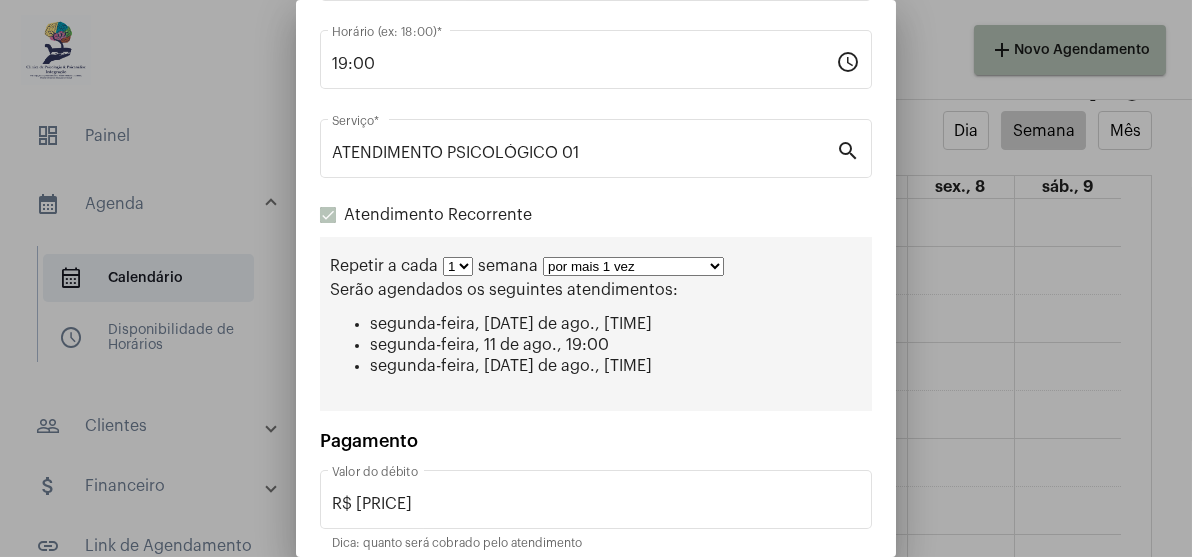 click on "por mais 1 vez por mais 2 vezes por mais 3 vezes por mais 4 vezes por mais 5 vezes por mais 6 vezes por mais 7 vezes por mais 8 vezes por mais 9 vezes por mais 10 vezes por tempo indeterminado" at bounding box center (633, 266) 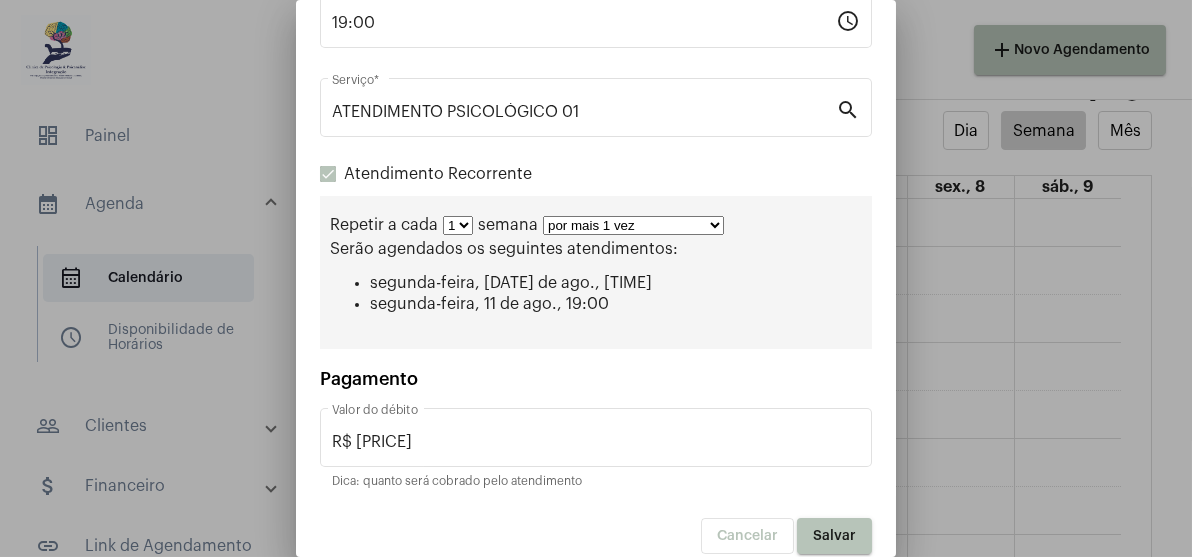 scroll, scrollTop: 288, scrollLeft: 0, axis: vertical 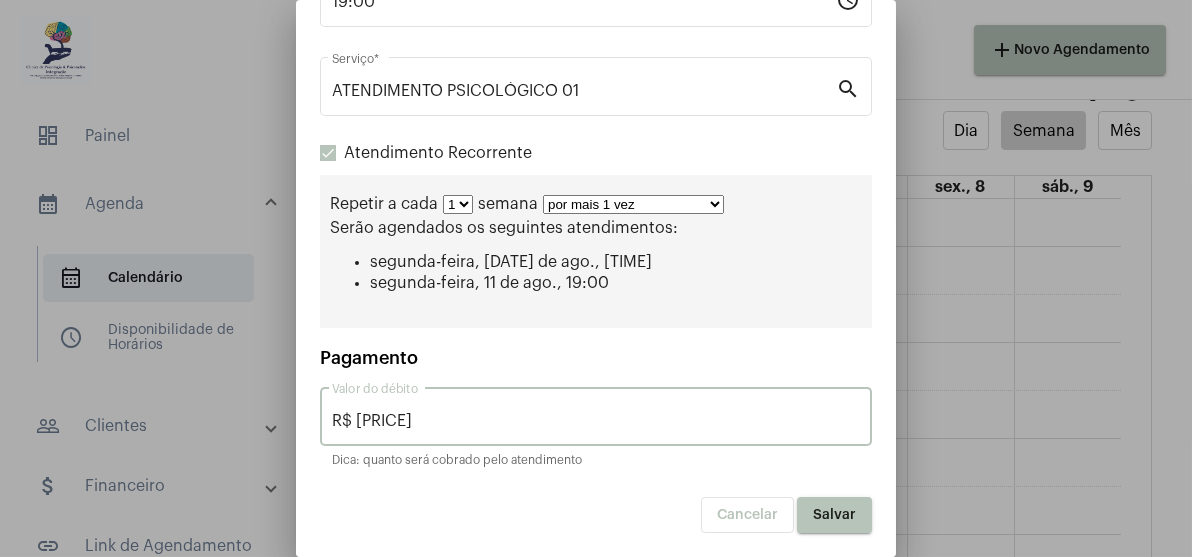 click on "R$ [PRICE]" at bounding box center (596, 421) 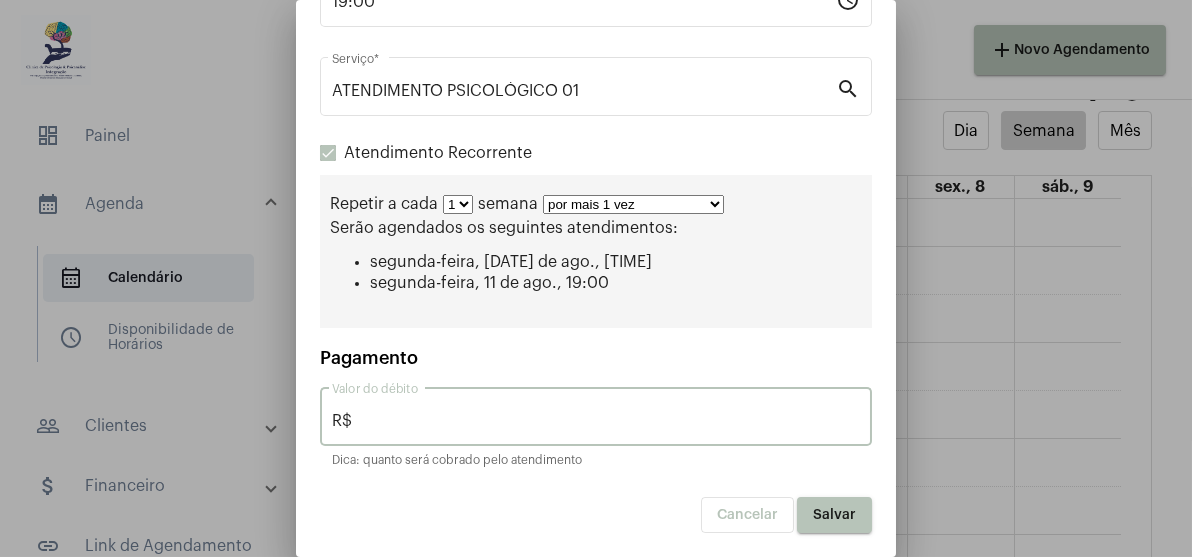 type on "R$" 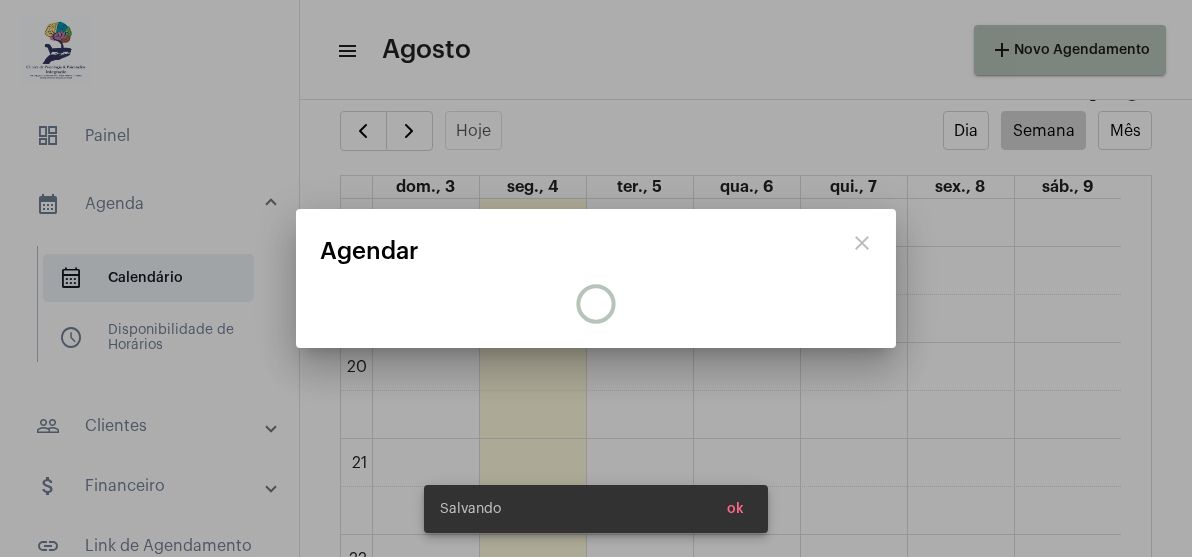 scroll, scrollTop: 0, scrollLeft: 0, axis: both 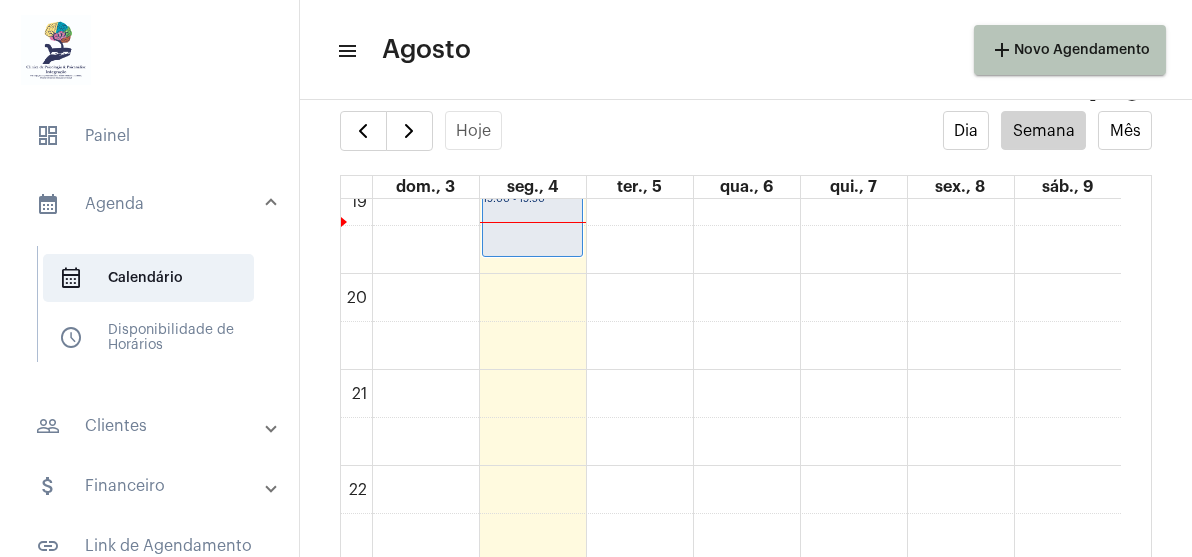 click on "00 01 02 03 04 05 06 07 08 09 10 11 12 13 14 15 16 17 18 19 20 21 22 23
[FIRST]
[TIME] - [TIME]
[FIRST]
[TIME] - [TIME]
[FIRST]
[TIME] - [TIME]
[FIRST]
[TIME] - [TIME]
[FIRST]
[TIME] - [TIME]
[FIRST]
[TIME] - [TIME]
[FIRST]
[TIME] - [TIME]
[FIRST]
[TIME] - [TIME]
[FIRST]
[TIME] - [TIME]
[FIRST]
[TIME] - [TIME]
[FIRST]
[TIME] - [TIME]" 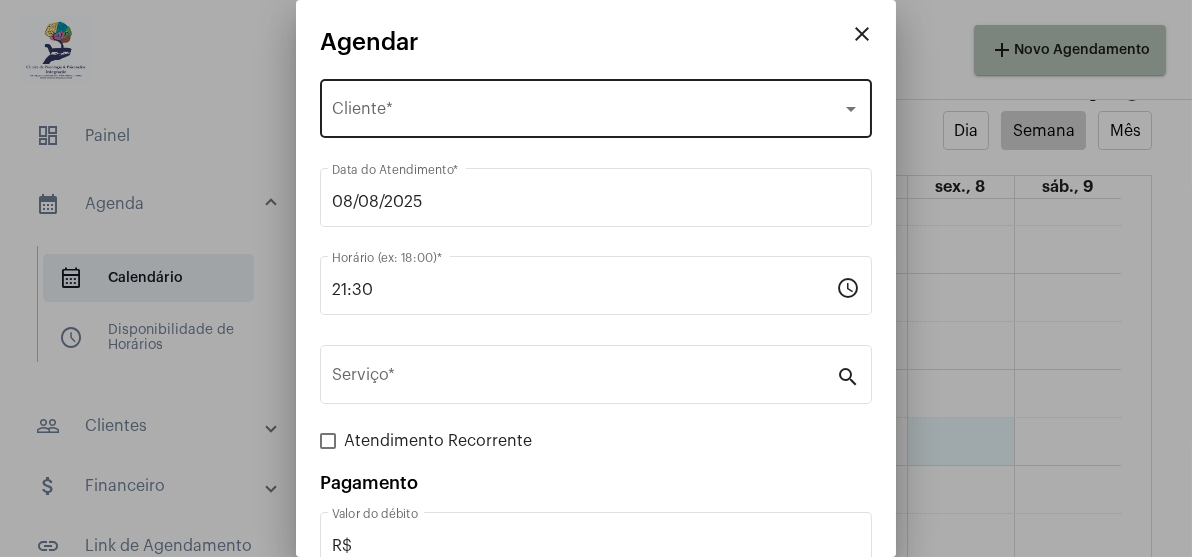 click on "Selecione o Cliente" at bounding box center [587, 113] 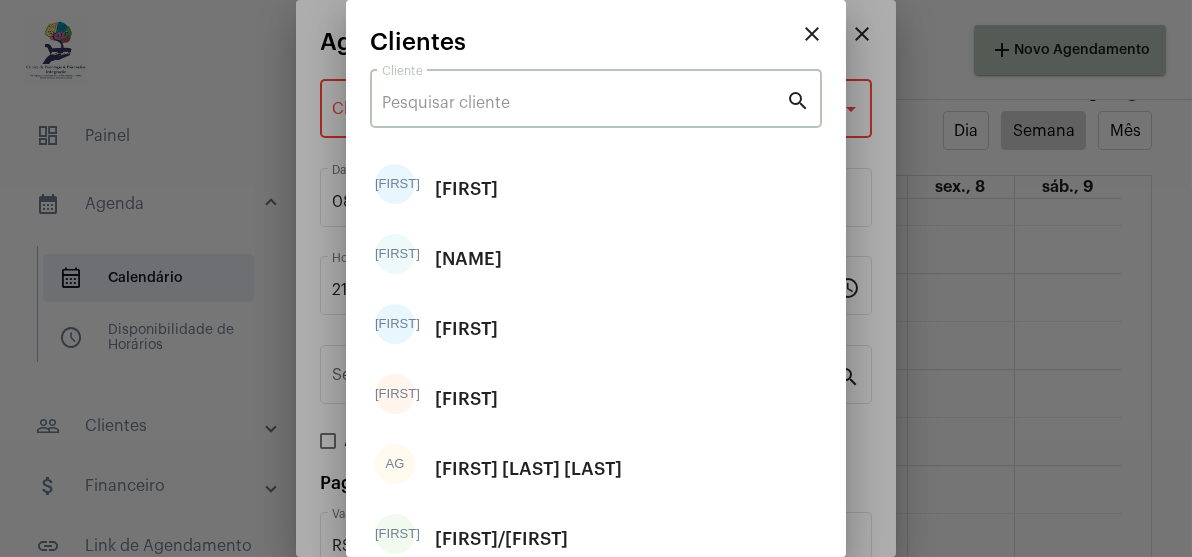 click on "Cliente" at bounding box center (584, 103) 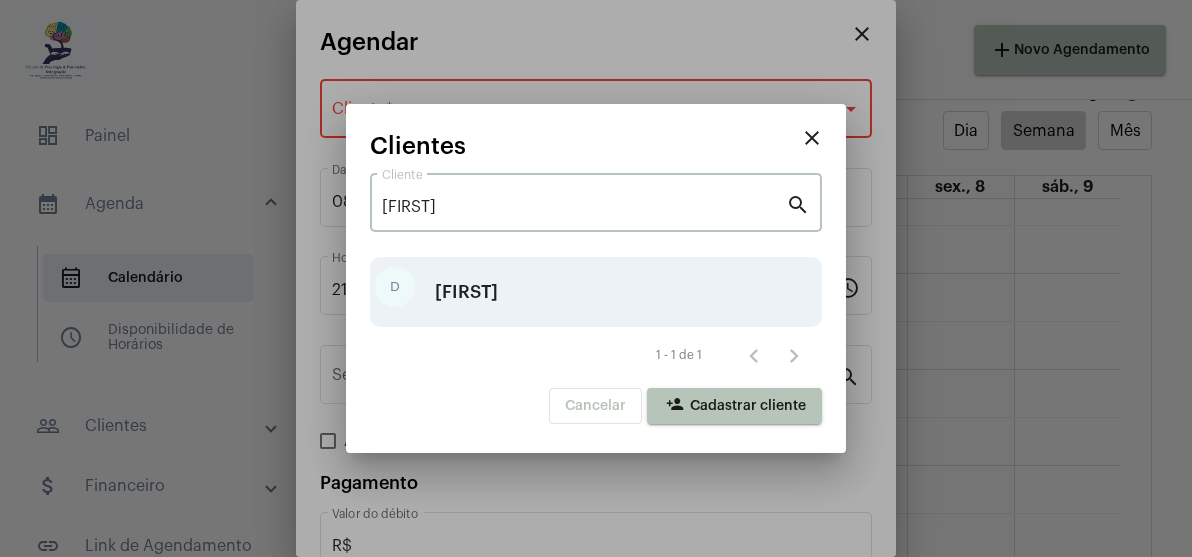type on "[FIRST]" 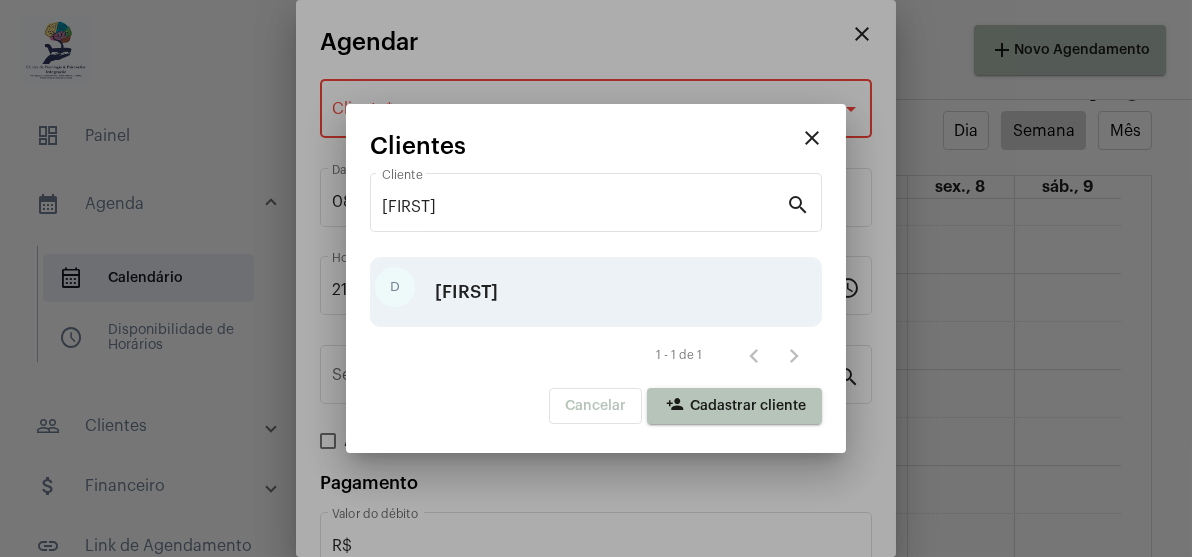 click on "[FIRST]" at bounding box center (466, 292) 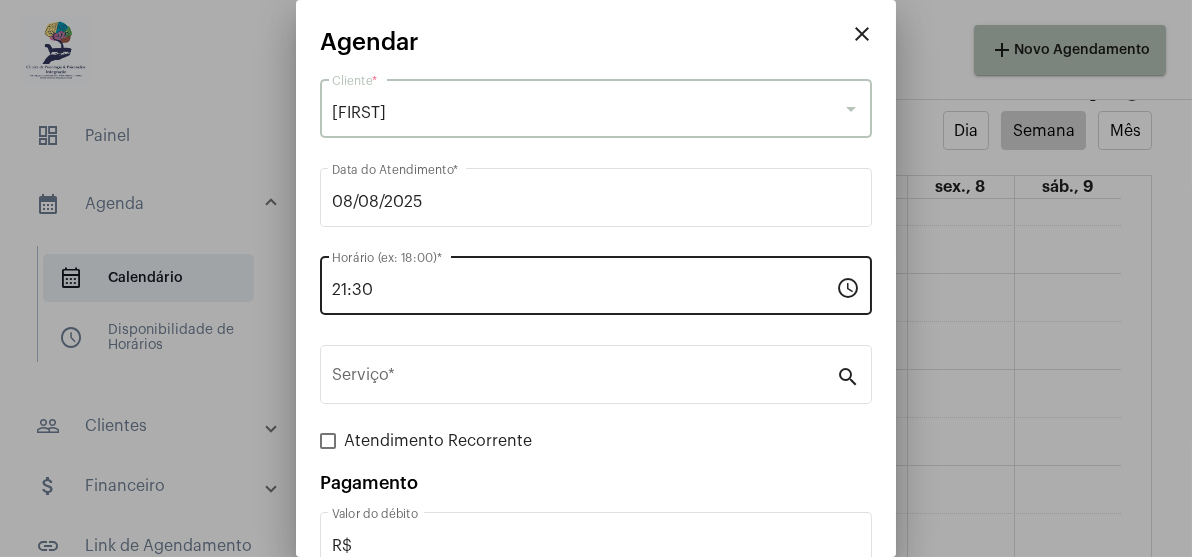 click on "21:30" at bounding box center (584, 290) 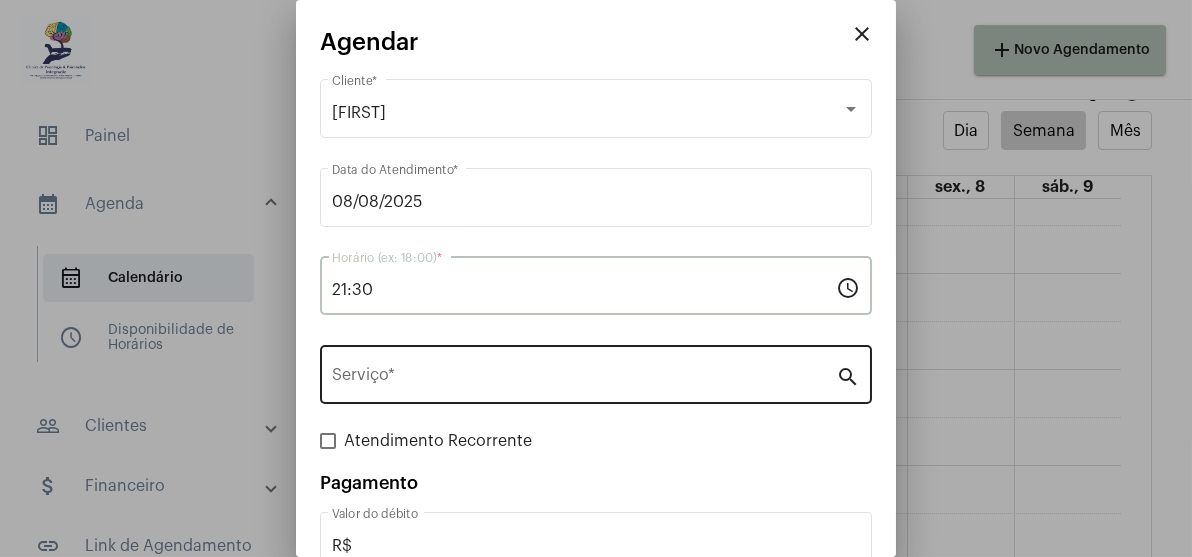 click on "Serviço  *" at bounding box center (584, 379) 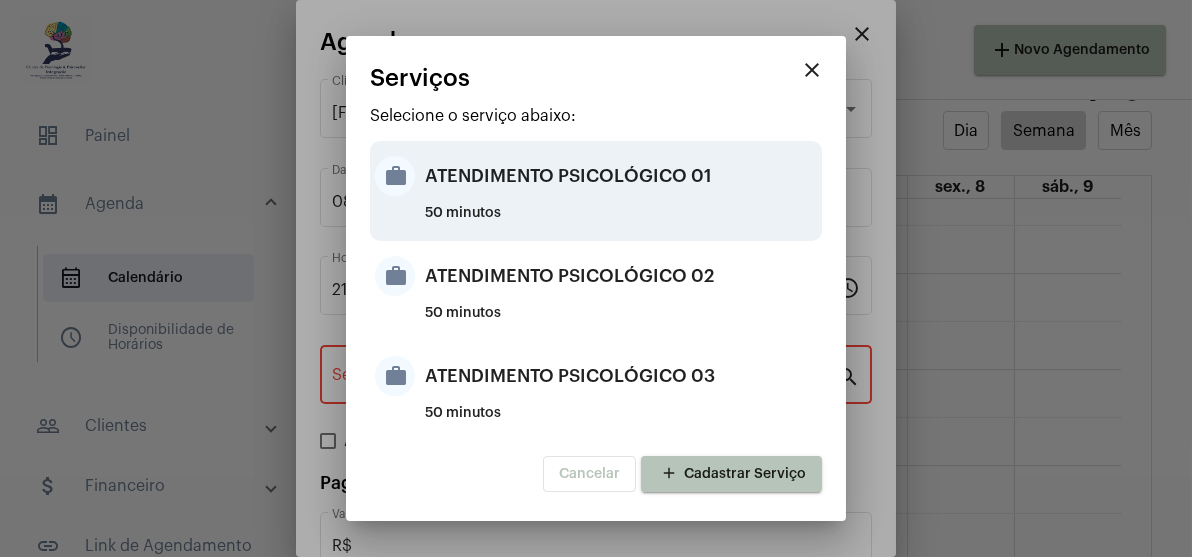 click on "ATENDIMENTO PSICOLÓGICO 01" at bounding box center (621, 176) 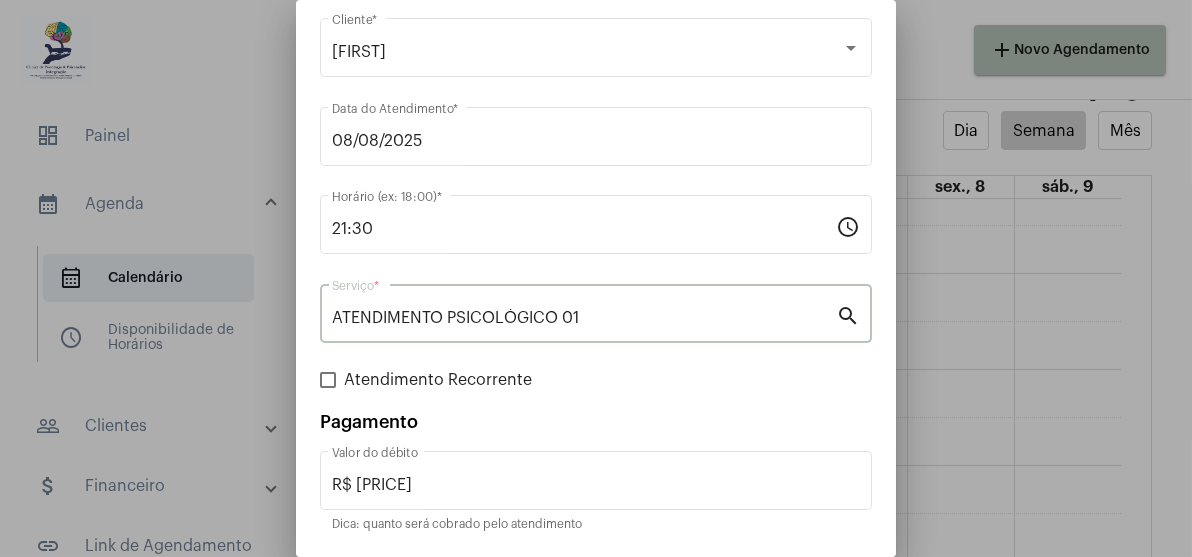 scroll, scrollTop: 126, scrollLeft: 0, axis: vertical 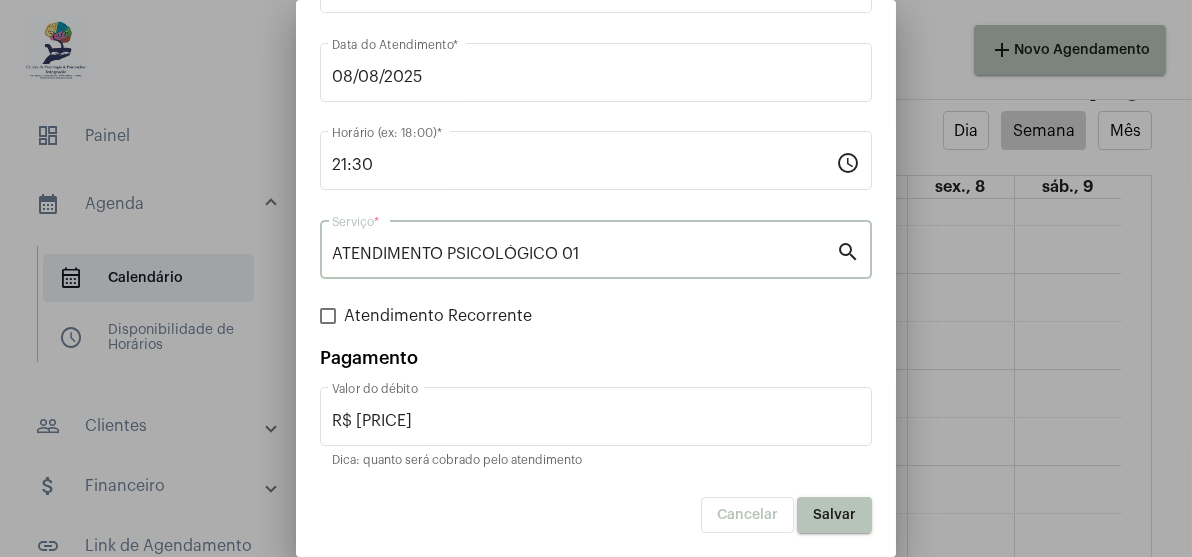 click at bounding box center [328, 316] 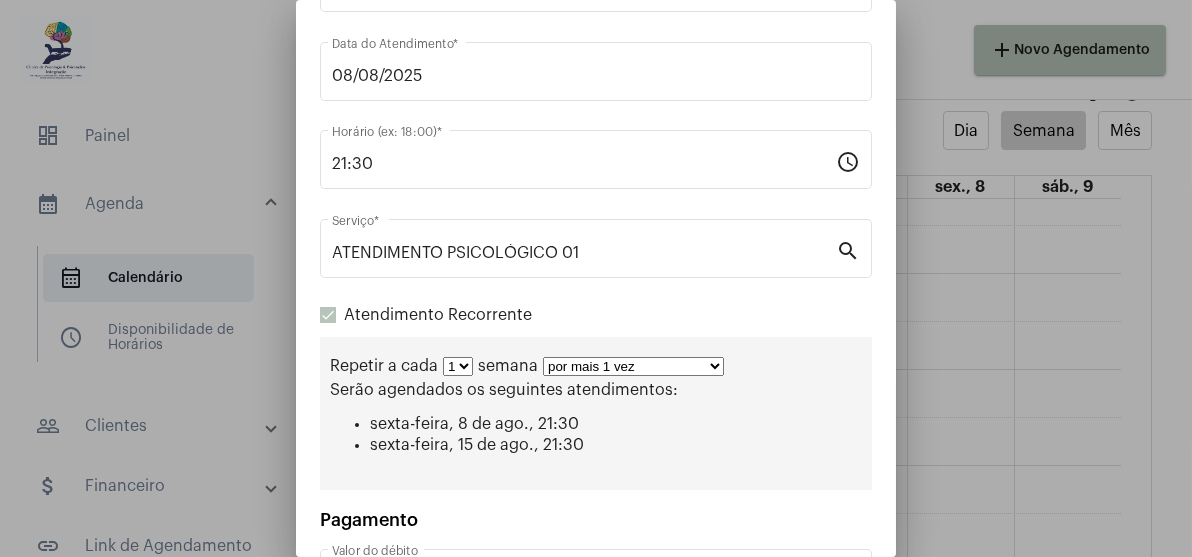 click on "por mais 1 vez por mais 2 vezes por mais 3 vezes por mais 4 vezes por mais 5 vezes por mais 6 vezes por mais 7 vezes por mais 8 vezes por mais 9 vezes por mais 10 vezes por tempo indeterminado" at bounding box center [633, 366] 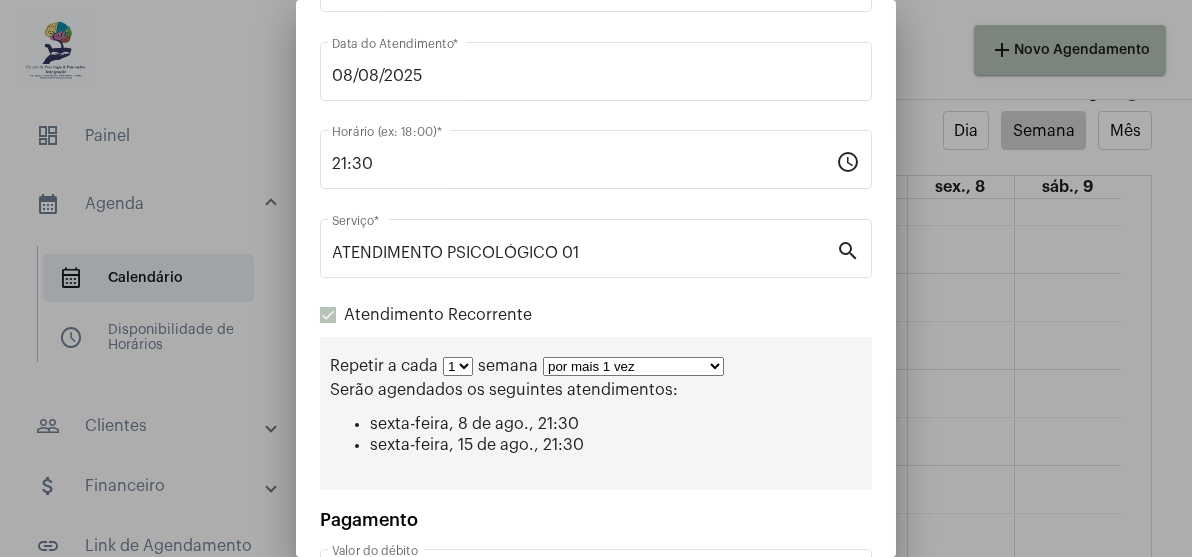 select on "2: 3" 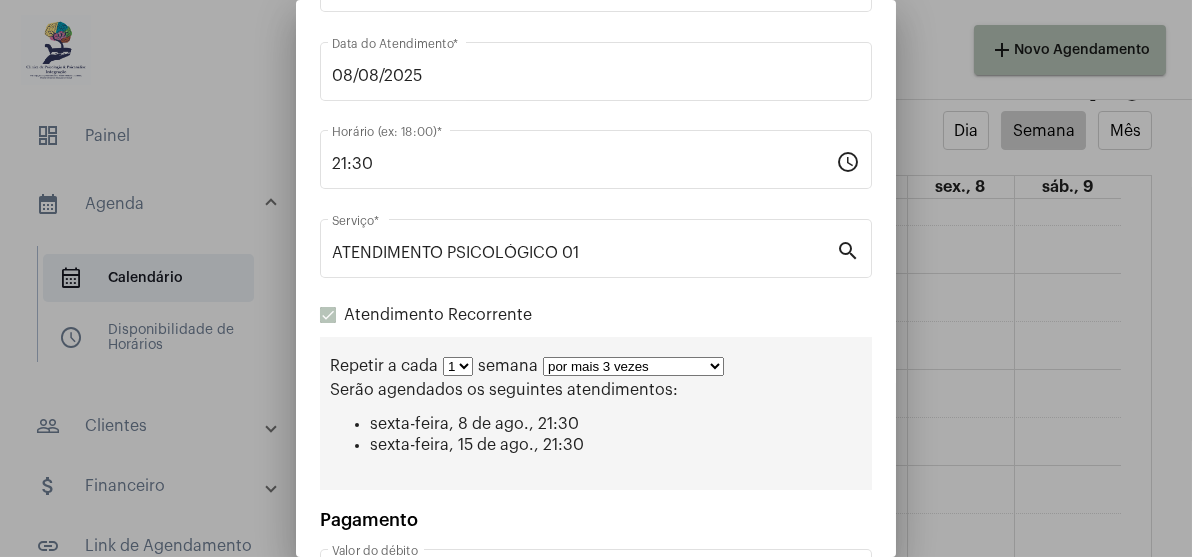 click on "por mais 1 vez por mais 2 vezes por mais 3 vezes por mais 4 vezes por mais 5 vezes por mais 6 vezes por mais 7 vezes por mais 8 vezes por mais 9 vezes por mais 10 vezes por tempo indeterminado" at bounding box center [633, 366] 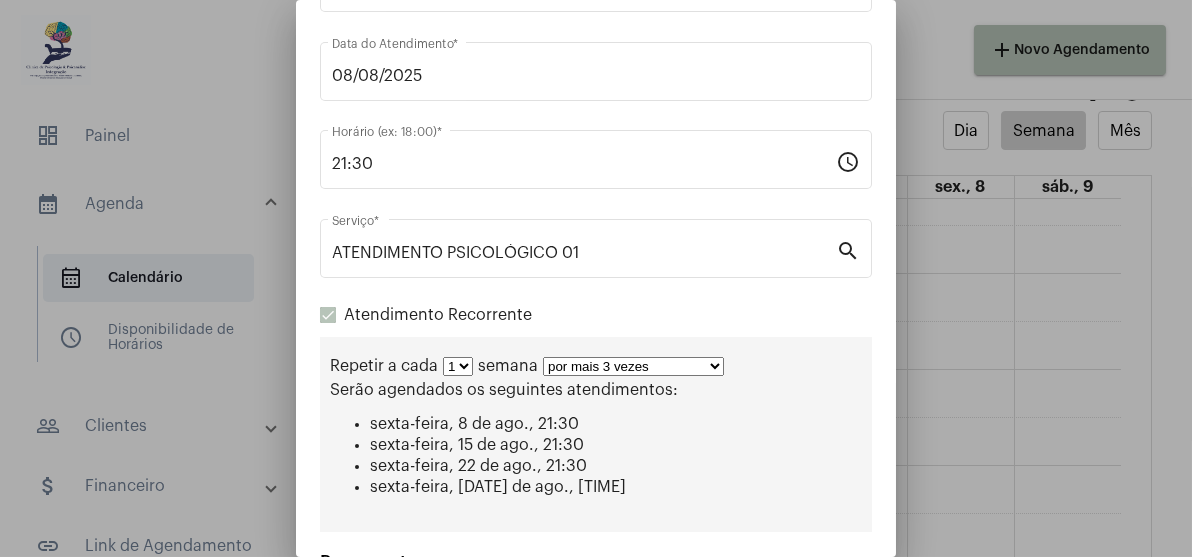 scroll, scrollTop: 330, scrollLeft: 0, axis: vertical 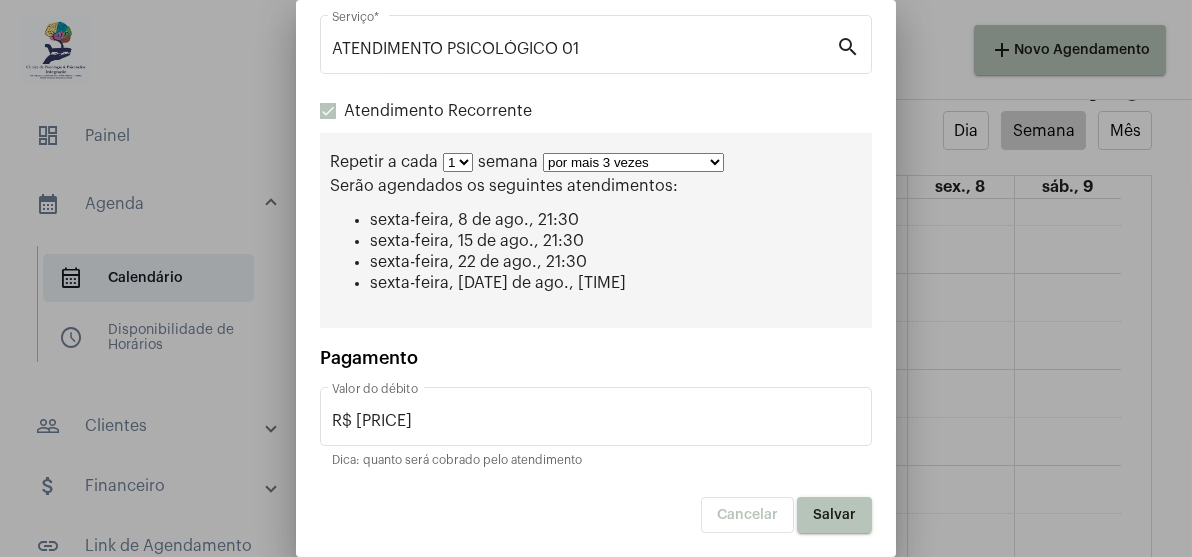 click on "Salvar" at bounding box center (834, 515) 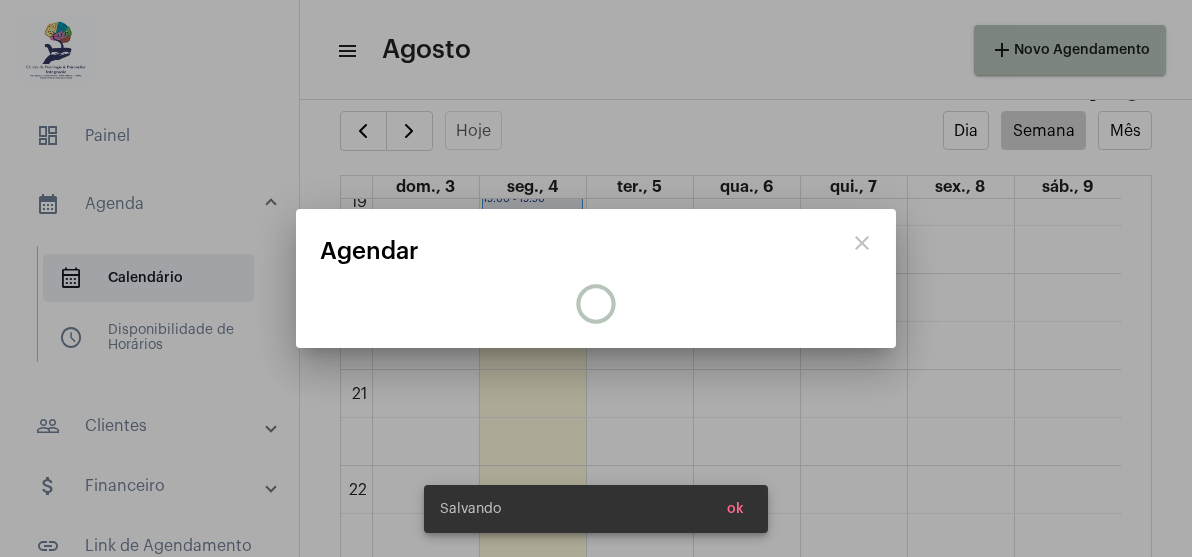 scroll, scrollTop: 0, scrollLeft: 0, axis: both 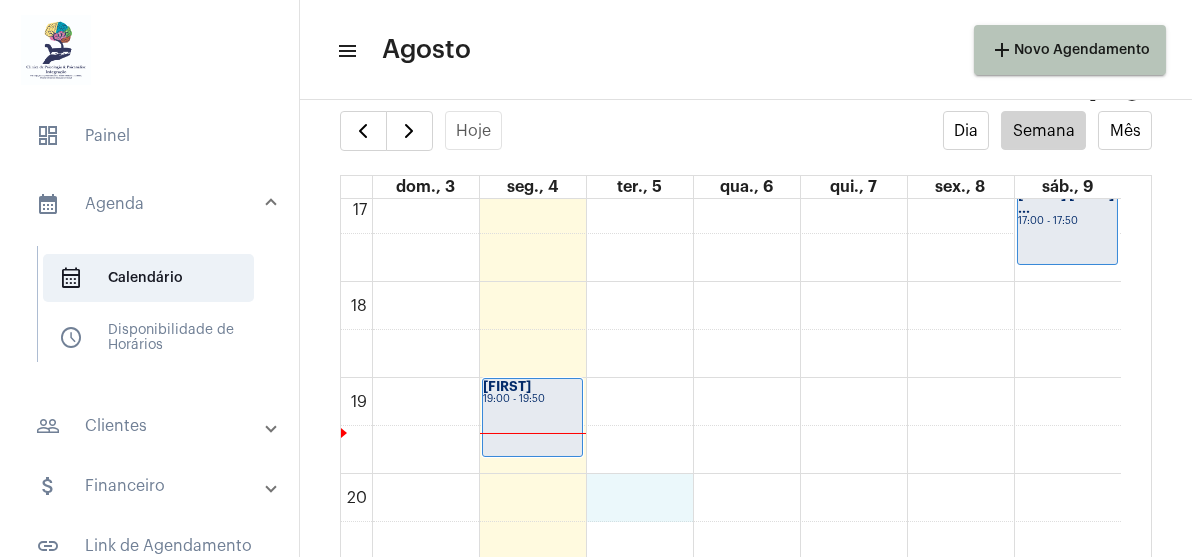 click on "00 01 02 03 04 05 06 07 08 09 10 11 12 13 14 15 16 17 18 19 20 21 22 23
[FIRST]
19:00 - 19:50
[FIRST]
09:00 - 09:50
[FIRST]
16:00 - 16:50
[FIRST]
21:30 - 22:20
[FIRST]
08:00 - 08:50
[FIRST] [LAST]...
08:50 - 09:40
[FIRST] [FIRST]
10:00 - 10:50
[FIRST] de [LAST]...
13:00 - 13:50
[FIRST]
15:00 - 15:50
[FIRST]
16:00 - 16:50
[FIRST] [LAST] ..." 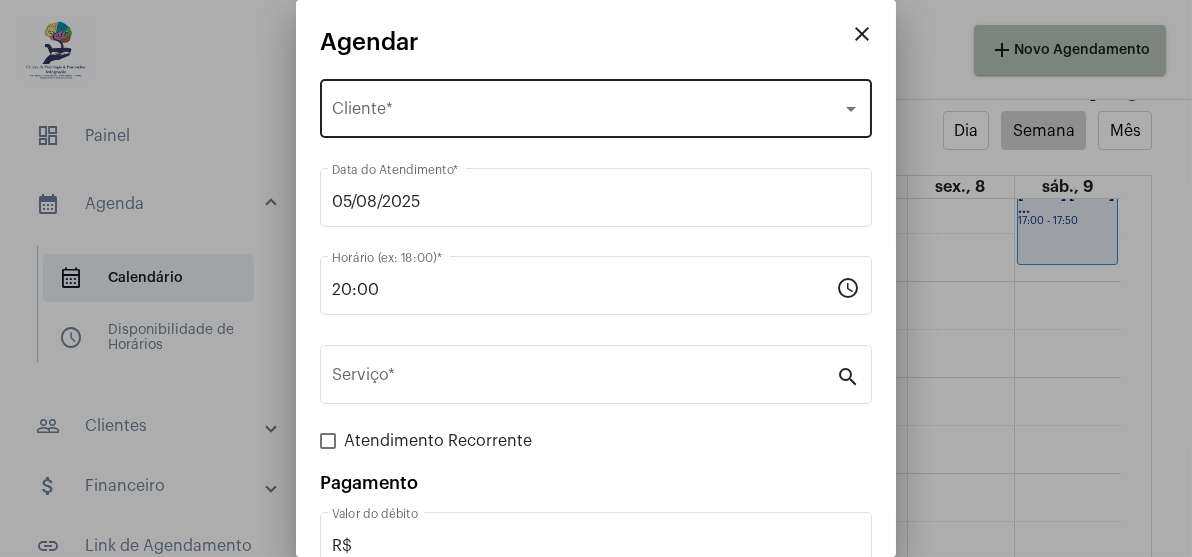 click on "Selecione o Cliente" at bounding box center [587, 113] 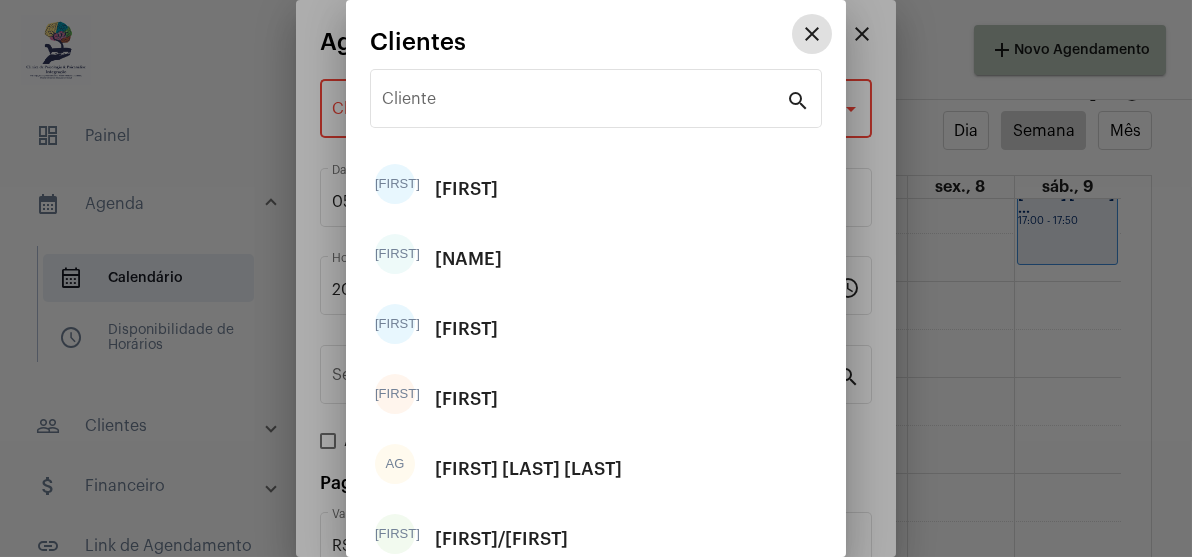 type 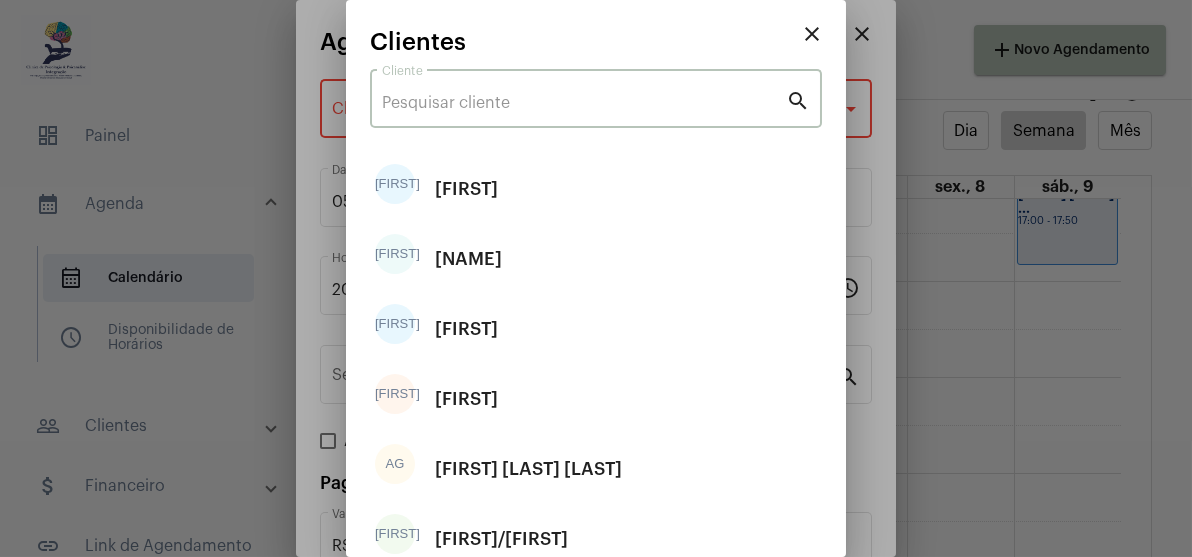 click on "Cliente" at bounding box center (584, 103) 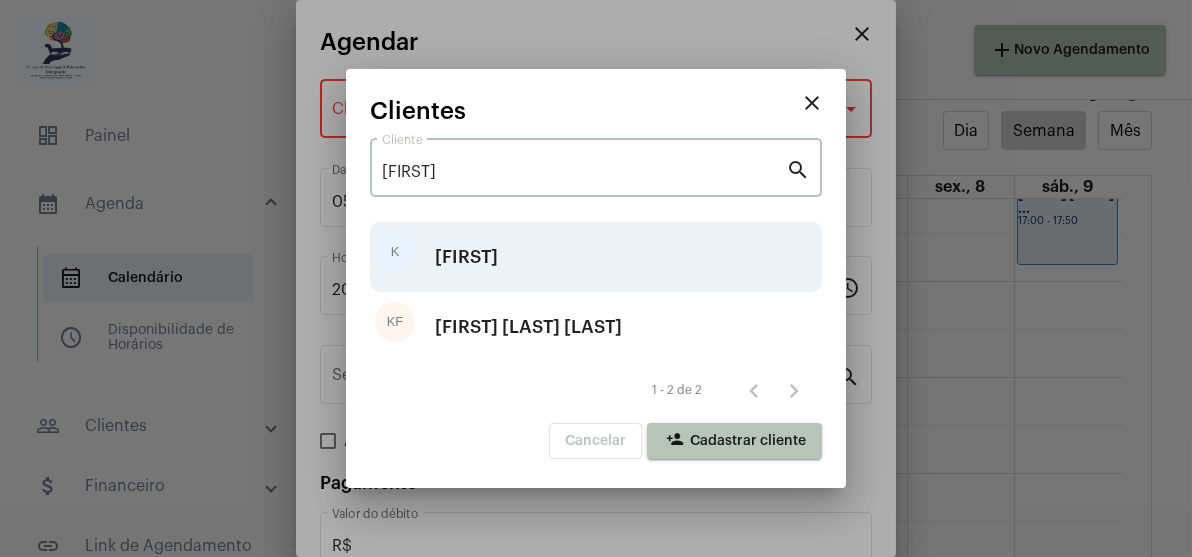 type on "k" 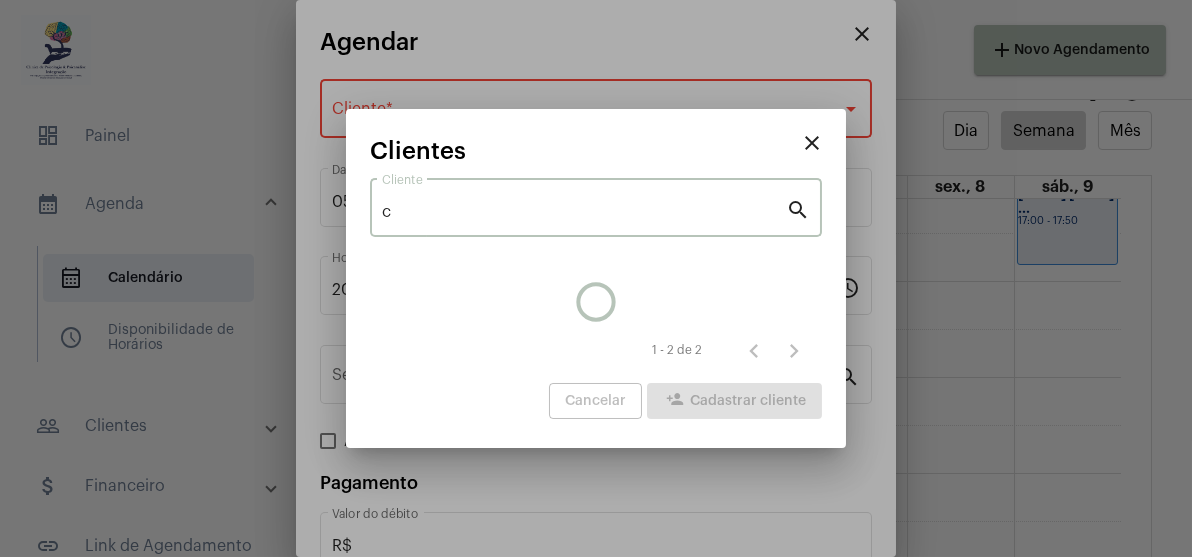 type on "ca" 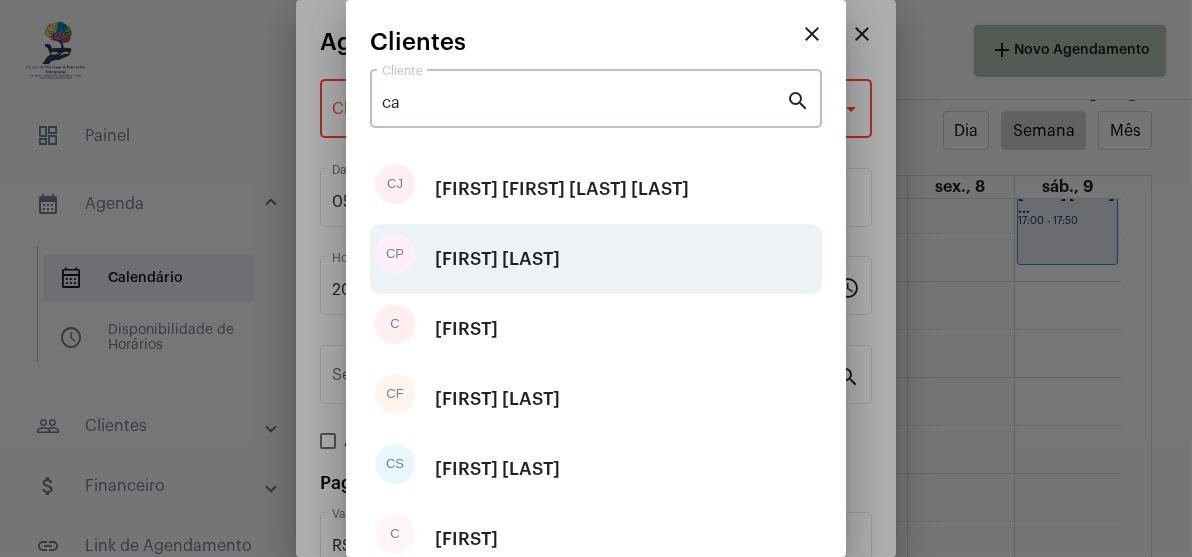 click on "[FIRST] [LAST]" at bounding box center (497, 259) 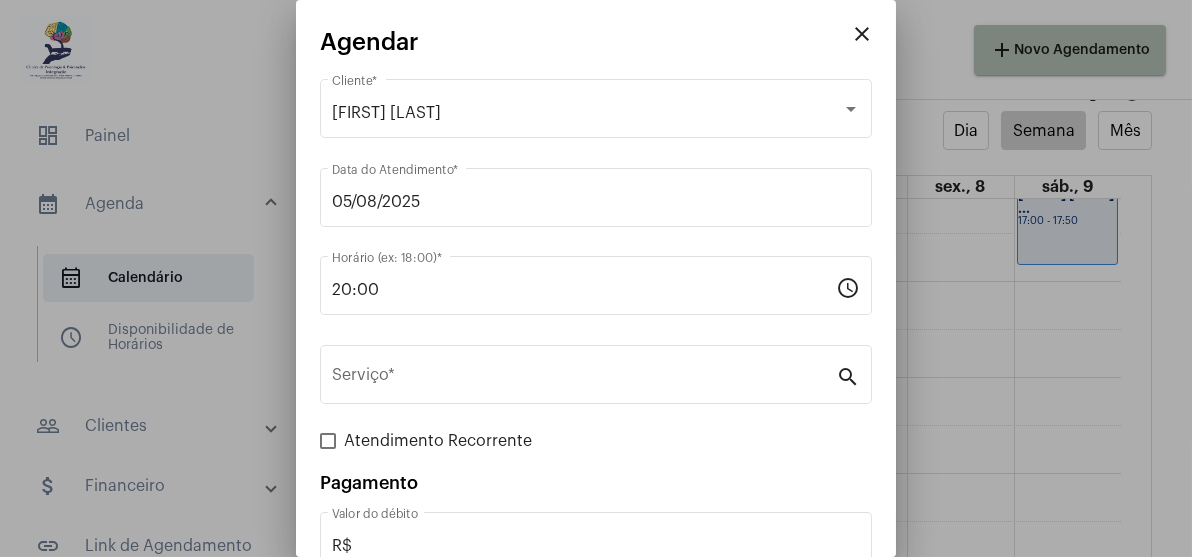 click on "[DATE] Data do Atendimento  *" at bounding box center (596, 208) 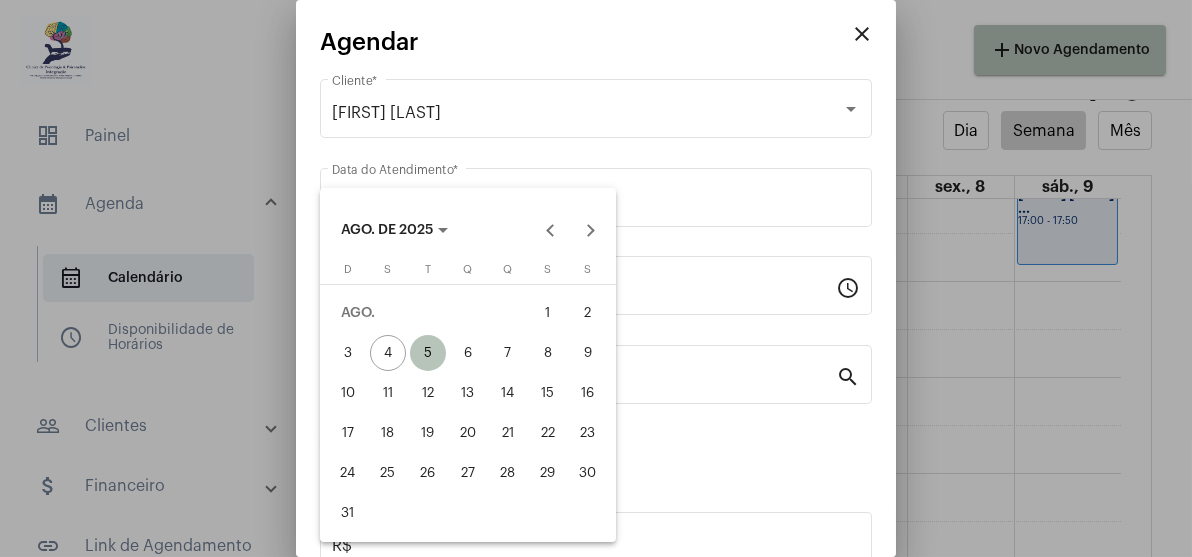 click at bounding box center (596, 278) 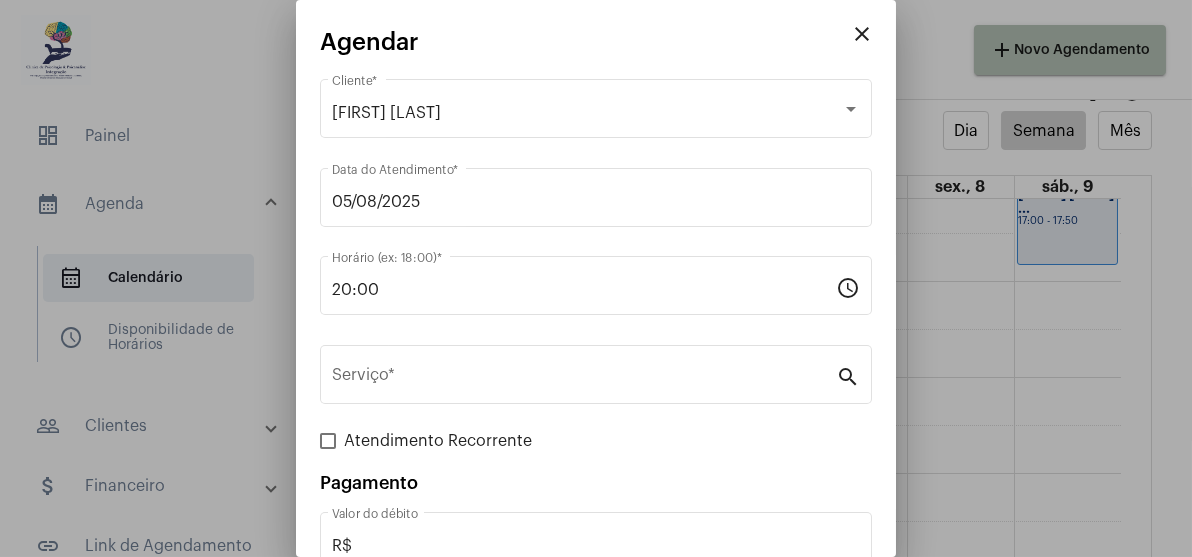 click on "Agendar" at bounding box center [581, 42] 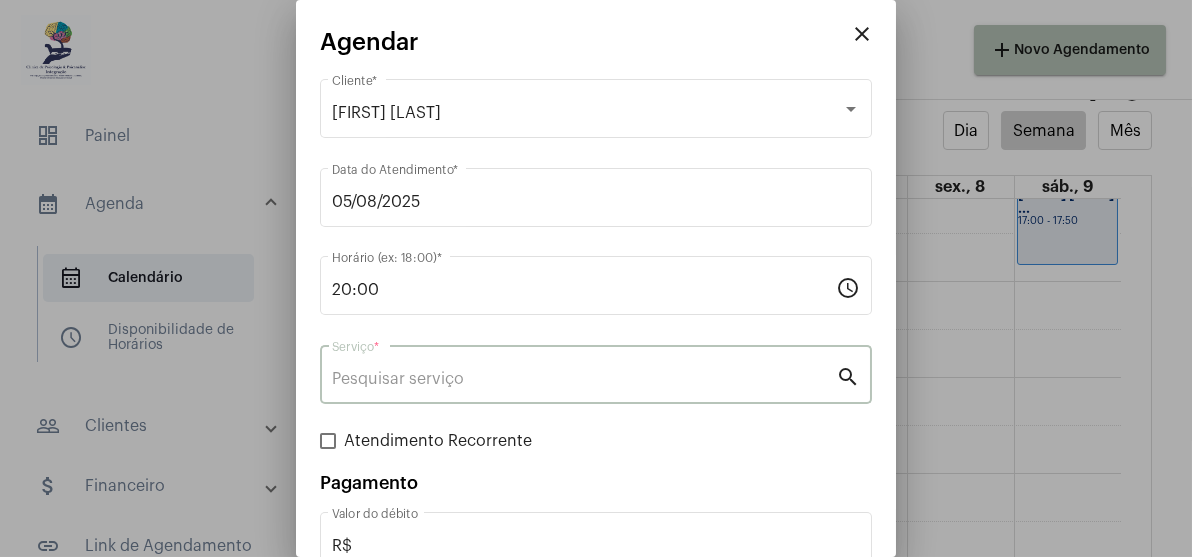 click on "Serviço  *" at bounding box center (584, 379) 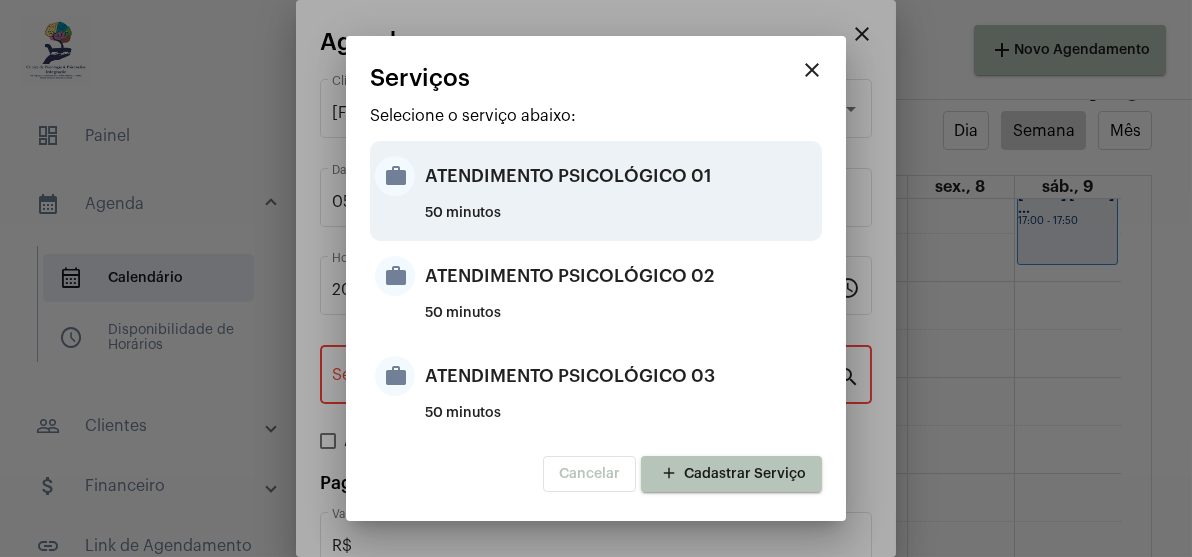 click on "ATENDIMENTO PSICOLÓGICO 01" at bounding box center (621, 176) 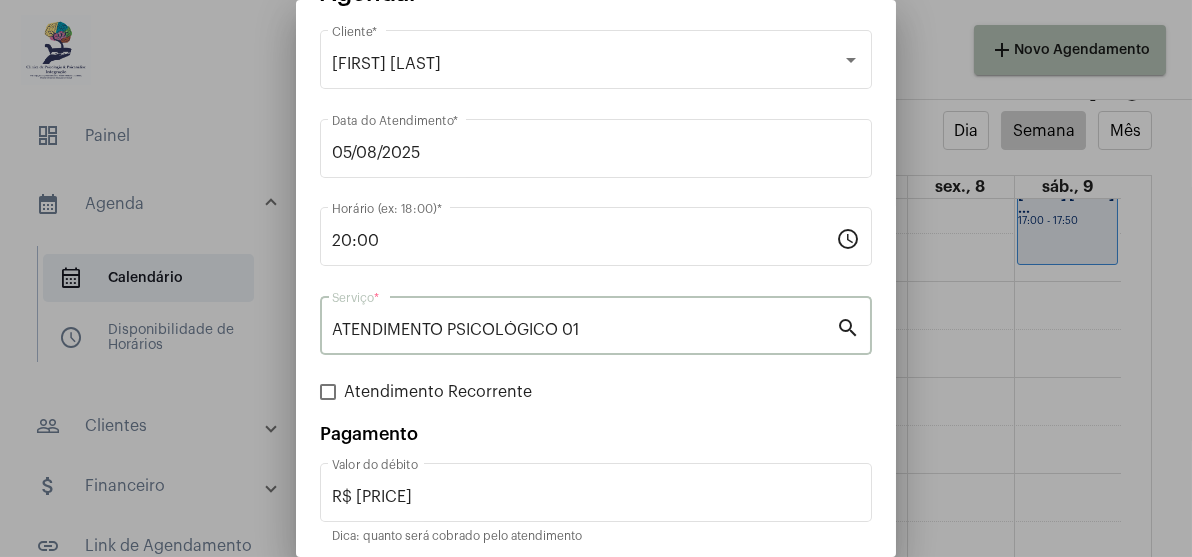 scroll, scrollTop: 126, scrollLeft: 0, axis: vertical 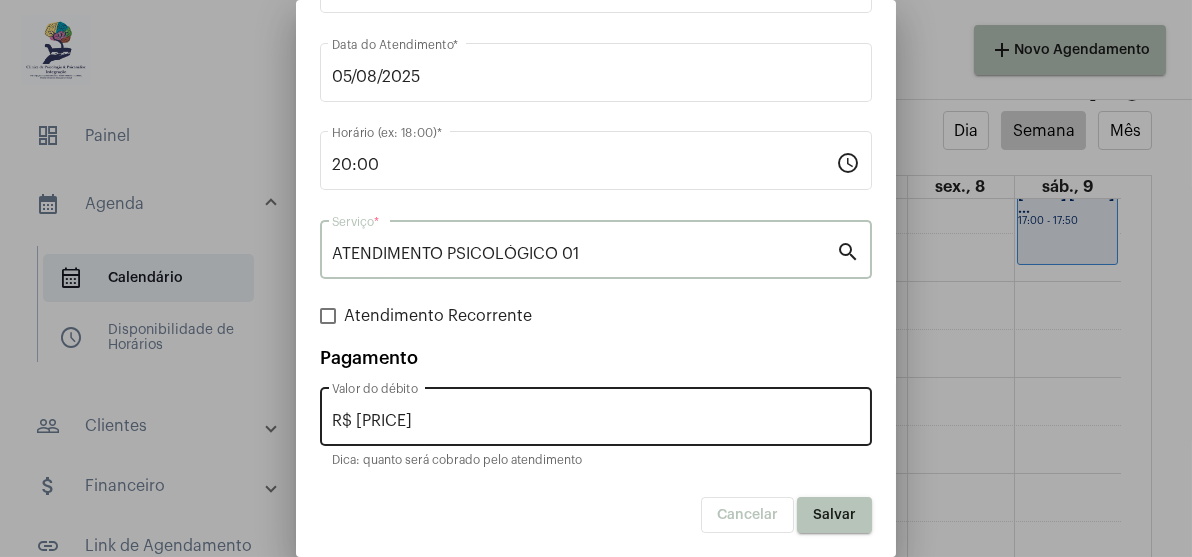 click on "R$ 125 Valor do débito" at bounding box center (596, 414) 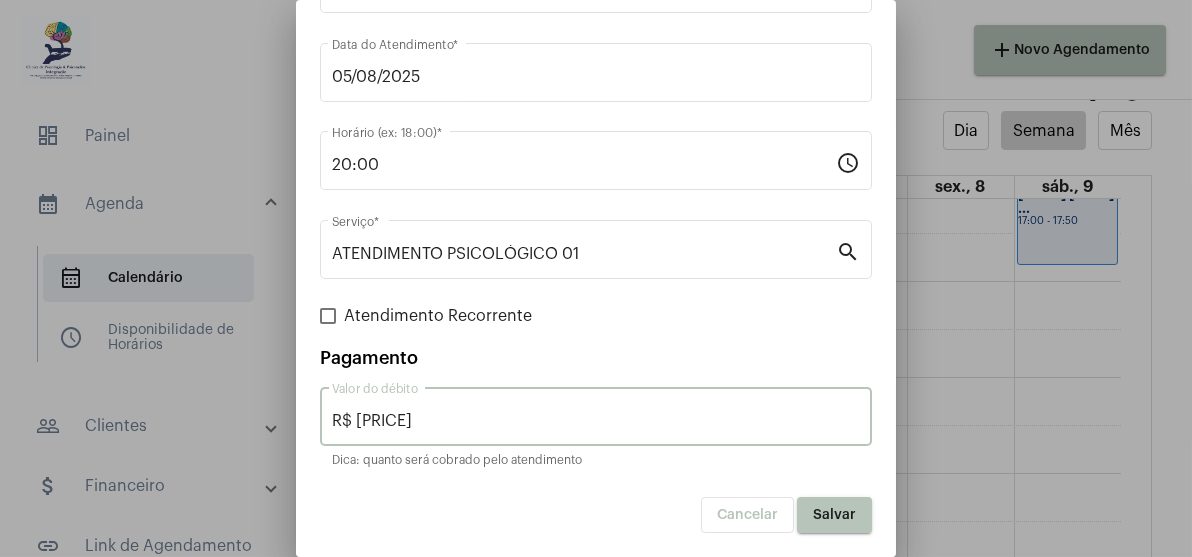 click on "R$ [PRICE]" at bounding box center (596, 421) 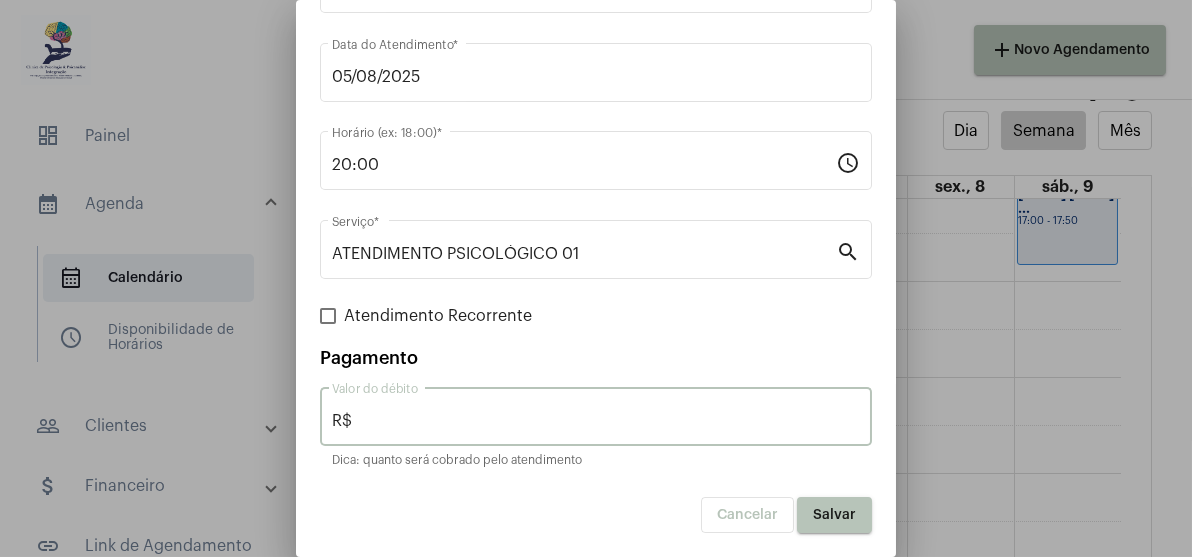 type on "R$" 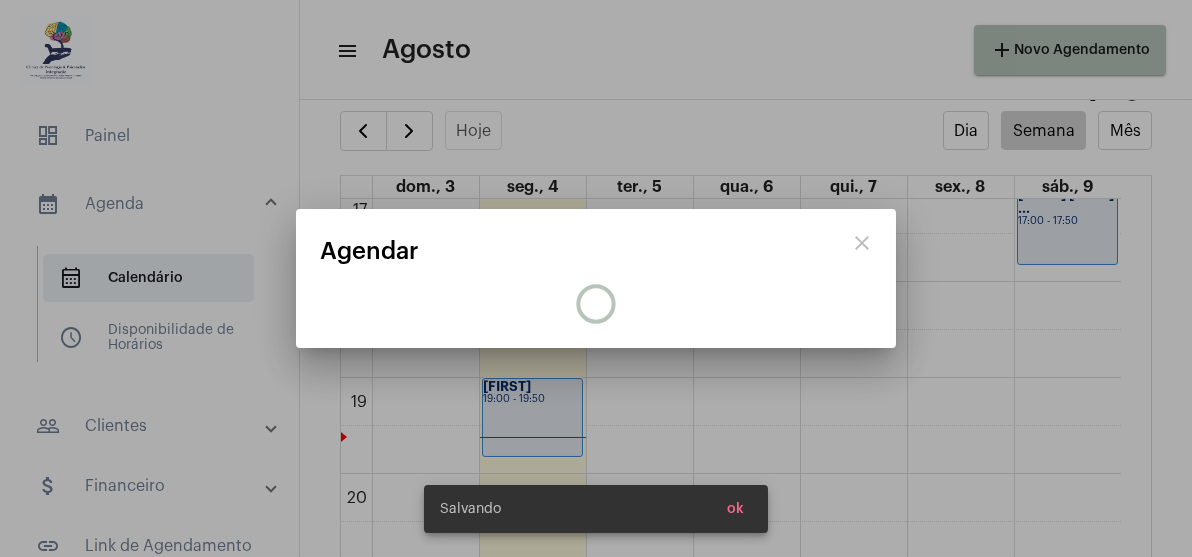 scroll, scrollTop: 0, scrollLeft: 0, axis: both 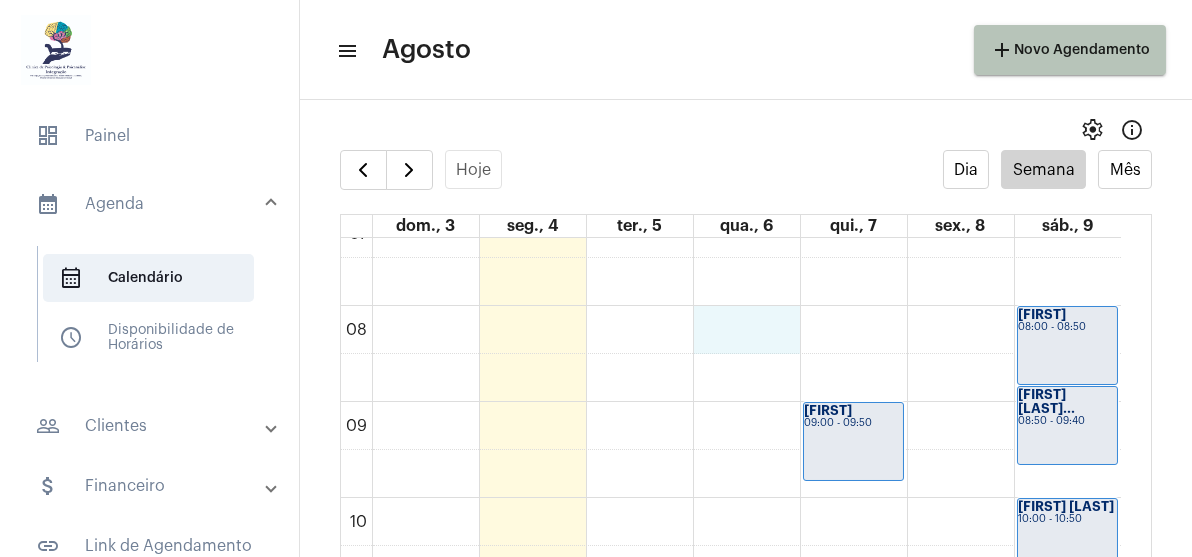click on "00 01 02 03 04 05 06 07 08 09 10 11 12 13 14 15 16 17 18 19 20 21 22 23
[FIRST]
[TIME] - [TIME]
[FIRST] [LAST]...
[TIME] - [TIME]
[FIRST]
[TIME] - [TIME]
[FIRST]
[TIME] - [TIME]
[FIRST]
[TIME] - [TIME]
[FIRST]
[TIME] - [TIME]
[FIRST]
[TIME] - [TIME]
[FIRST] [LAST] PR...
[TIME] - [TIME]
[FIRST] [LAST]
[TIME] - [TIME]
[FIRST]
[TIME] - [TIME]
[FIRST]
[TIME] - [TIME]" 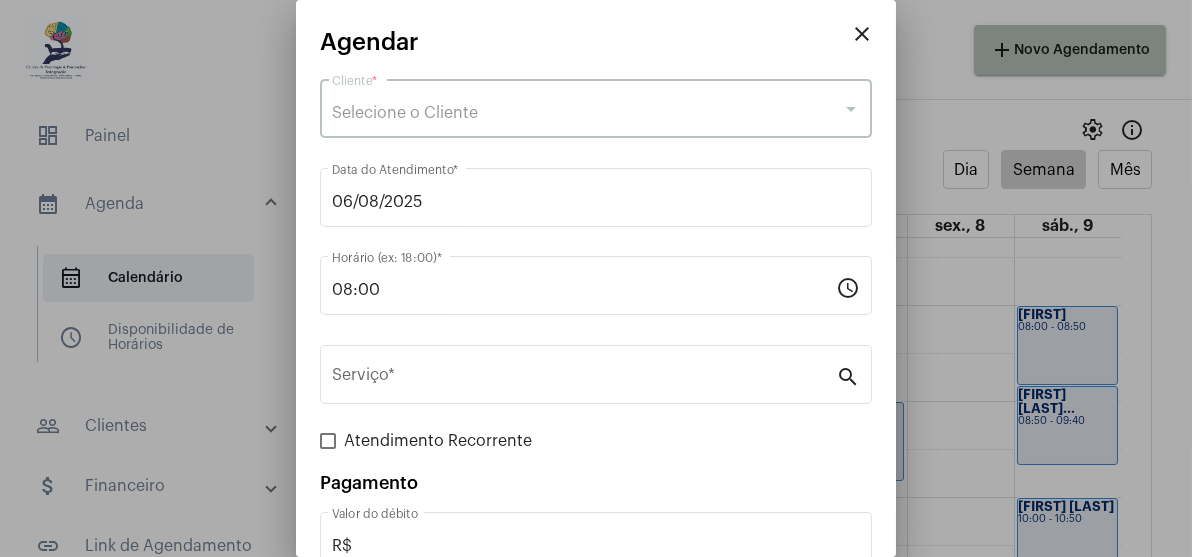 click on "Selecione o Cliente" at bounding box center [405, 113] 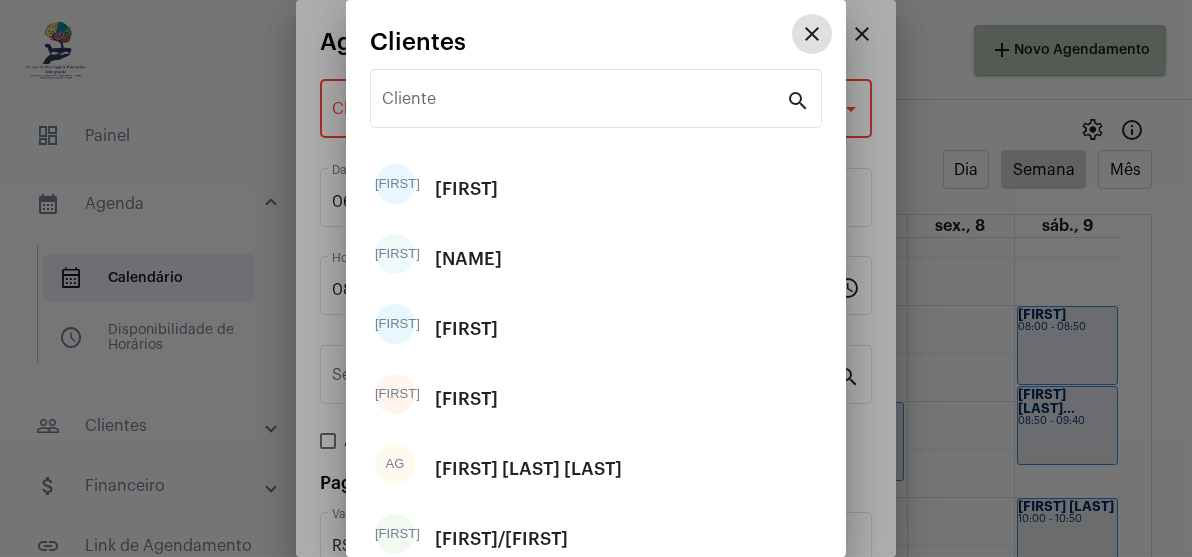 click on "Cliente" at bounding box center (584, 103) 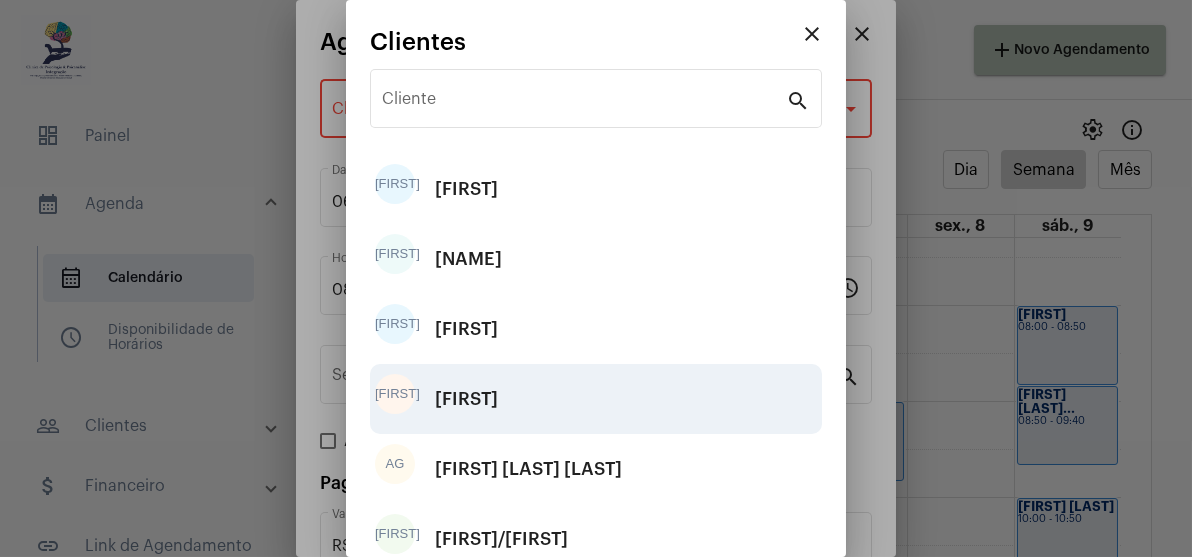 click on "A [NAME]" at bounding box center (596, 399) 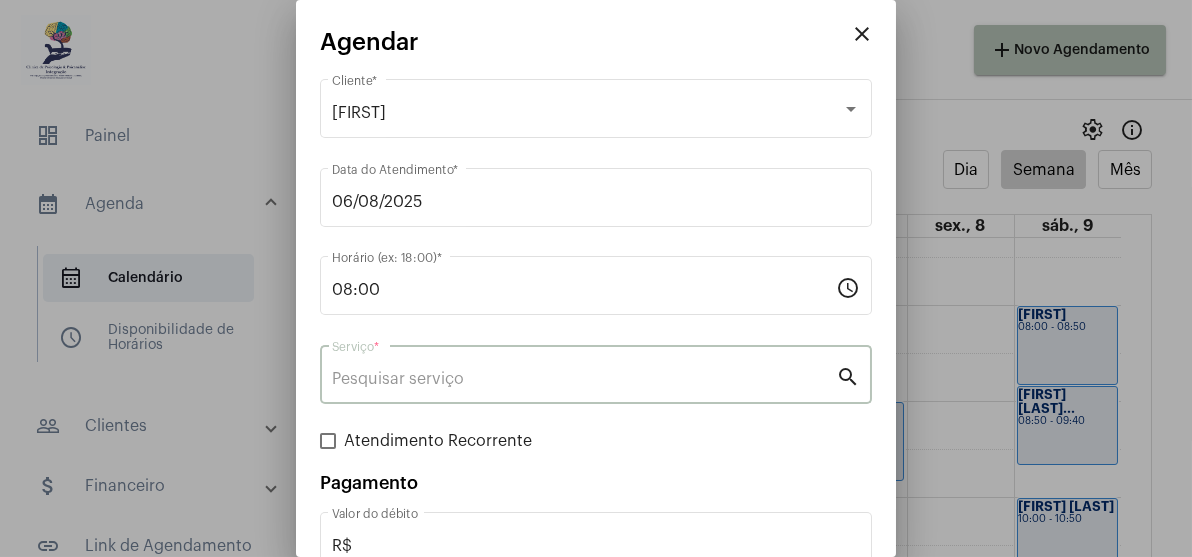 click on "Serviço  *" at bounding box center (584, 379) 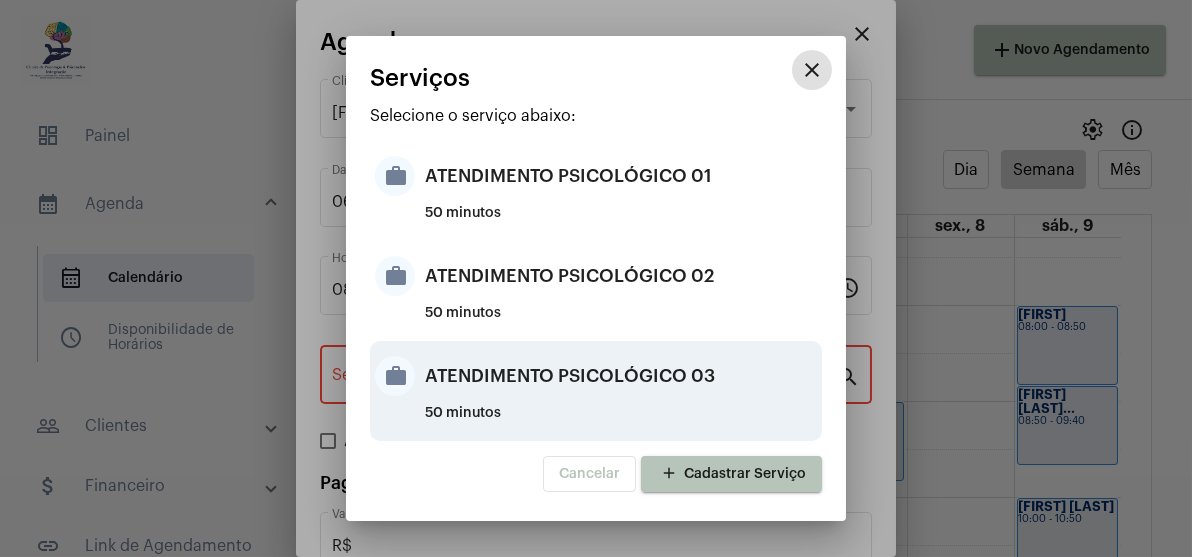 click on "ATENDIMENTO PSICOLÓGICO 03" at bounding box center (621, 376) 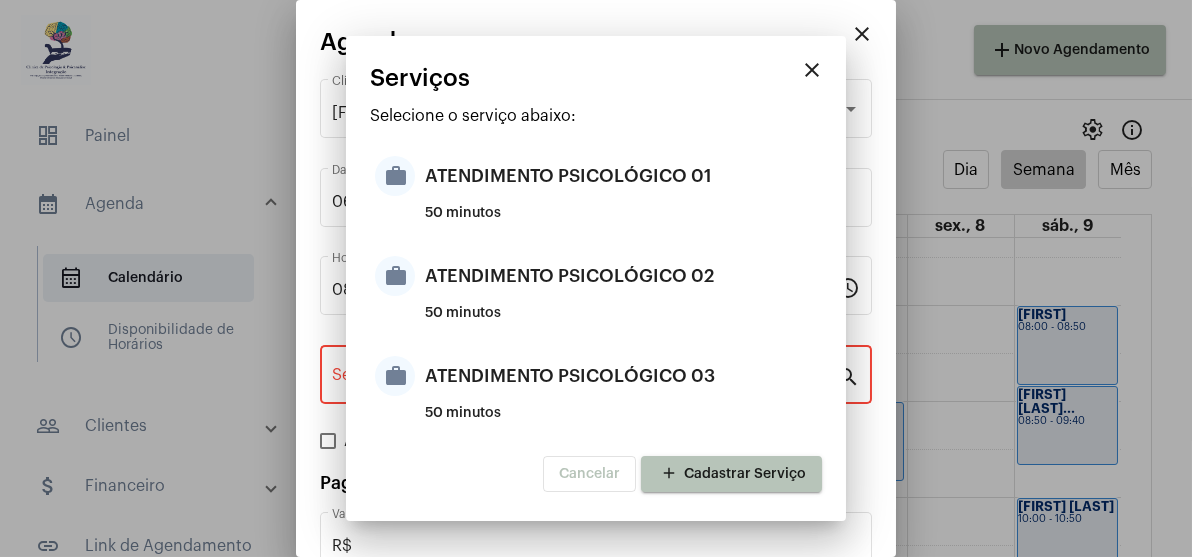 type on "ATENDIMENTO PSICOLÓGICO 03" 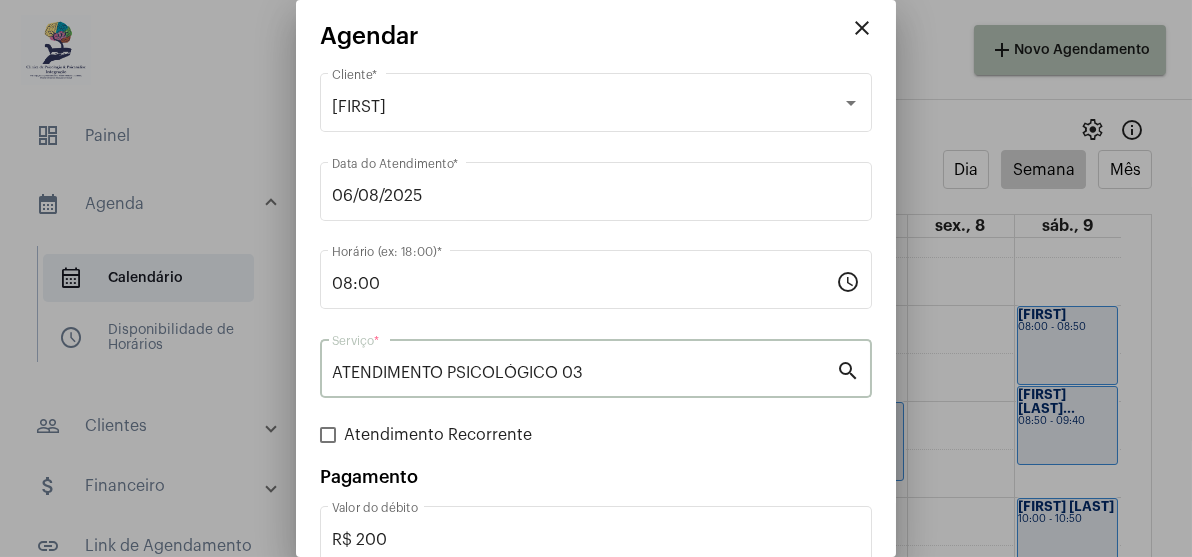 scroll, scrollTop: 0, scrollLeft: 0, axis: both 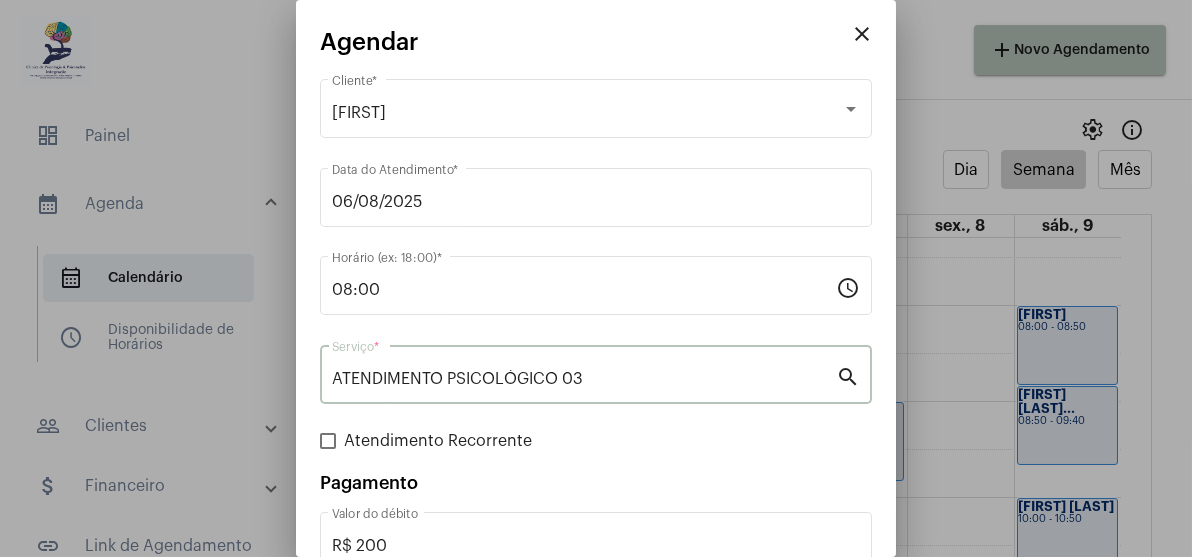 click on "close" at bounding box center [862, 34] 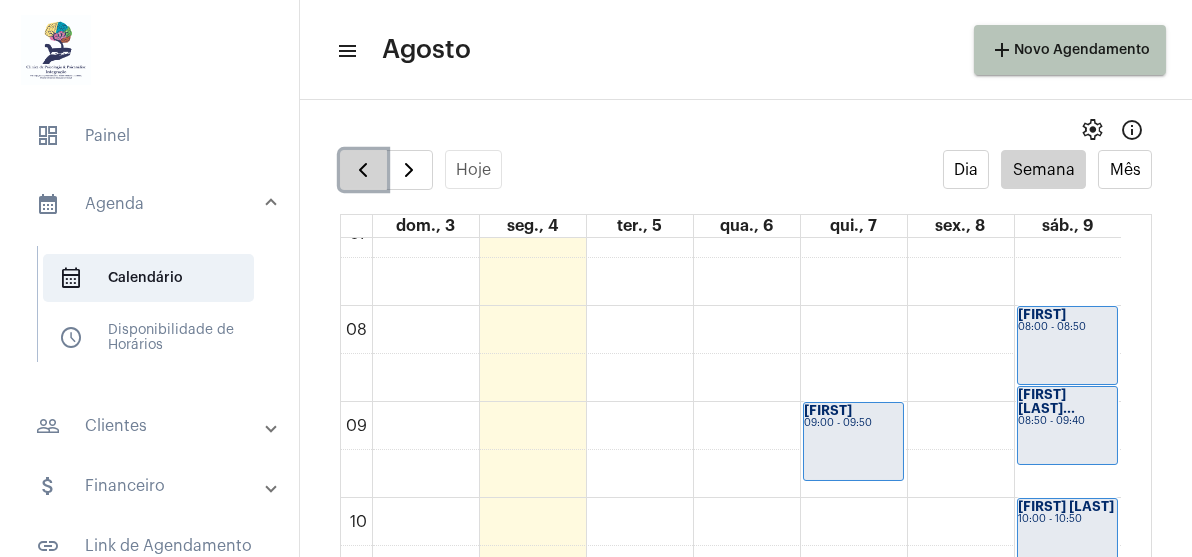 click 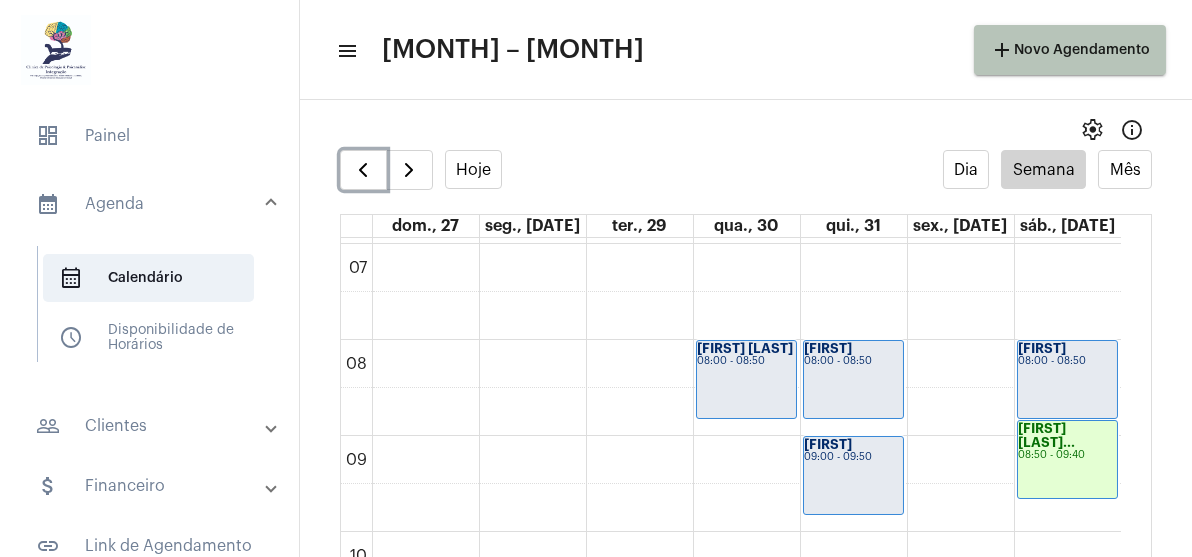 scroll, scrollTop: 276, scrollLeft: 0, axis: vertical 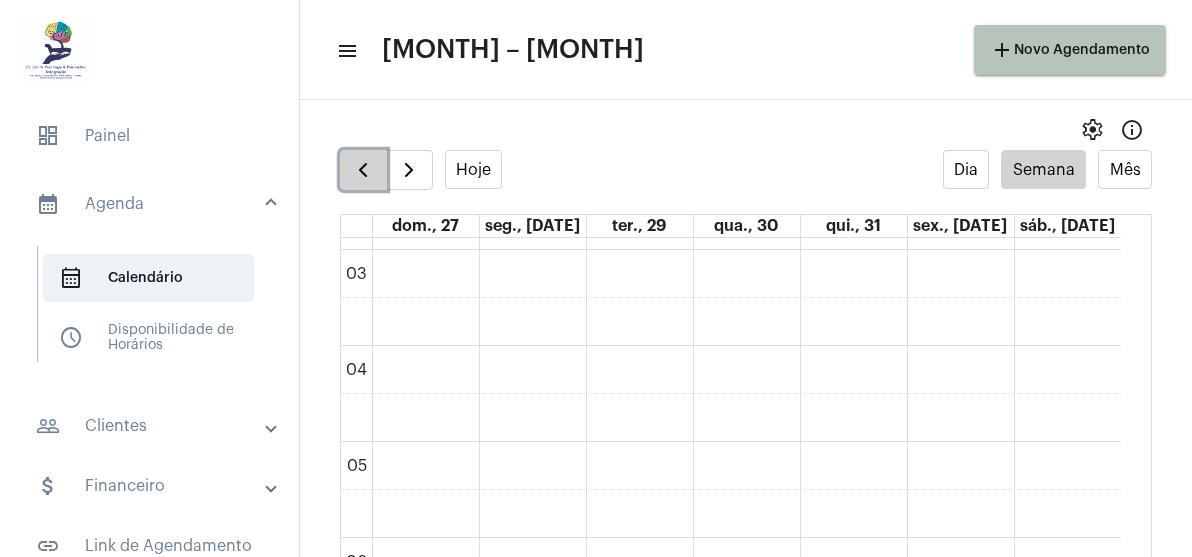 click 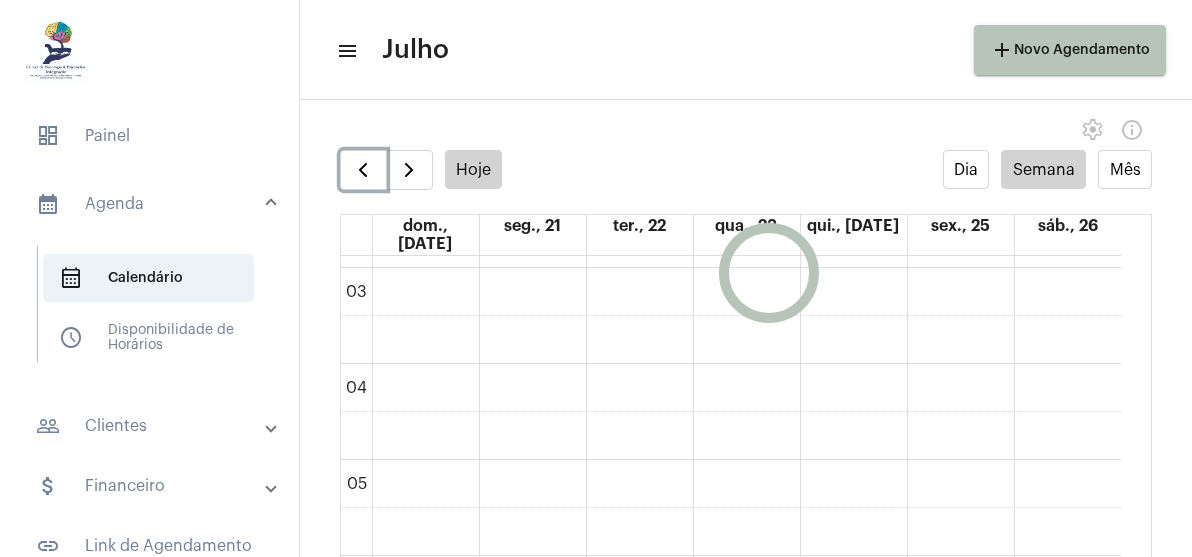 scroll, scrollTop: 576, scrollLeft: 0, axis: vertical 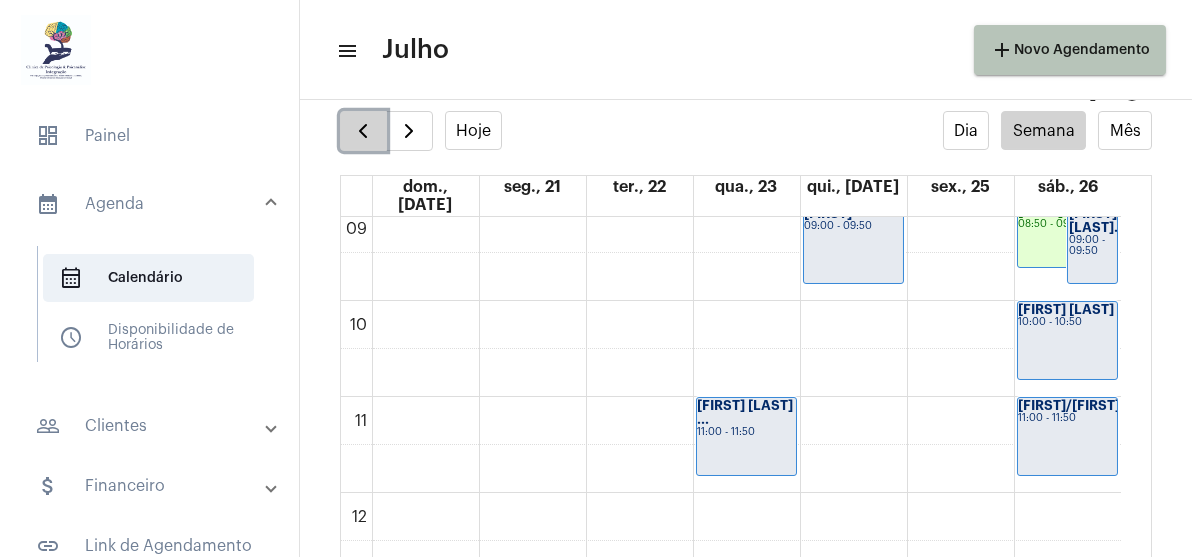 click 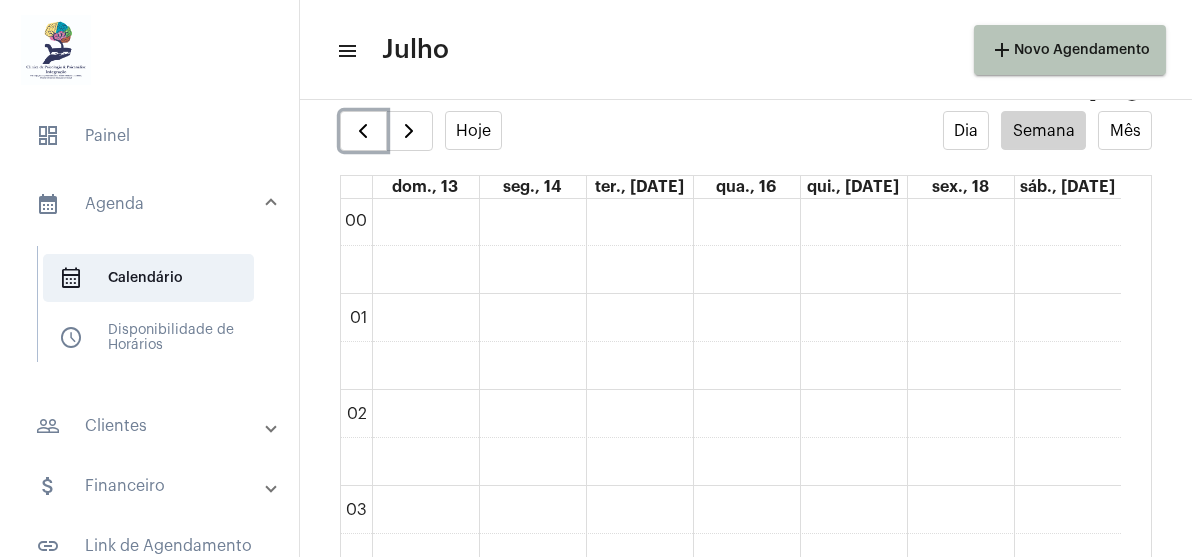 scroll, scrollTop: 0, scrollLeft: 0, axis: both 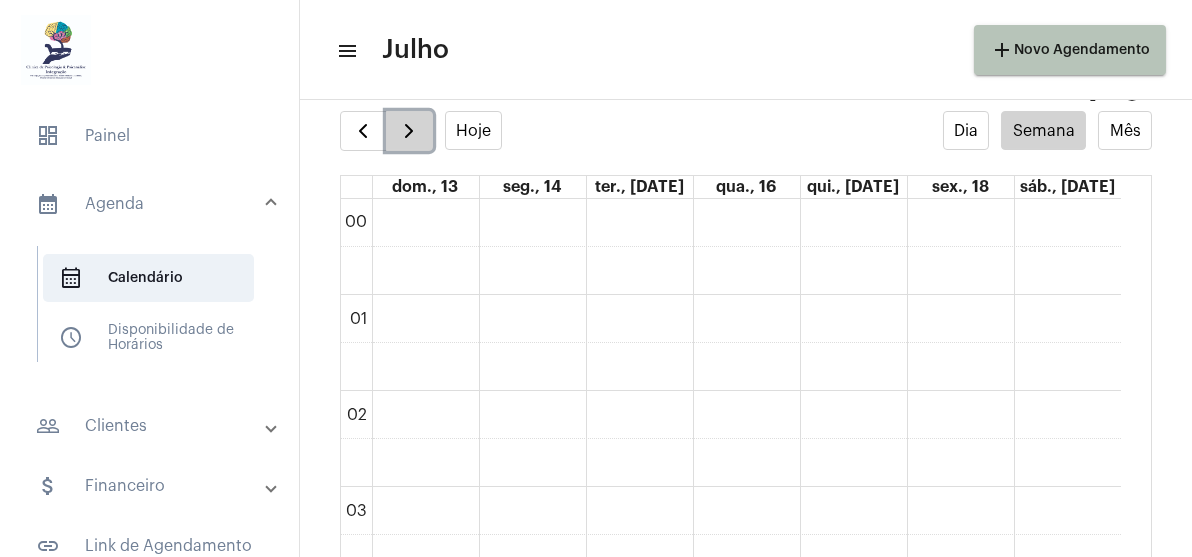 click 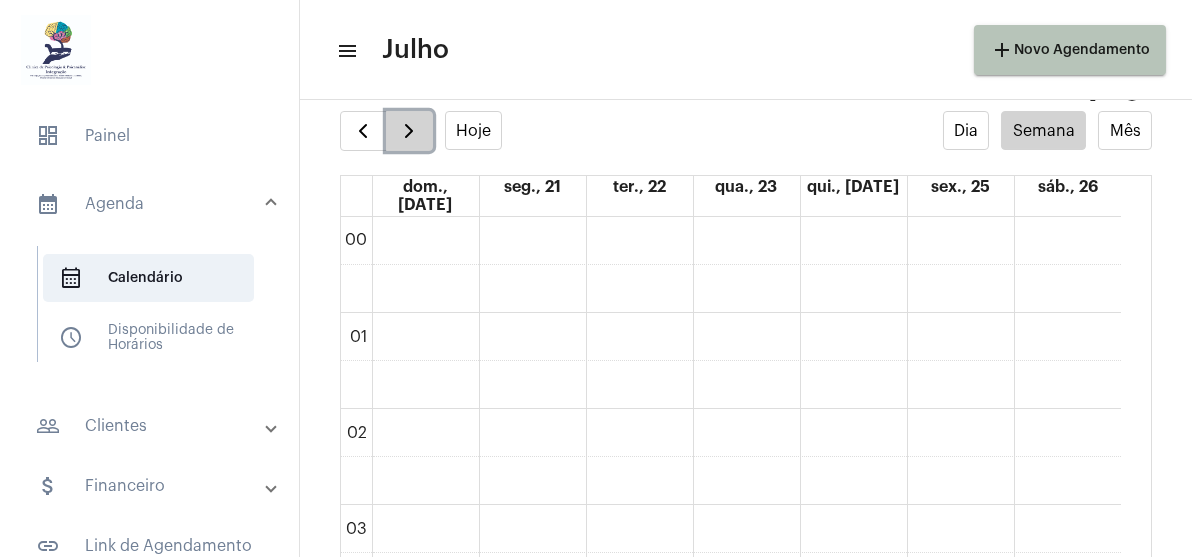 scroll, scrollTop: 576, scrollLeft: 0, axis: vertical 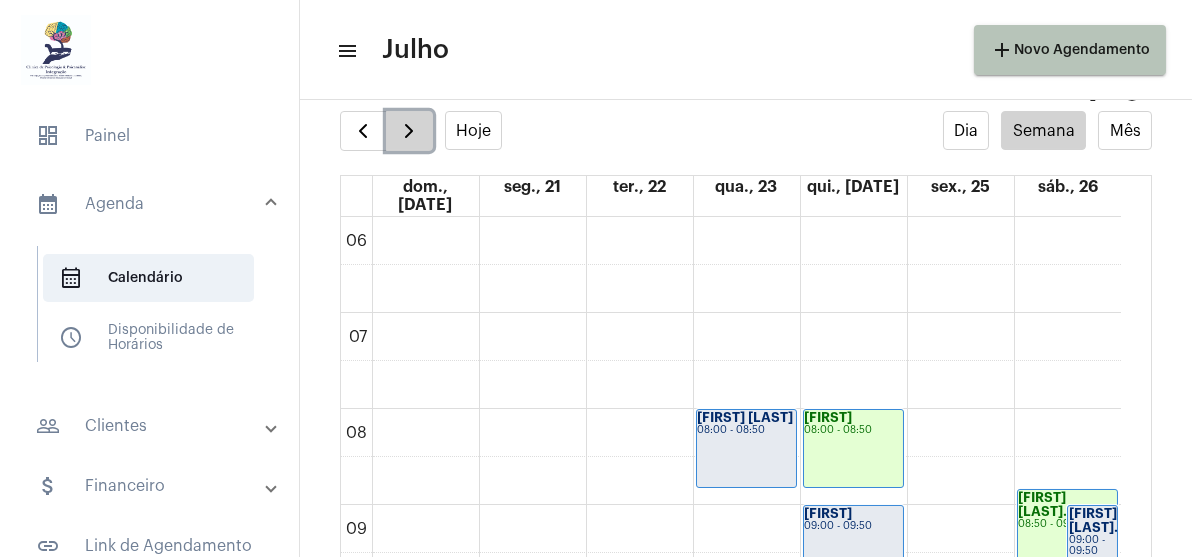 click 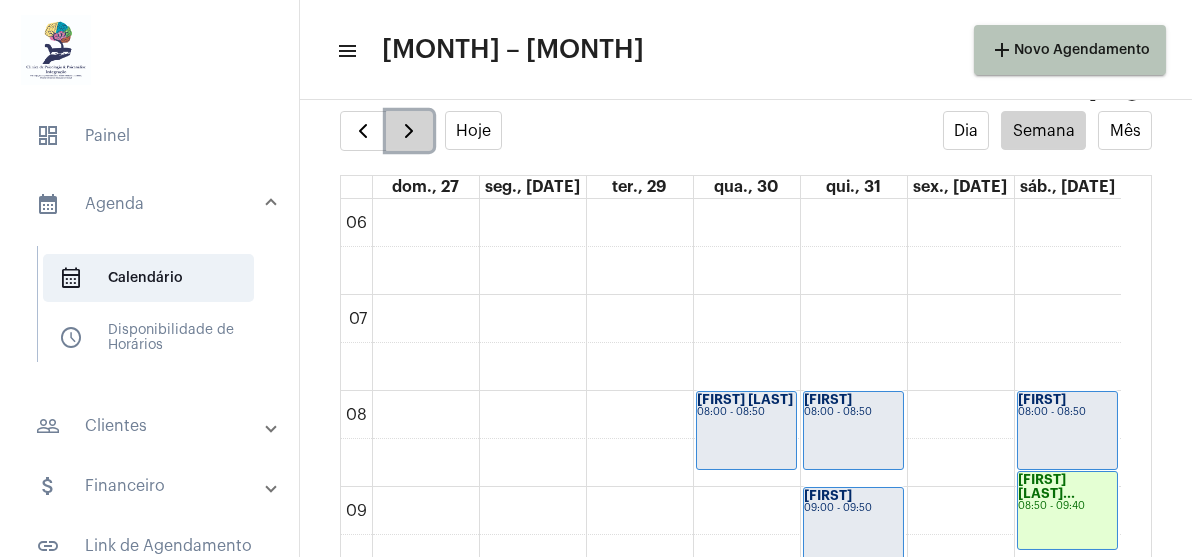 click 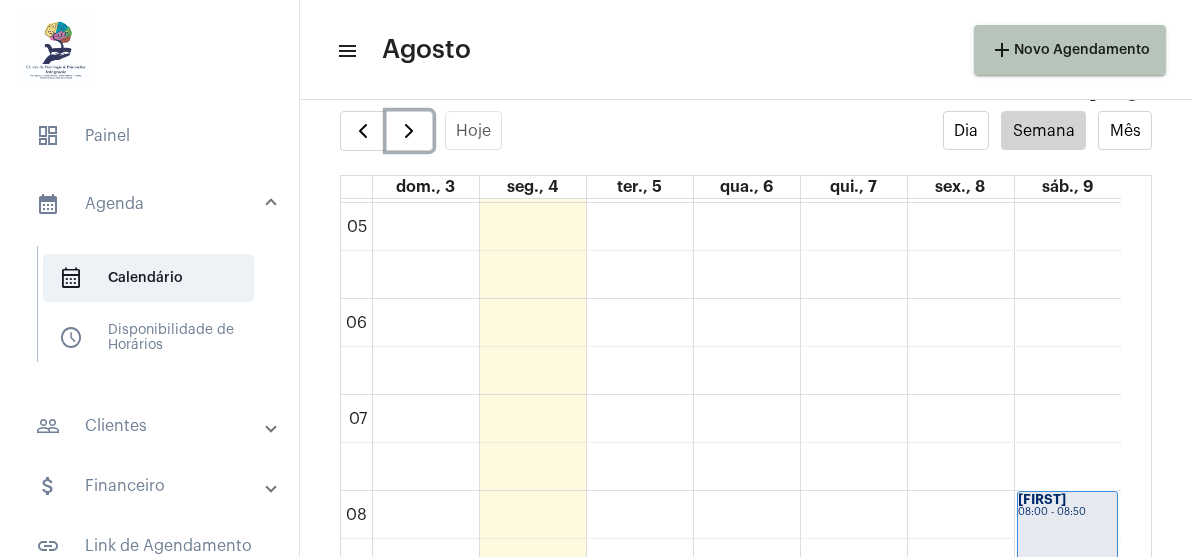 scroll, scrollTop: 376, scrollLeft: 0, axis: vertical 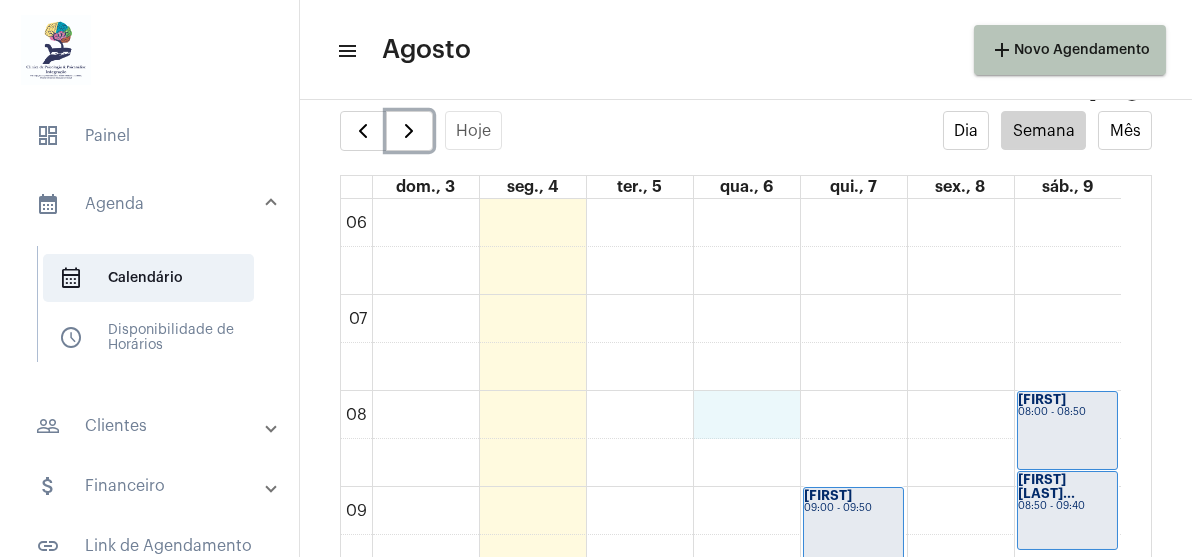 click on "00 01 02 03 04 05 06 07 08 09 10 11 12 13 14 15 16 17 18 19 20 21 22 23
[FIRST]
[TIME] - [TIME]
[FIRST] [LAST]...
[TIME] - [TIME]
[FIRST]
[TIME] - [TIME]
[FIRST]
[TIME] - [TIME]
[FIRST]
[TIME] - [TIME]
[FIRST]
[TIME] - [TIME]
[FIRST]
[TIME] - [TIME]
[FIRST] [LAST] PR...
[TIME] - [TIME]
[FIRST] [LAST]
[TIME] - [TIME]
[FIRST]
[TIME] - [TIME]
[FIRST]
[TIME] - [TIME]" 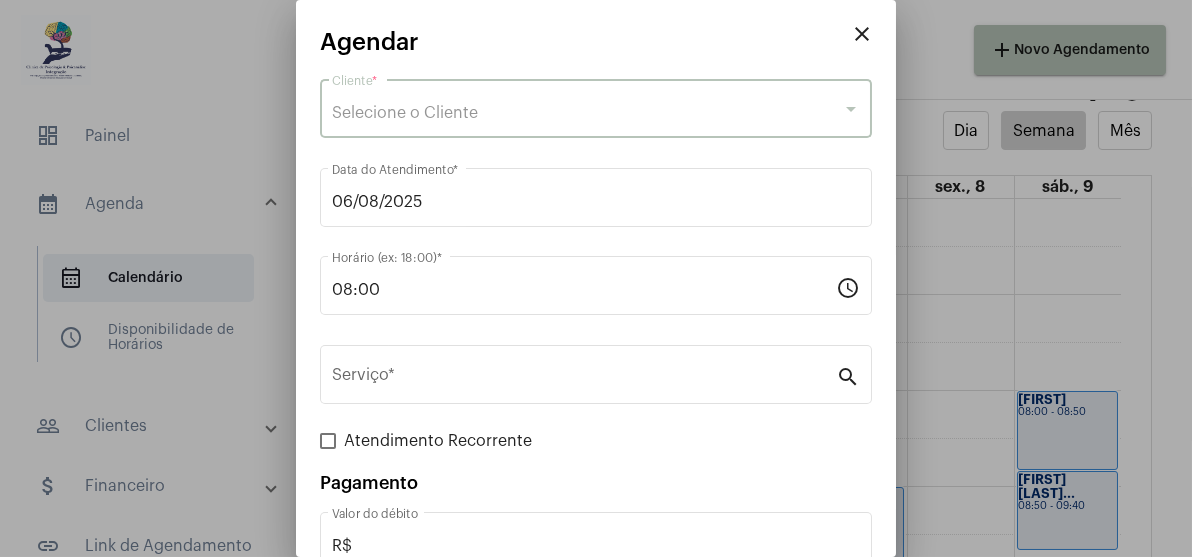 click on "Selecione o Cliente" at bounding box center (405, 113) 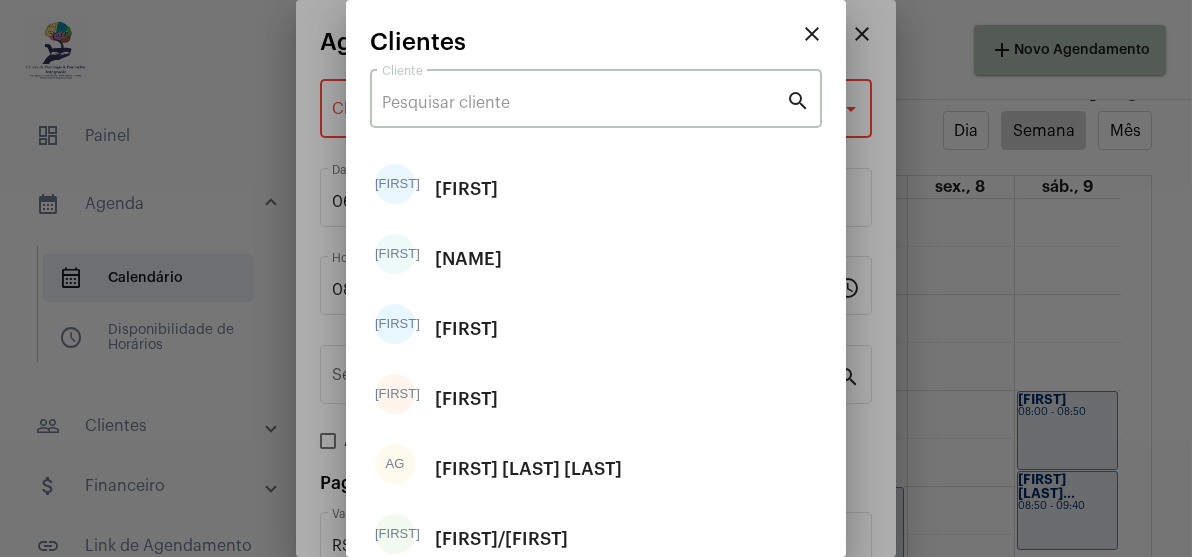 click on "Cliente" at bounding box center (584, 103) 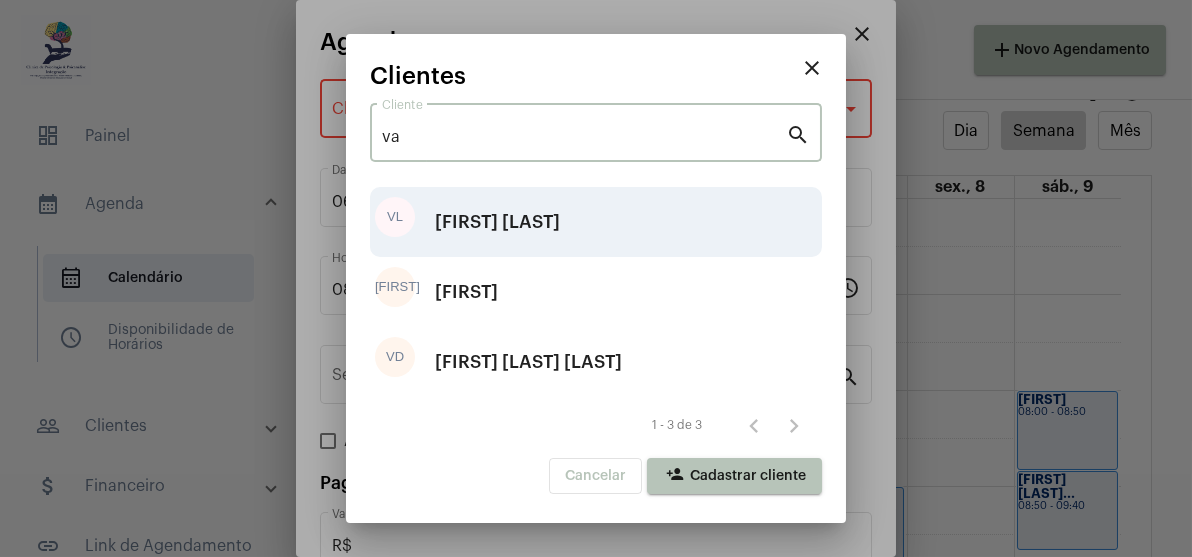 type on "va" 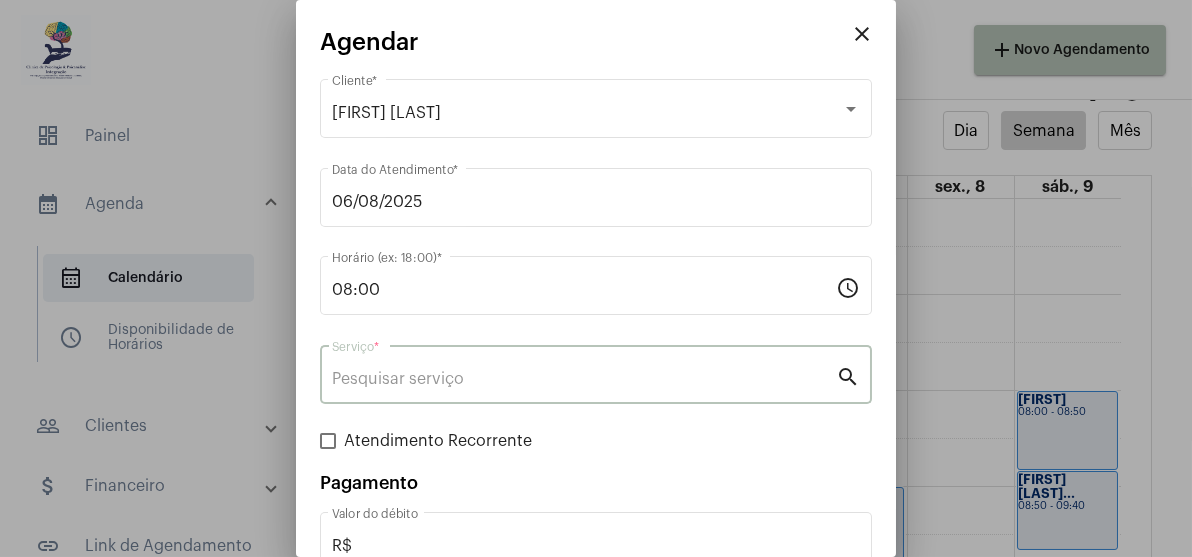 click on "Serviço  *" at bounding box center [584, 379] 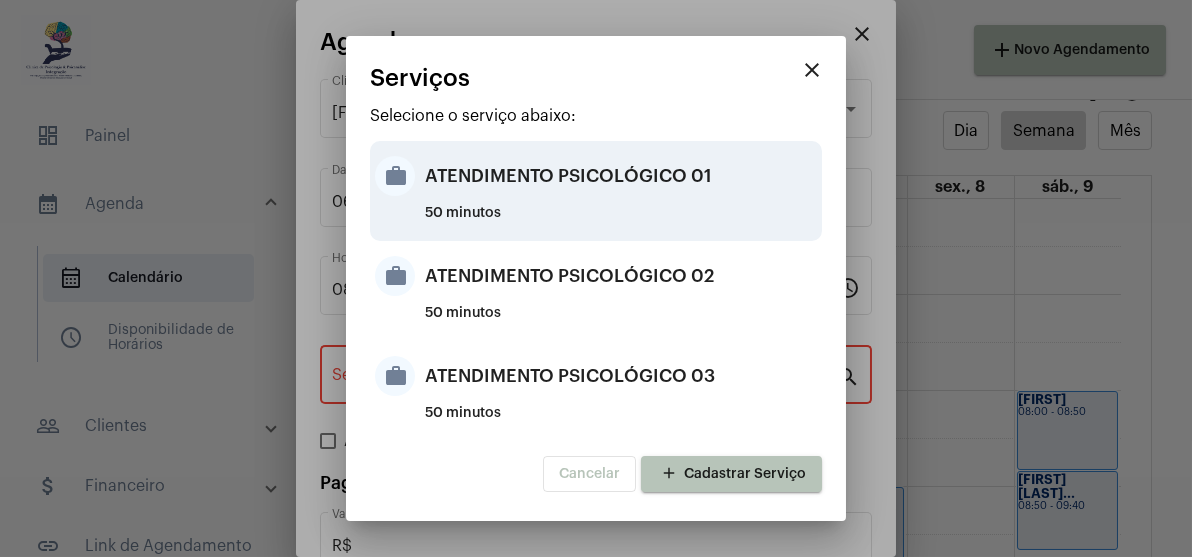 click on "ATENDIMENTO PSICOLÓGICO 01" at bounding box center [621, 176] 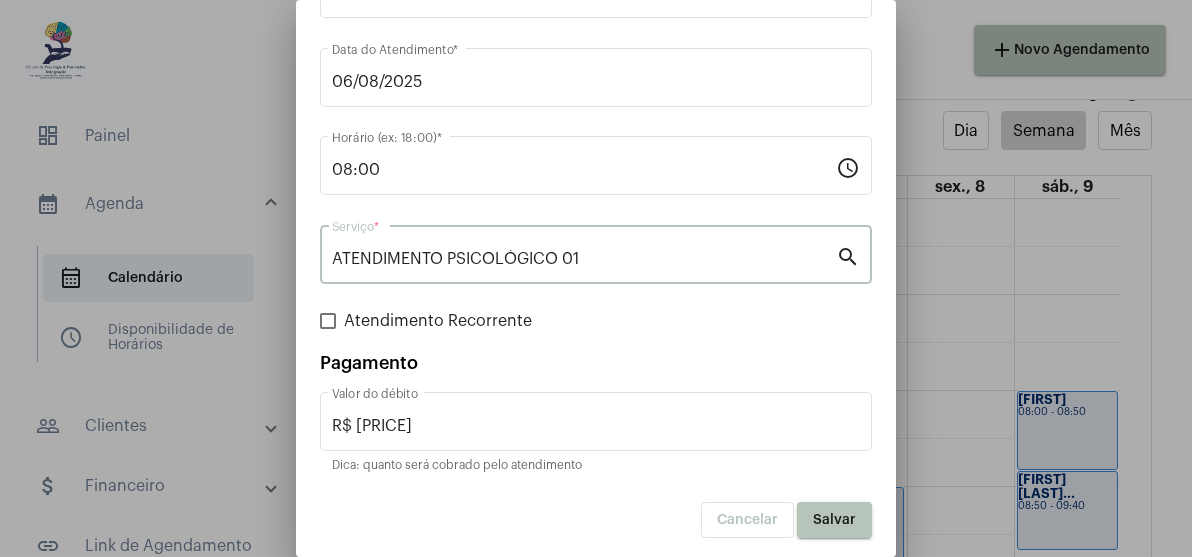 scroll, scrollTop: 126, scrollLeft: 0, axis: vertical 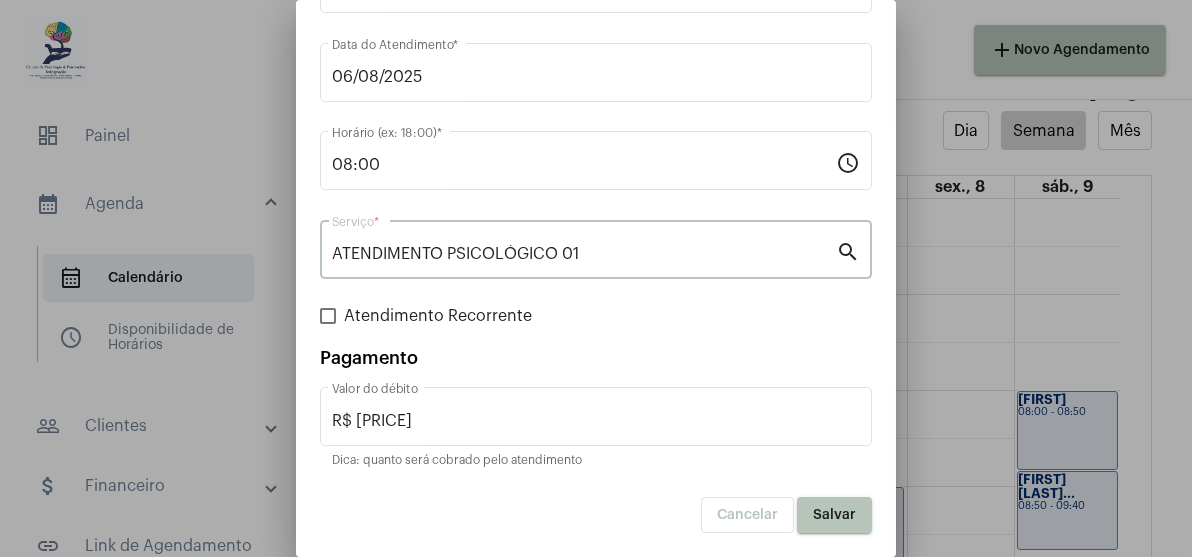 click at bounding box center (328, 316) 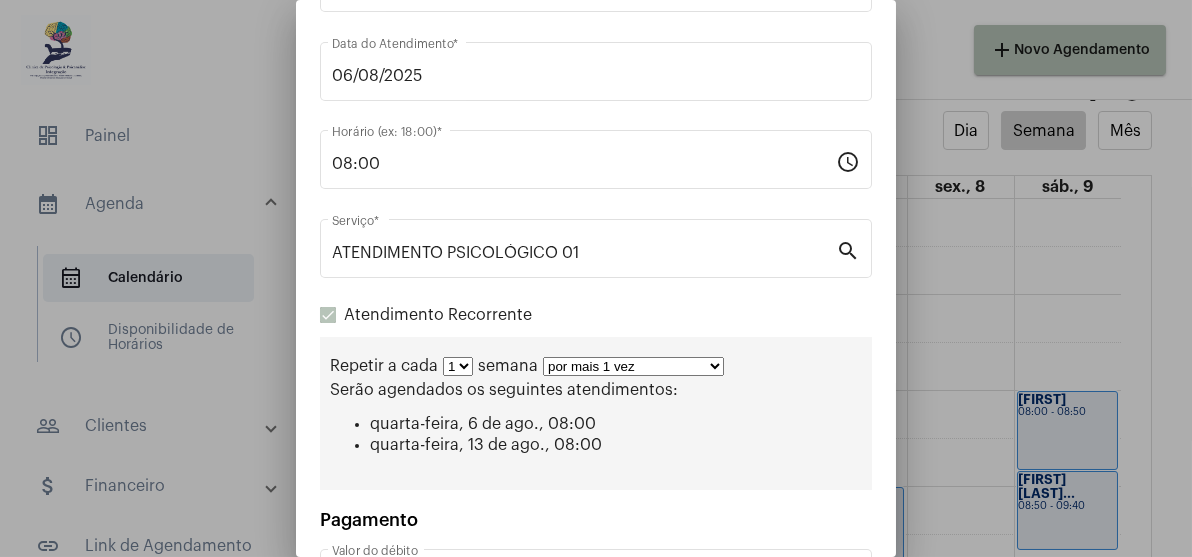 click on "por mais 1 vez por mais 2 vezes por mais 3 vezes por mais 4 vezes por mais 5 vezes por mais 6 vezes por mais 7 vezes por mais 8 vezes por mais 9 vezes por mais 10 vezes por tempo indeterminado" at bounding box center (633, 366) 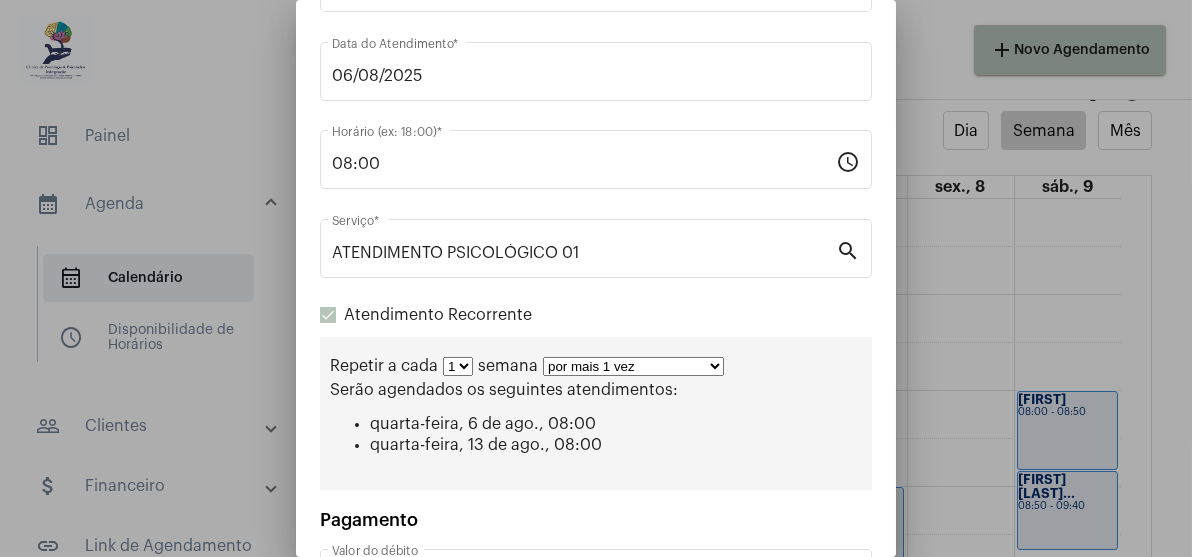select on "2: 3" 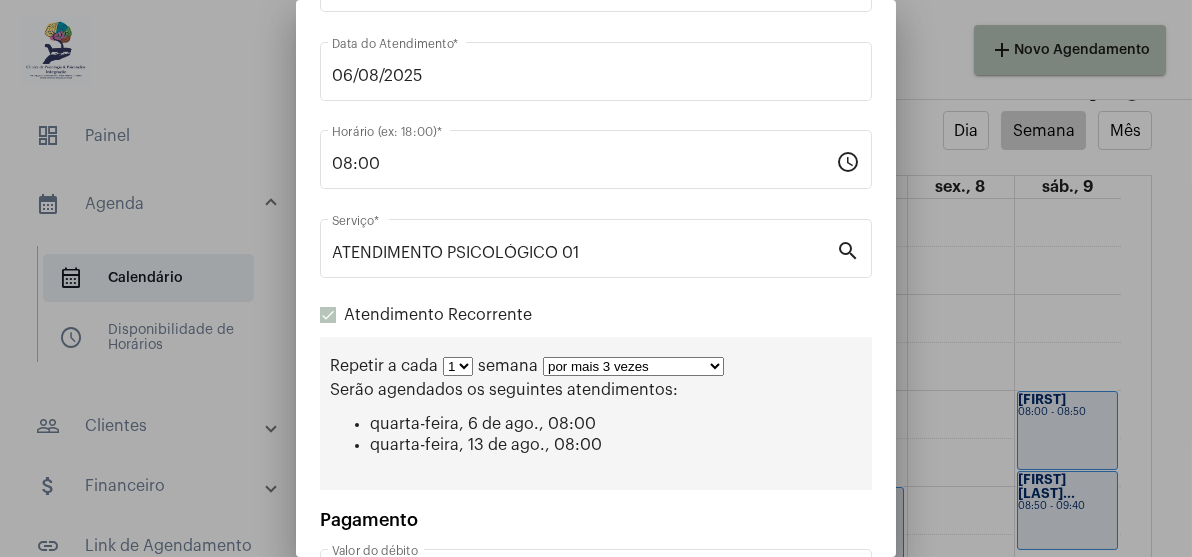 click on "por mais 1 vez por mais 2 vezes por mais 3 vezes por mais 4 vezes por mais 5 vezes por mais 6 vezes por mais 7 vezes por mais 8 vezes por mais 9 vezes por mais 10 vezes por tempo indeterminado" at bounding box center (633, 366) 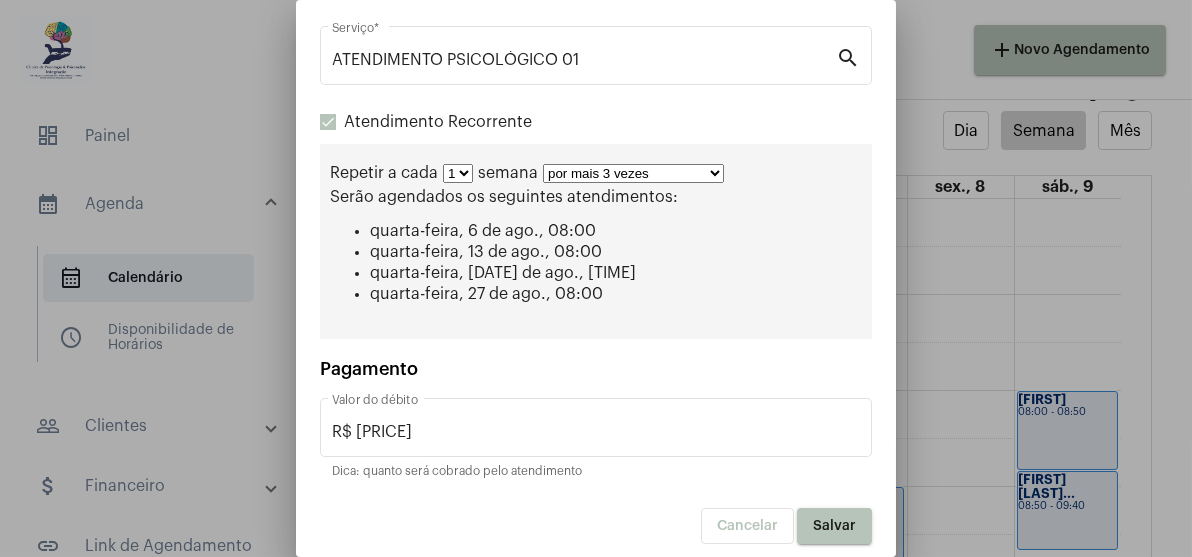 scroll, scrollTop: 330, scrollLeft: 0, axis: vertical 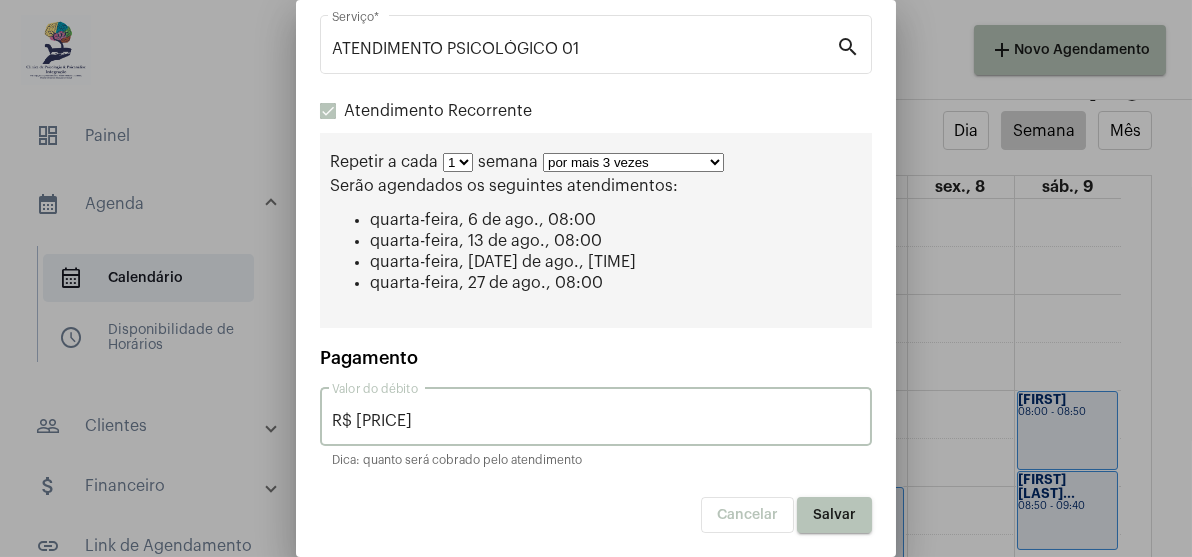 click on "R$ [PRICE]" at bounding box center (596, 421) 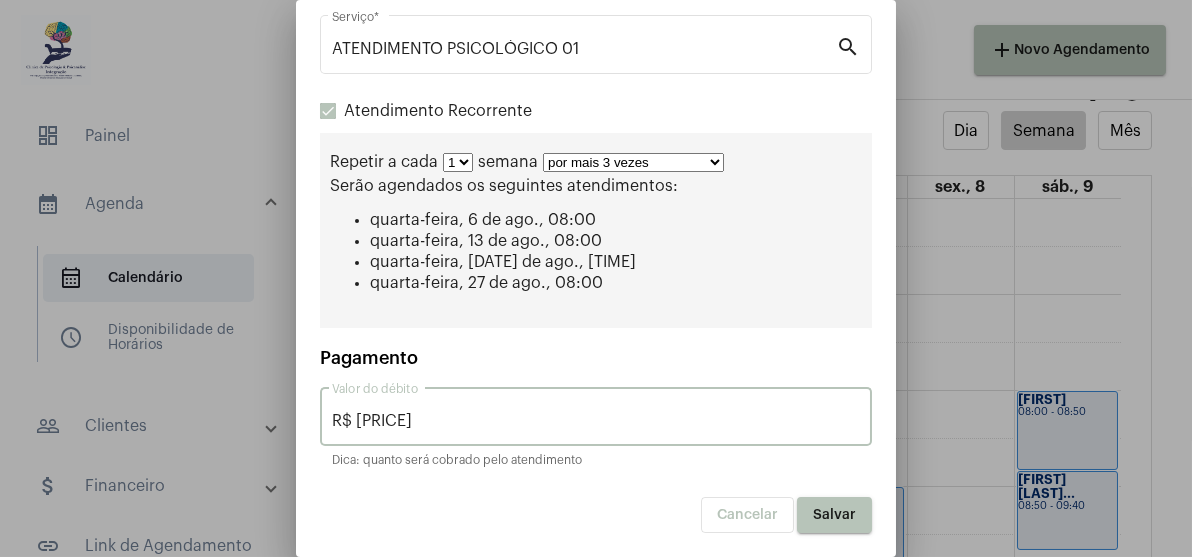 click on "R$ [PRICE]" at bounding box center [596, 421] 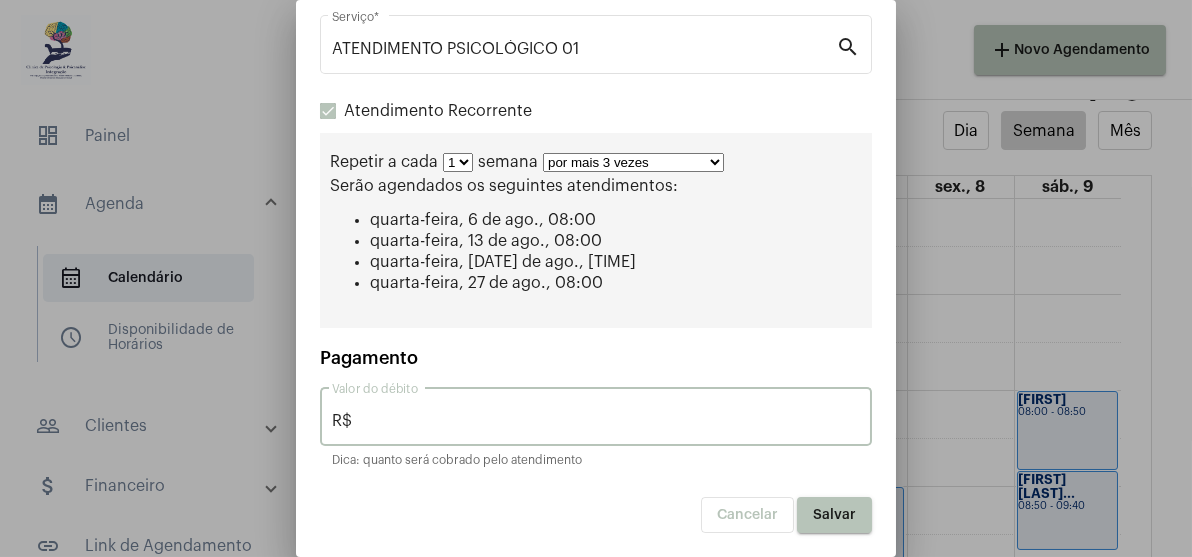 type on "R$" 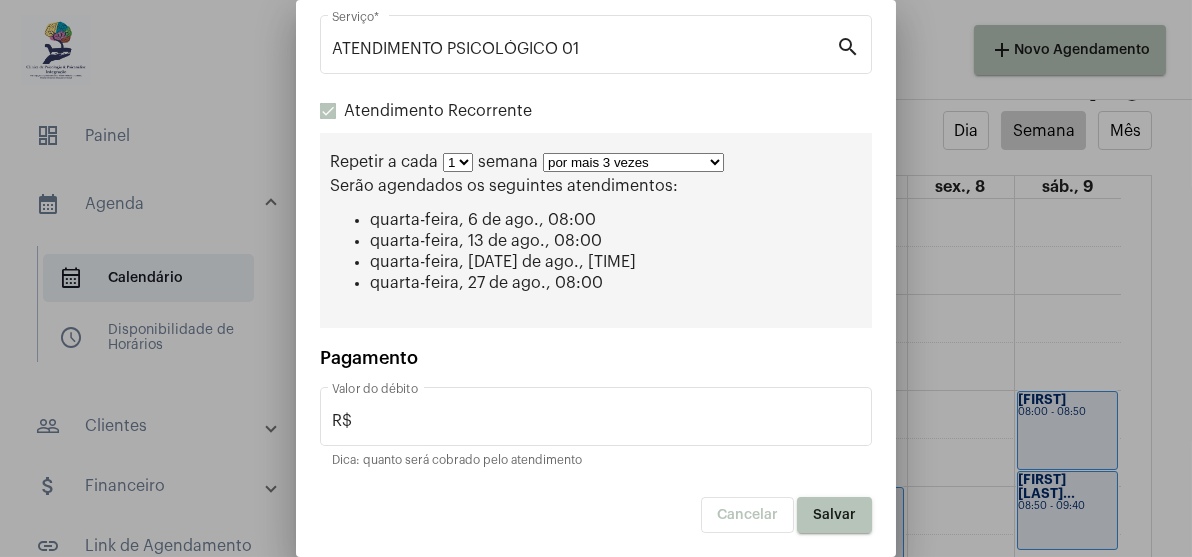 click on "Salvar" at bounding box center [834, 515] 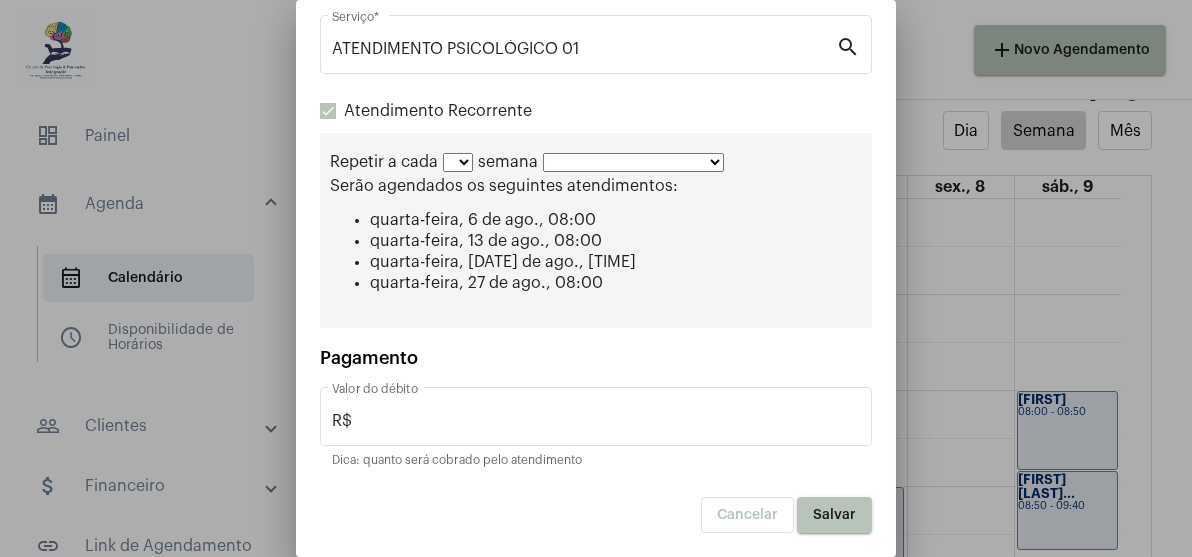scroll, scrollTop: 0, scrollLeft: 0, axis: both 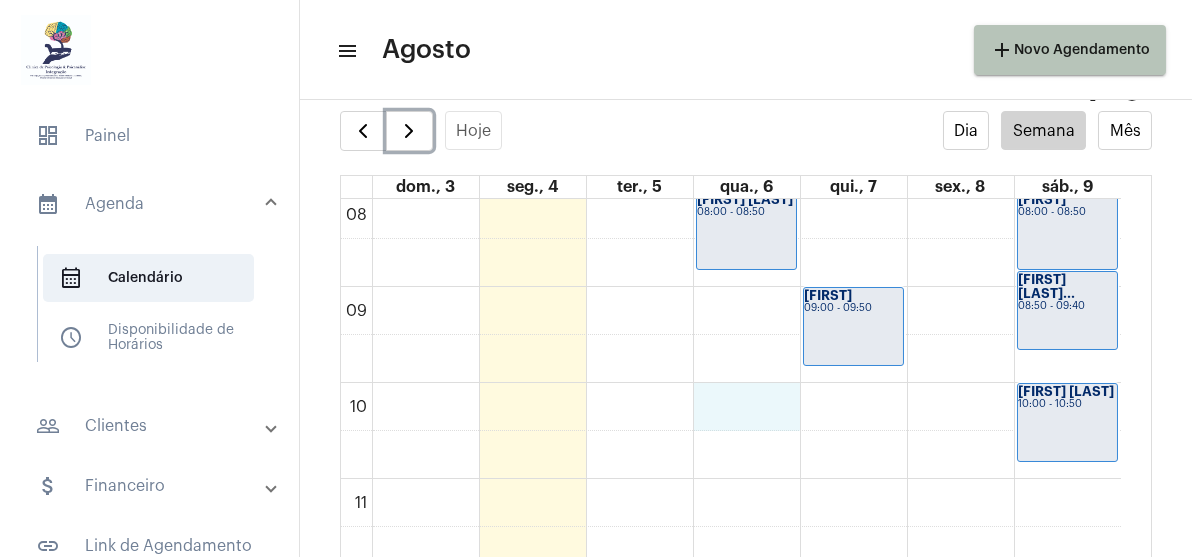 click on "00 01 02 03 04 05 06 07 08 09 10 11 12 13 14 15 16 17 18 19 20 21 22 23
[FIRST]
[TIME] - [TIME]
[FIRST] [LAST]...
[TIME] - [TIME]
[FIRST] [LAST]
[TIME] - [TIME]
[FIRST]
[TIME] - [TIME]
[FIRST]
[TIME] - [TIME]
[FIRST]
[TIME] - [TIME]
[FIRST]
[TIME] - [TIME]
[FIRST] [LAST] PR...
[TIME] - [TIME]
[FIRST] [LAST]
[TIME] - [TIME]
[FIRST]
[TIME] - [TIME]
[FIRST]
[TIME] - [TIME]" 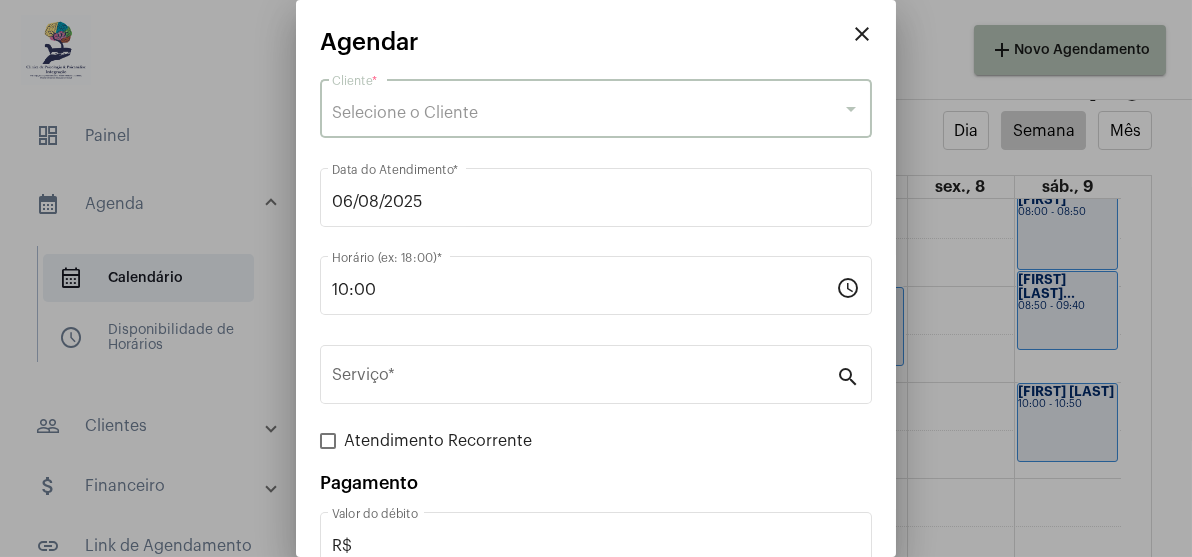 click on "Selecione o Cliente" at bounding box center (587, 113) 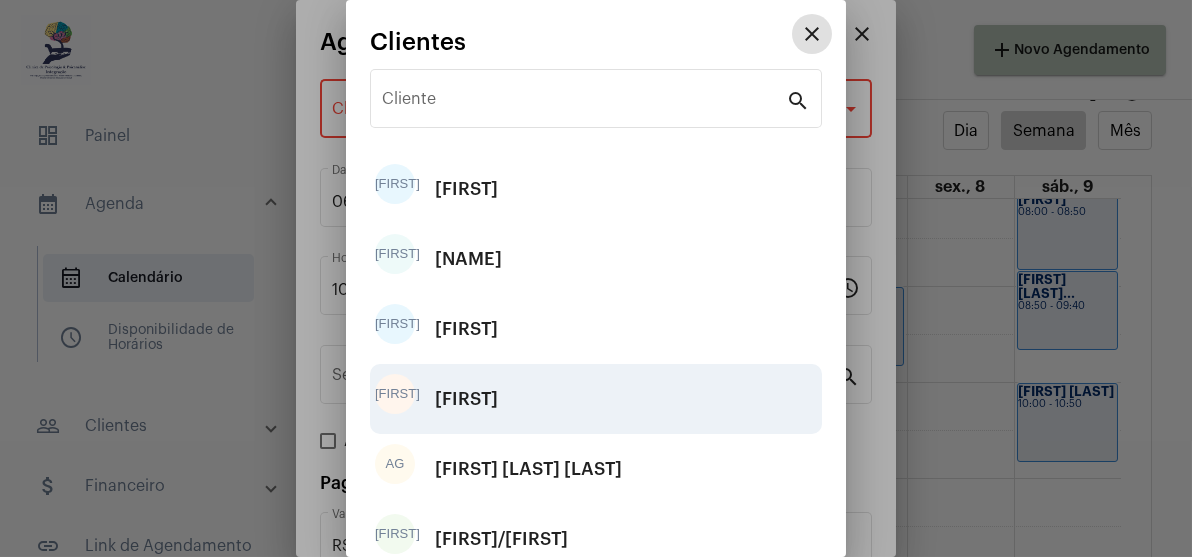 click on "A [NAME]" at bounding box center (596, 399) 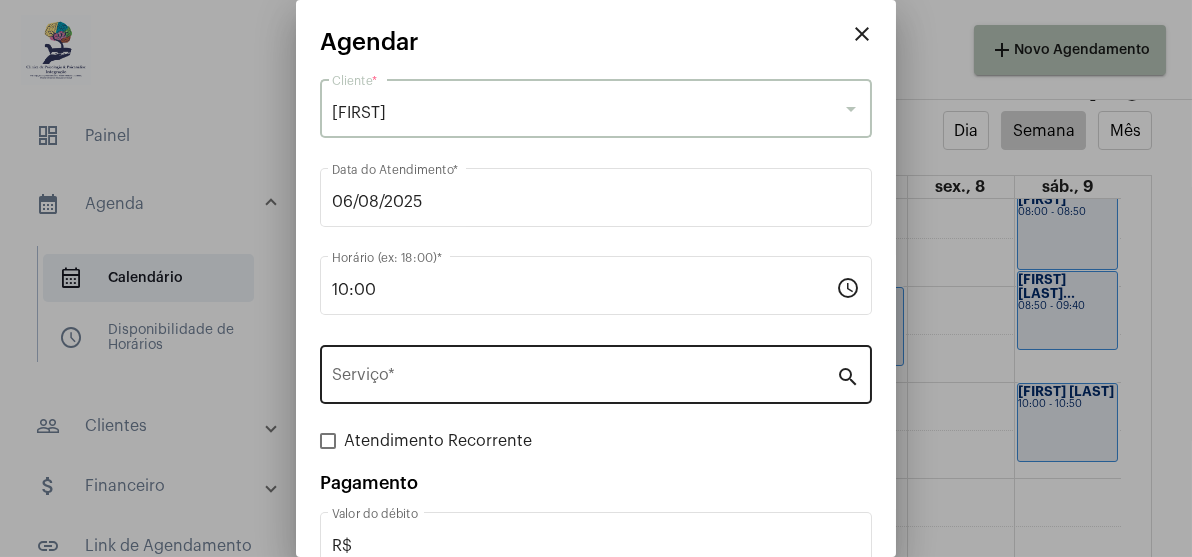 click on "Serviço  *" at bounding box center (584, 379) 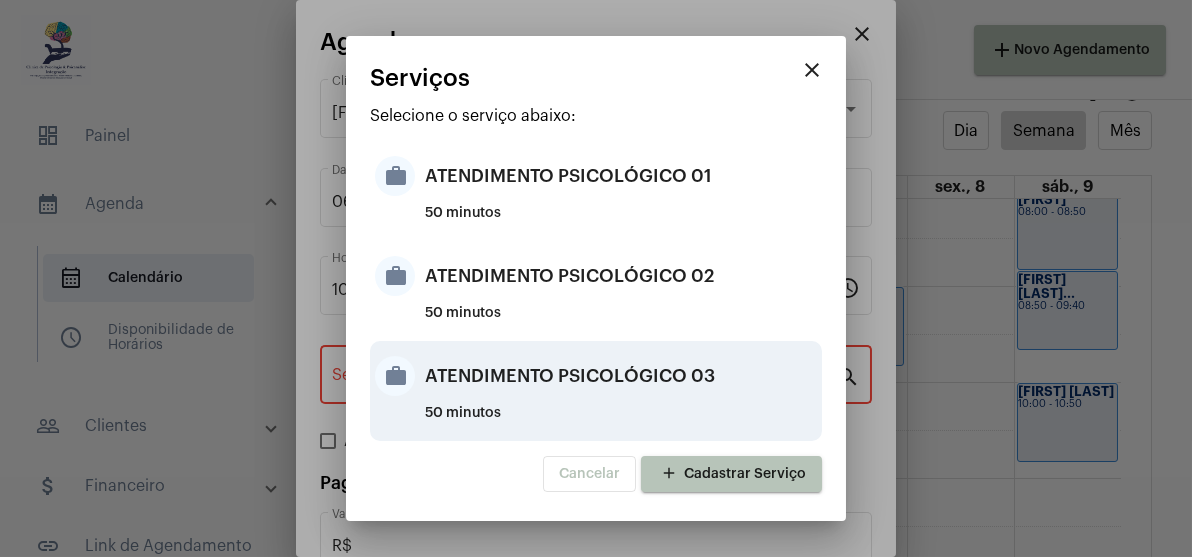 click on "ATENDIMENTO PSICOLÓGICO 03" at bounding box center (621, 376) 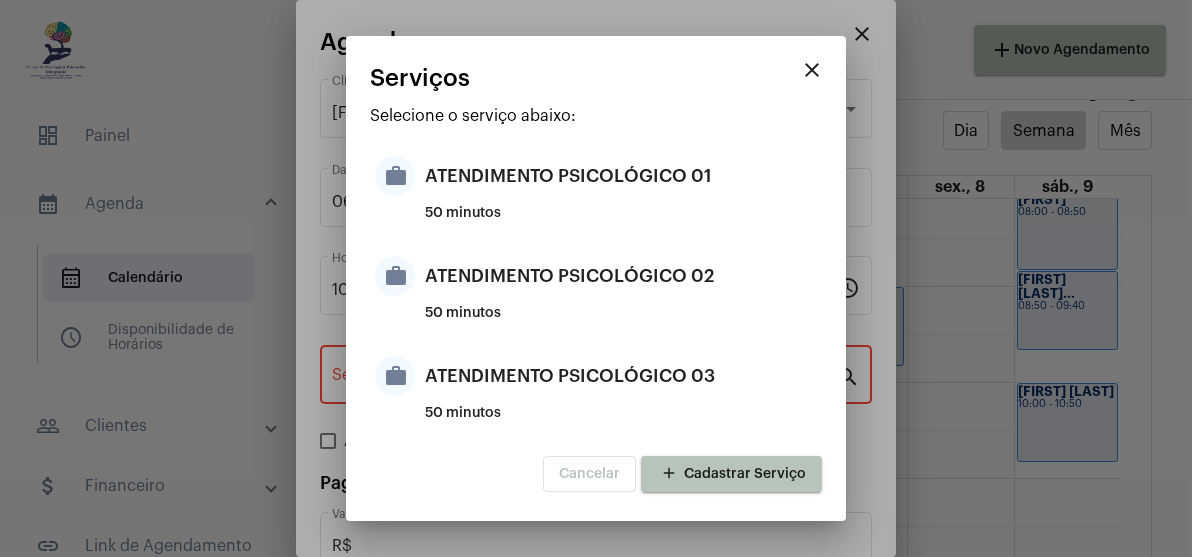 type on "ATENDIMENTO PSICOLÓGICO 03" 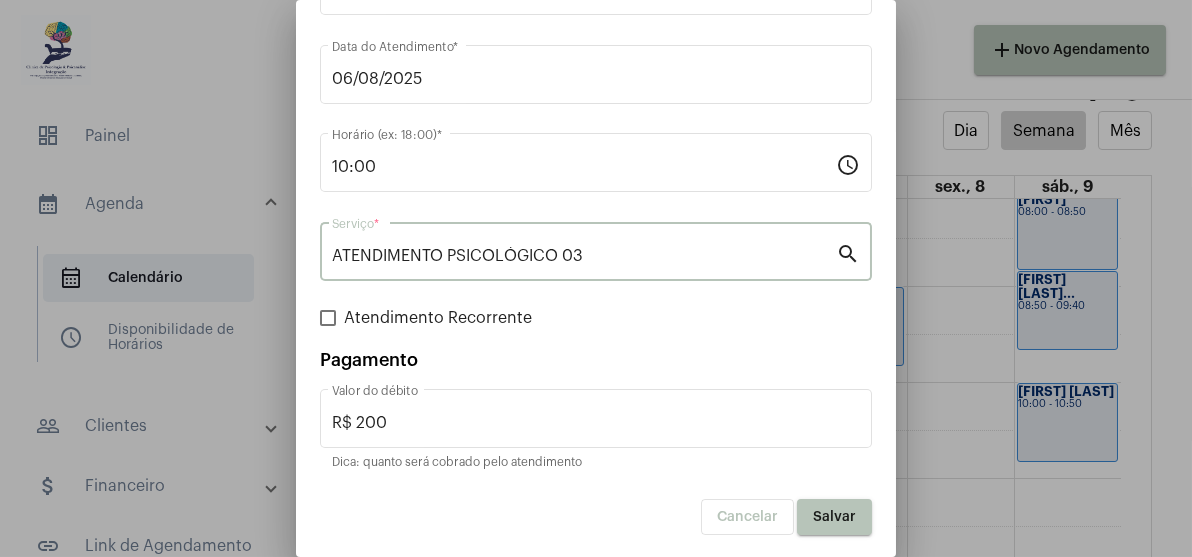 scroll, scrollTop: 126, scrollLeft: 0, axis: vertical 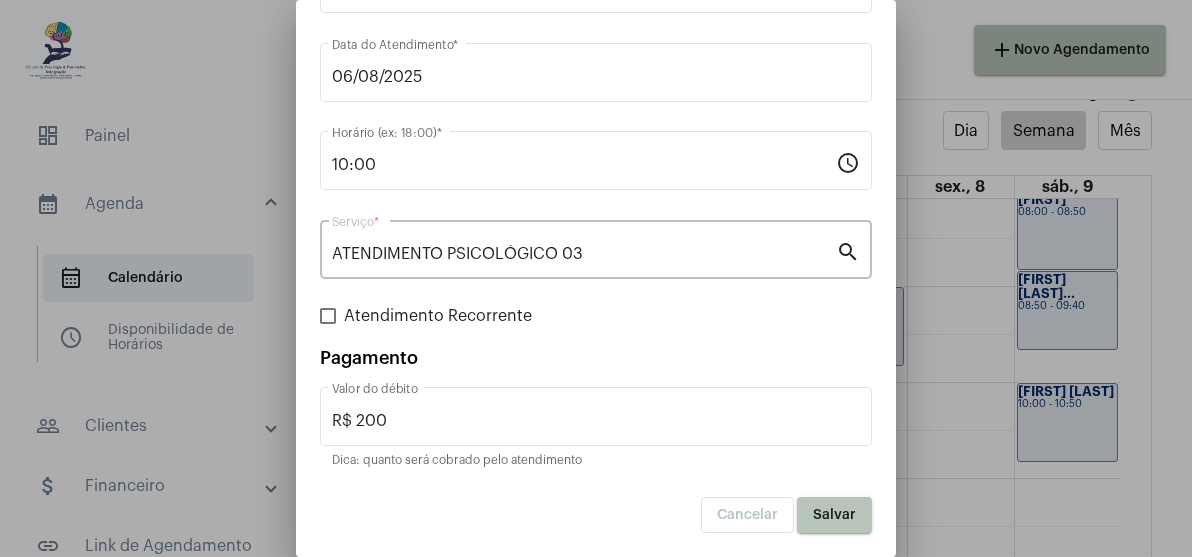 click on "Atendimento Recorrente" at bounding box center [426, 316] 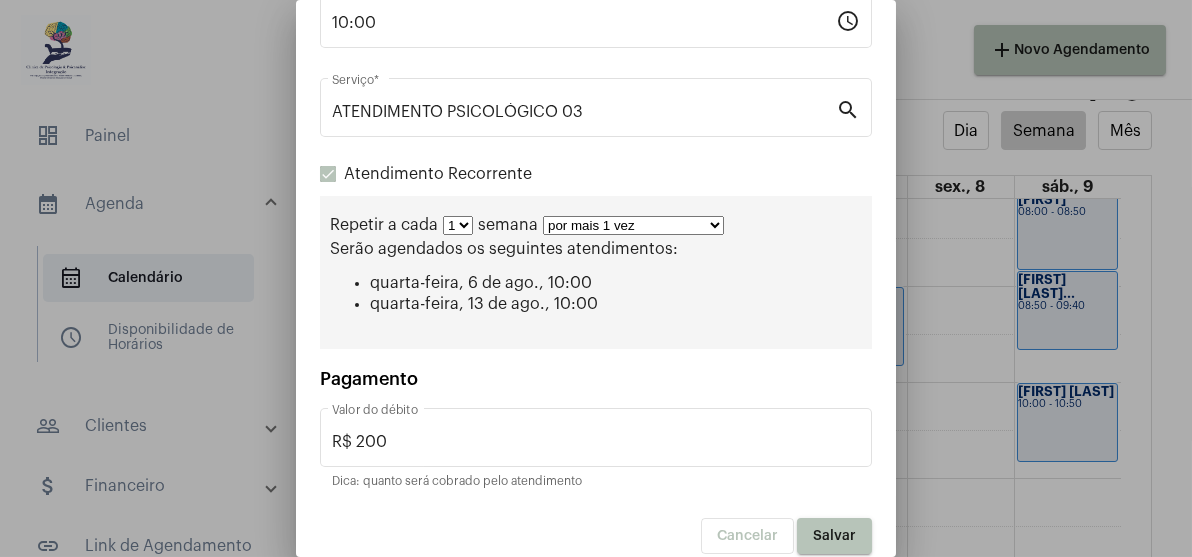 scroll, scrollTop: 288, scrollLeft: 0, axis: vertical 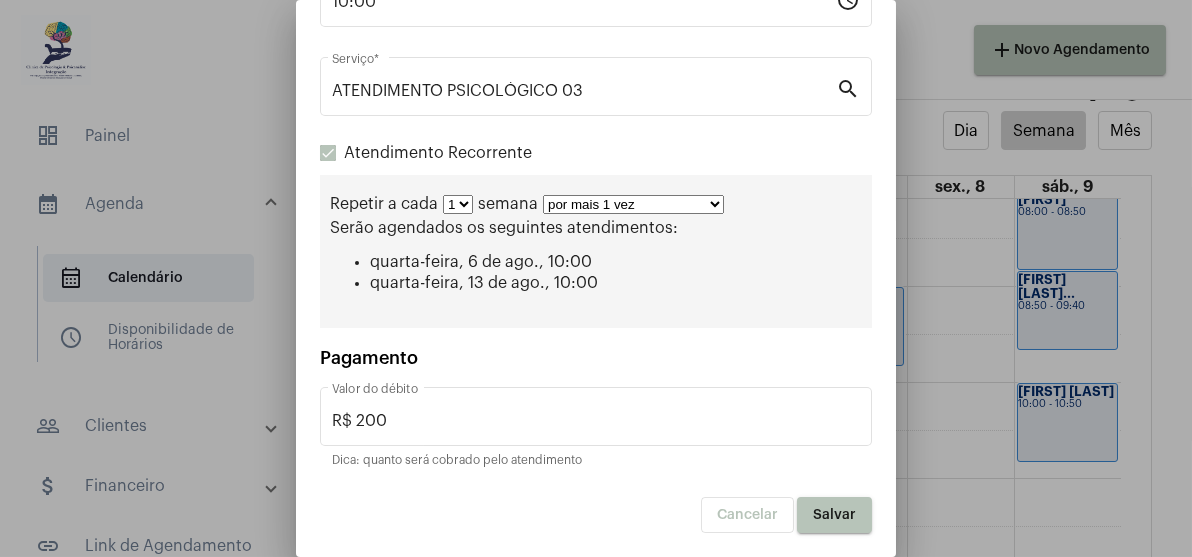 click on "por mais 1 vez por mais 2 vezes por mais 3 vezes por mais 4 vezes por mais 5 vezes por mais 6 vezes por mais 7 vezes por mais 8 vezes por mais 9 vezes por mais 10 vezes por tempo indeterminado" at bounding box center (633, 204) 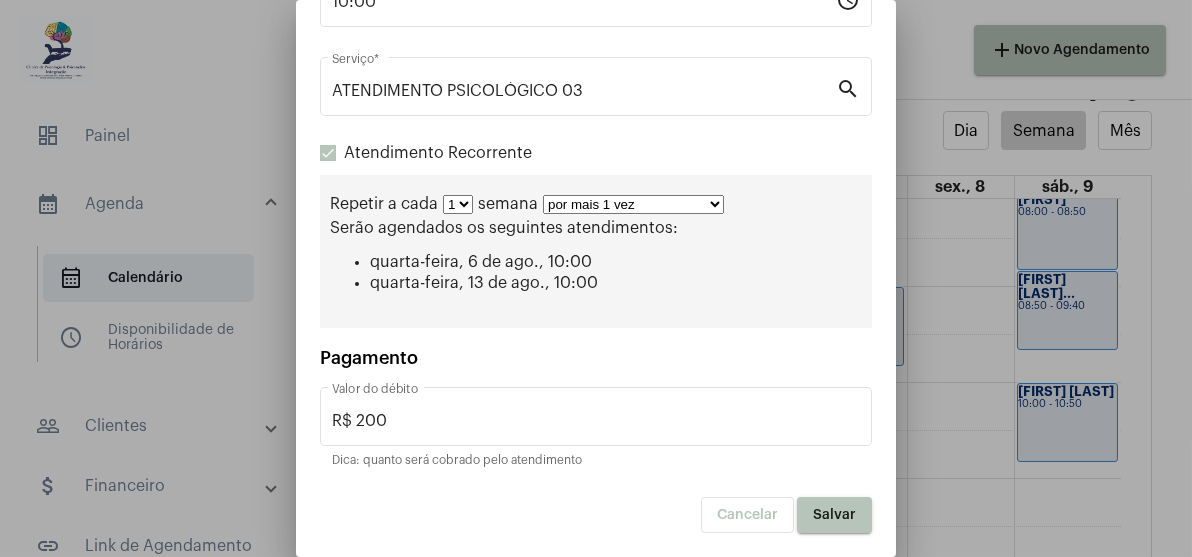 select on "2: 3" 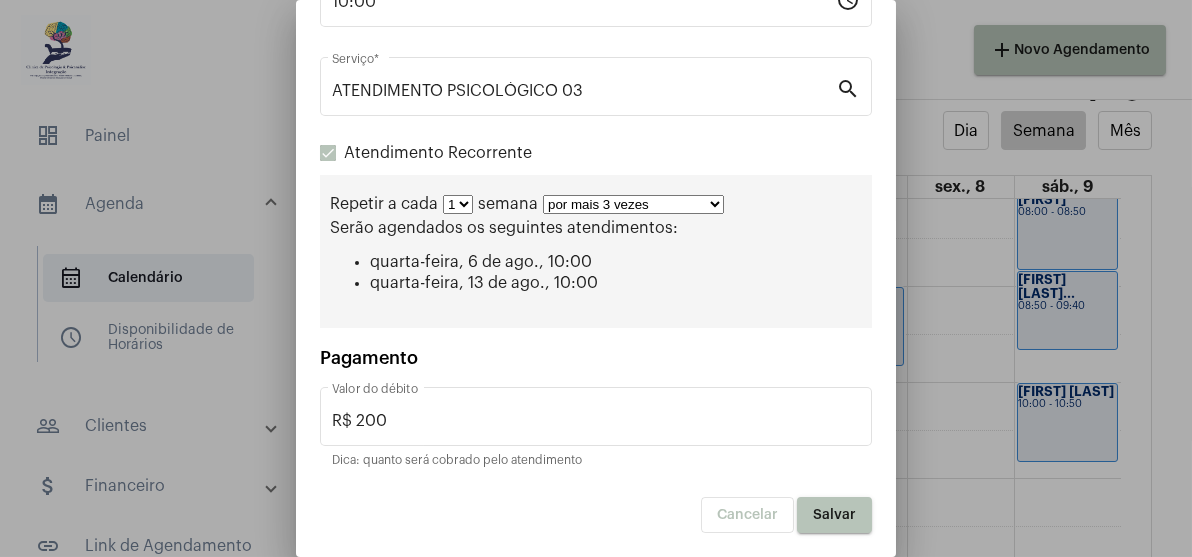 click on "por mais 1 vez por mais 2 vezes por mais 3 vezes por mais 4 vezes por mais 5 vezes por mais 6 vezes por mais 7 vezes por mais 8 vezes por mais 9 vezes por mais 10 vezes por tempo indeterminado" at bounding box center (633, 204) 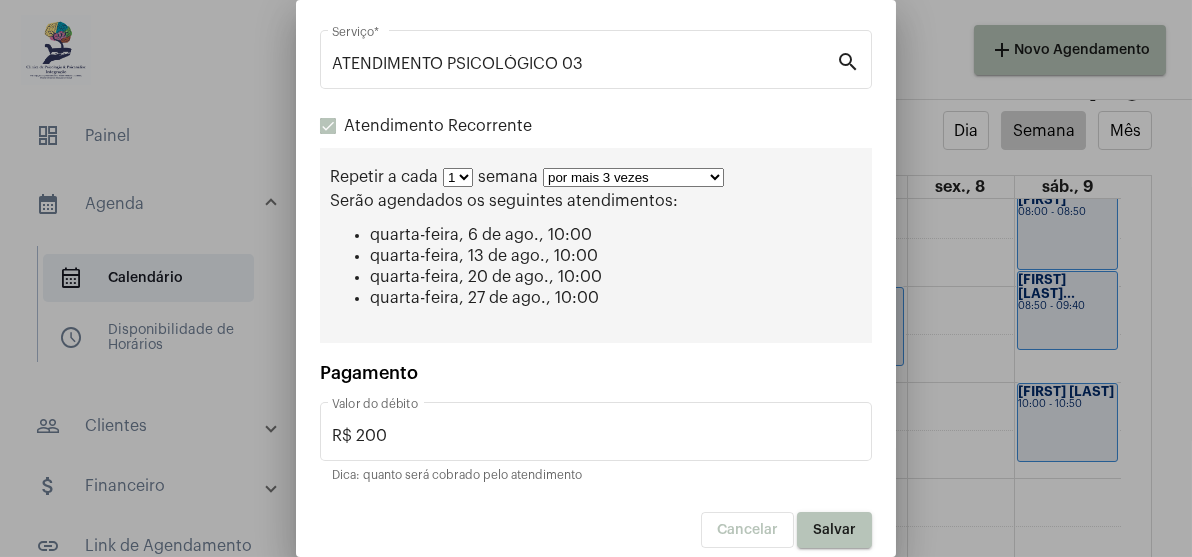 scroll, scrollTop: 330, scrollLeft: 0, axis: vertical 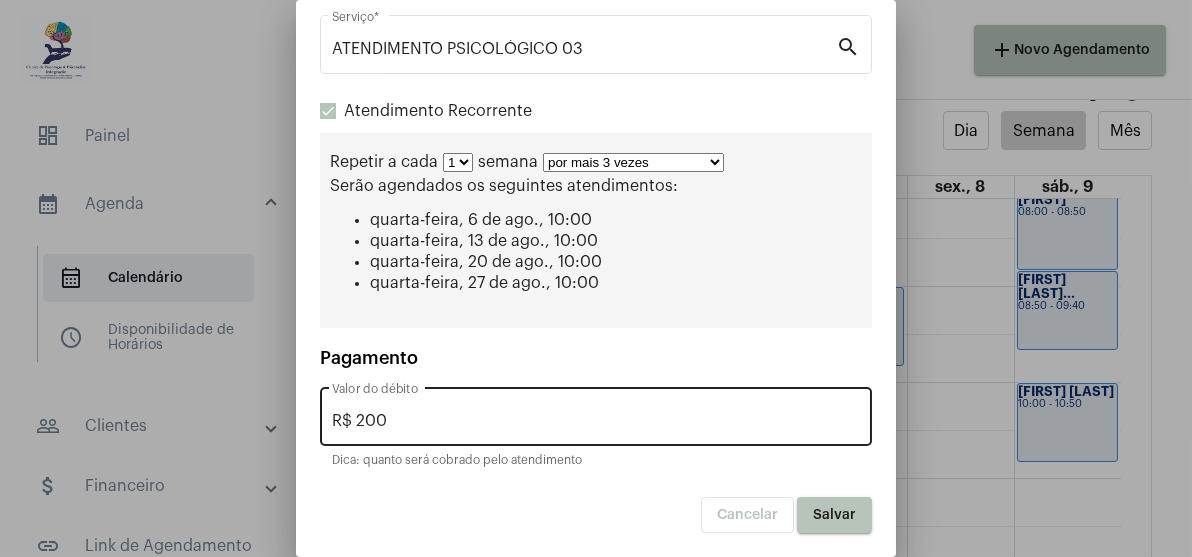 click on "R$ 200" at bounding box center [596, 421] 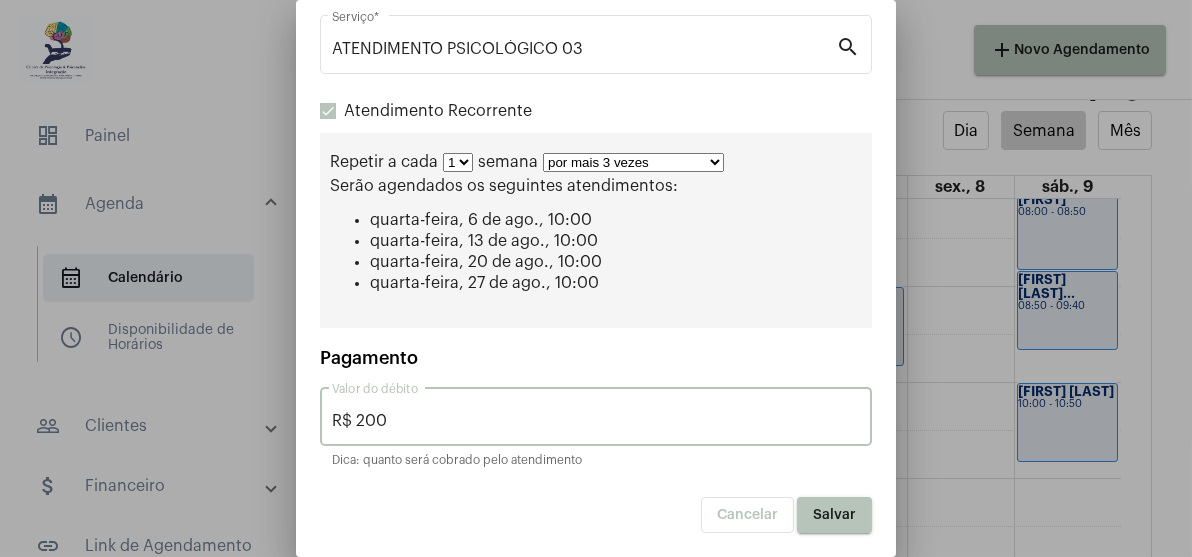 click on "R$ 200" at bounding box center (596, 421) 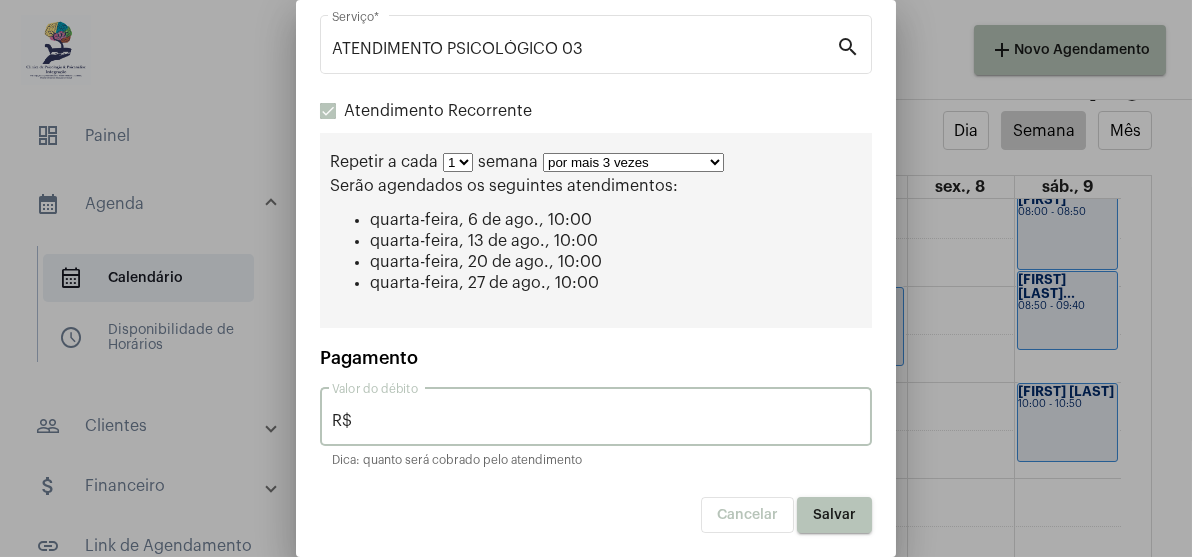type on "R$" 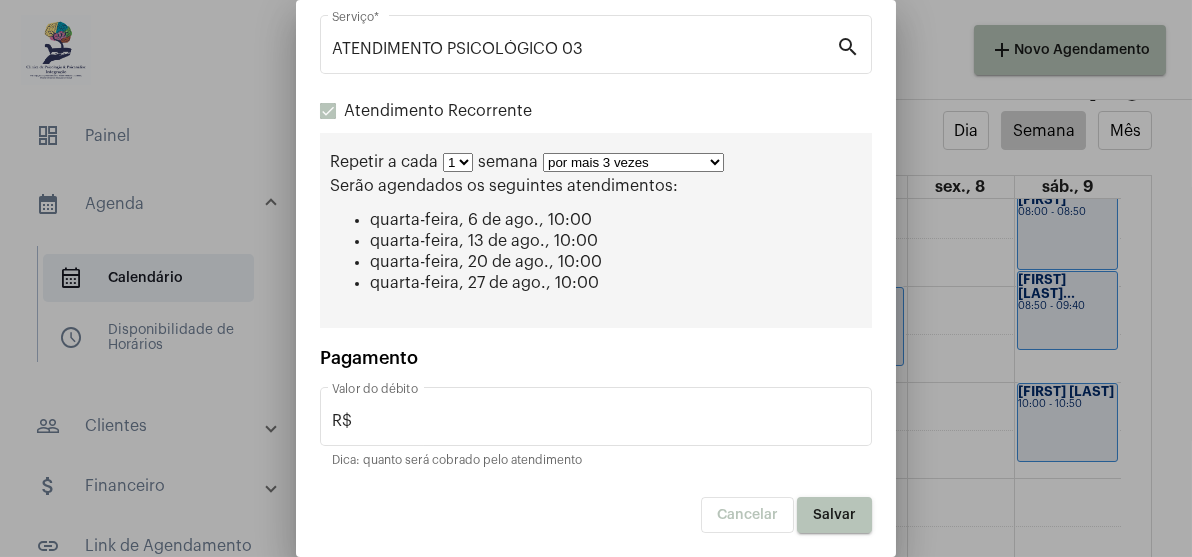 click on "Salvar" at bounding box center [834, 515] 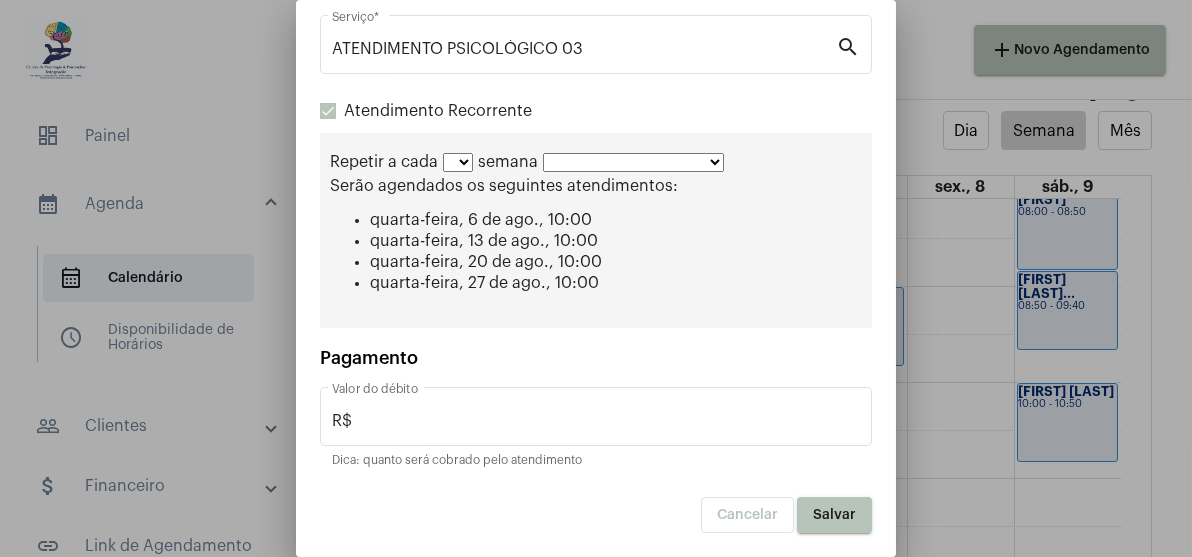 scroll, scrollTop: 0, scrollLeft: 0, axis: both 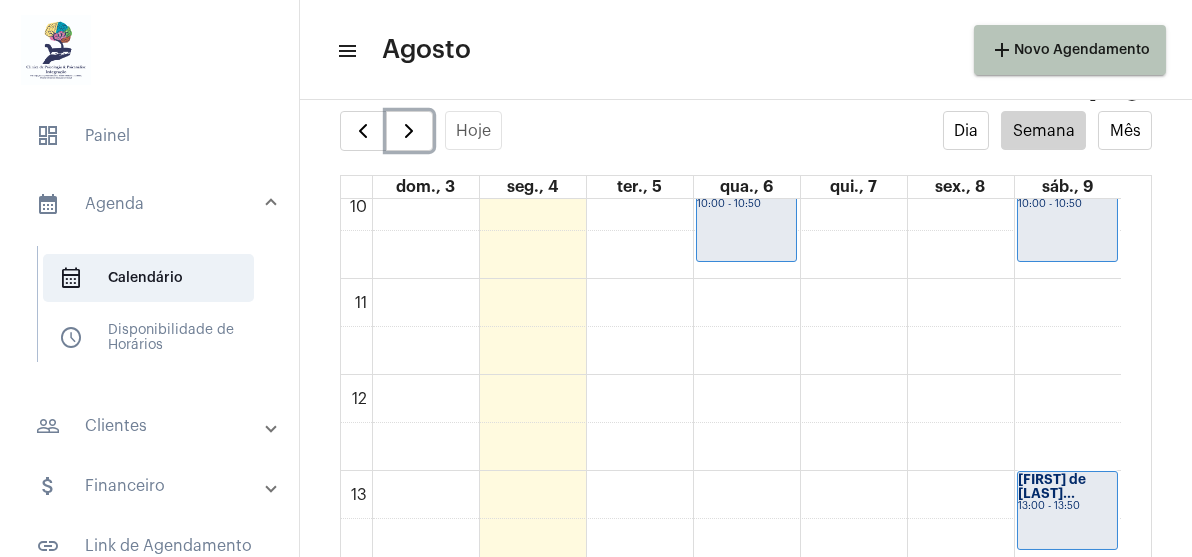 click on "00 01 02 03 04 05 06 07 08 09 10 11 12 13 14 15 16 17 18 19 20 21 22 23
[FIRST]
[TIME] - [TIME]
[FIRST] [LAST]...
[TIME] - [TIME]
[FIRST] [LAST]
[TIME] - [TIME]
[FIRST]
[TIME] - [TIME]
[FIRST]
[TIME] - [TIME]
[FIRST]
[TIME] - [TIME]
[FIRST]
[TIME] - [TIME]
[FIRST]
[TIME] - [TIME]
[FIRST] [LAST] PR...
[TIME] - [TIME]
[FIRST] [LAST]
[TIME] - [TIME]
[FIRST] [LAST]" 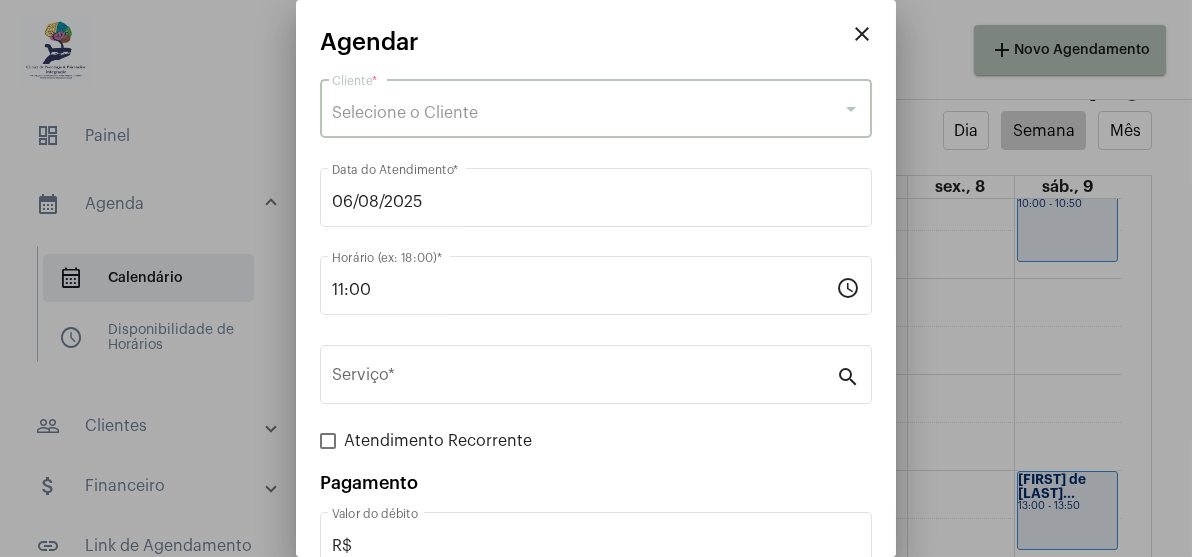 click on "Selecione o Cliente" at bounding box center [587, 113] 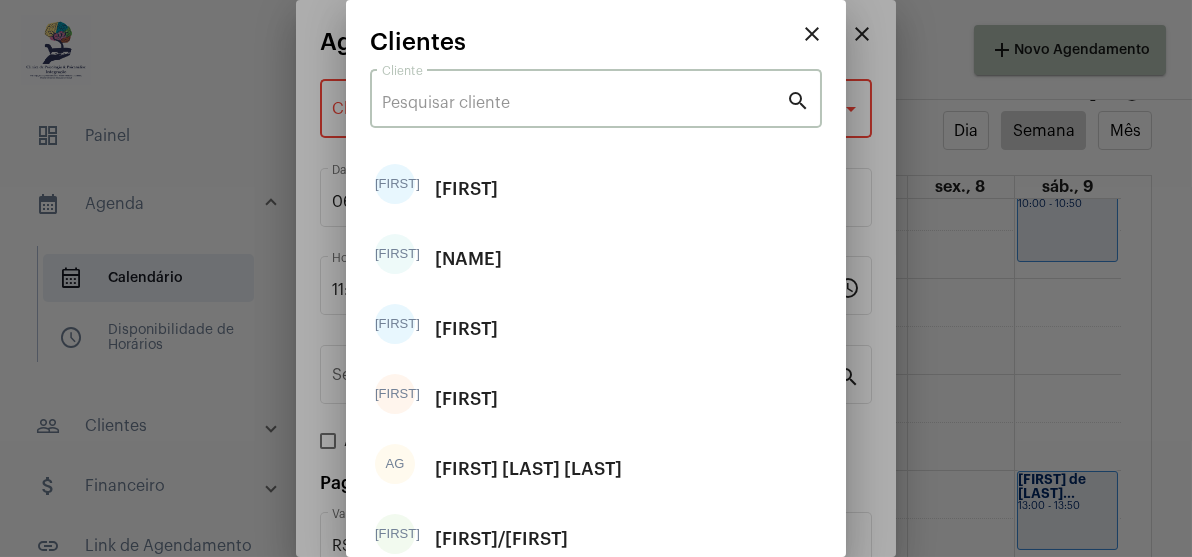 click on "Cliente" at bounding box center (584, 103) 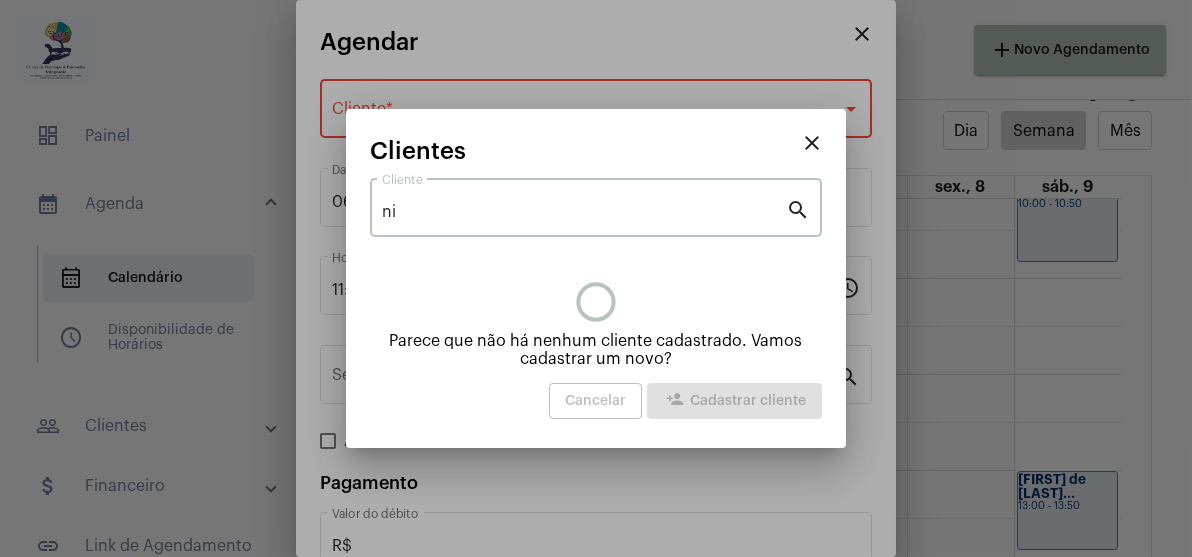 type on "n" 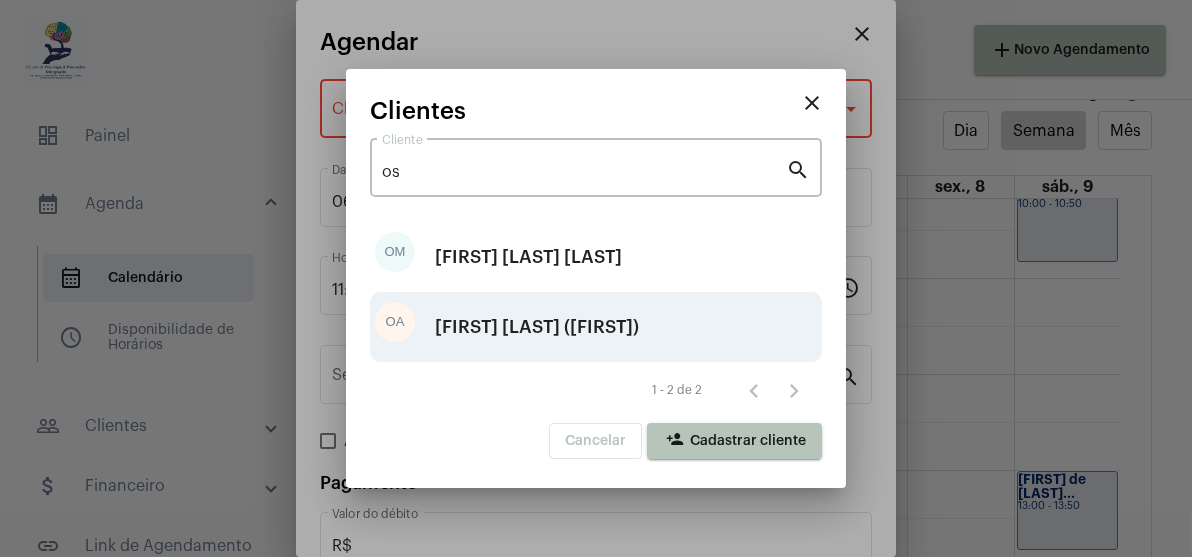 type on "os" 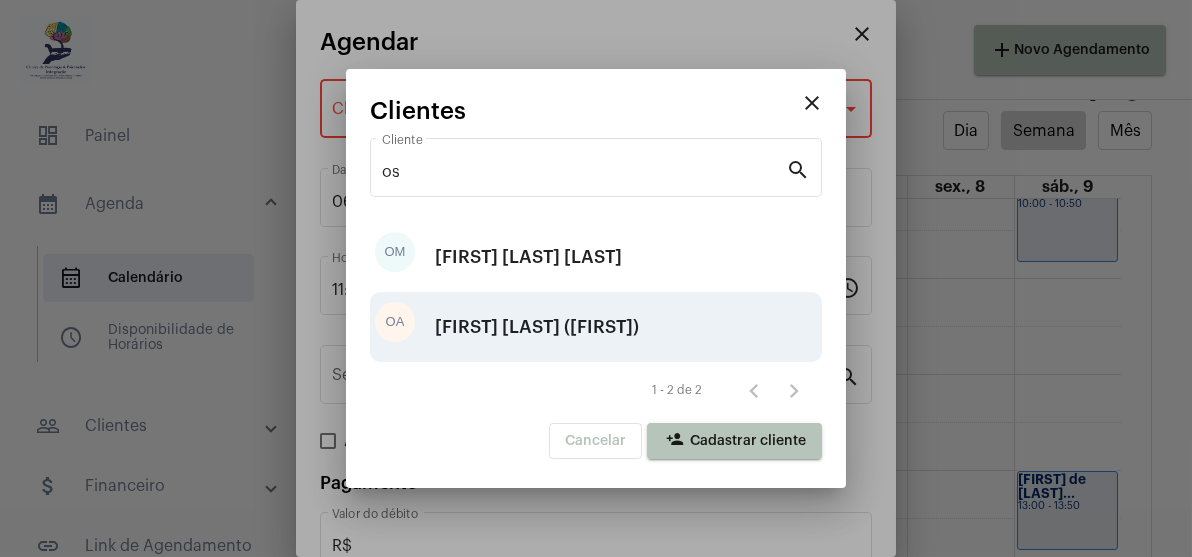 click on "[FIRST] [LAST] ([FIRST])" at bounding box center (537, 327) 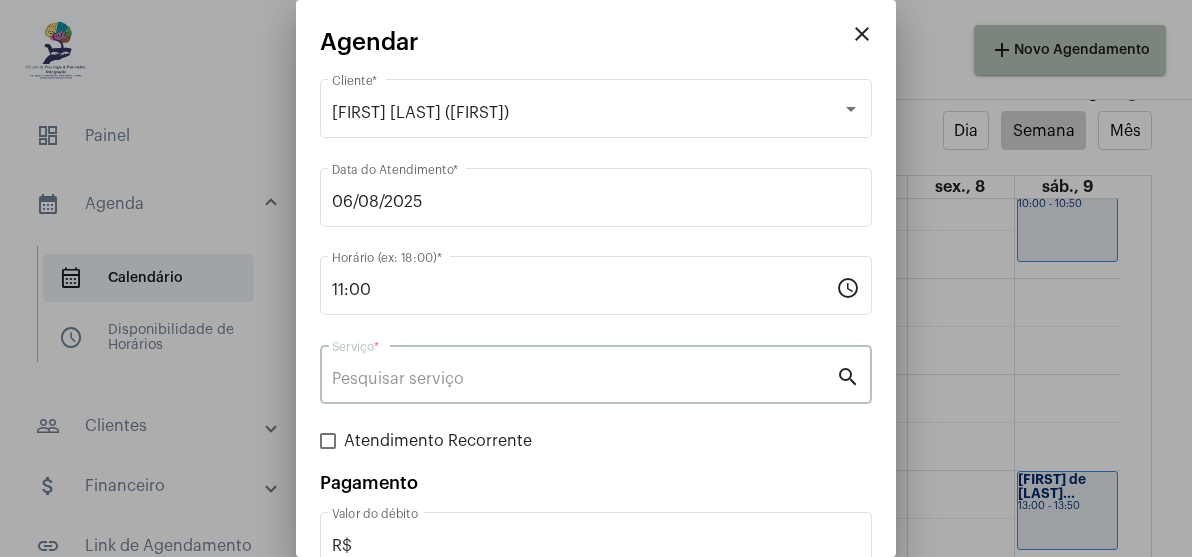 click on "Serviço  *" at bounding box center (584, 379) 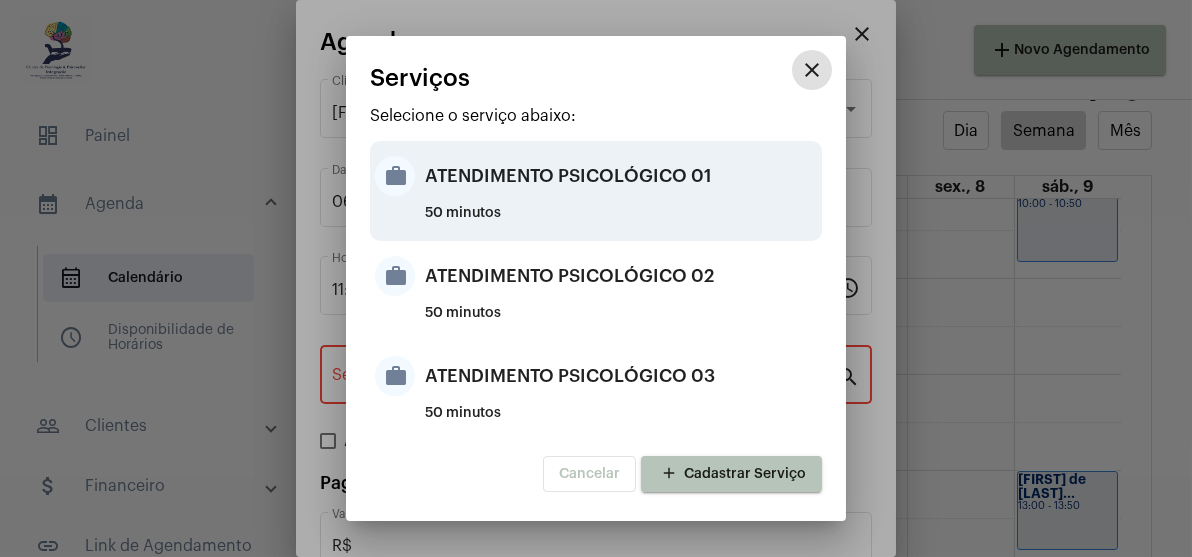 click on "ATENDIMENTO PSICOLÓGICO 01" at bounding box center (621, 176) 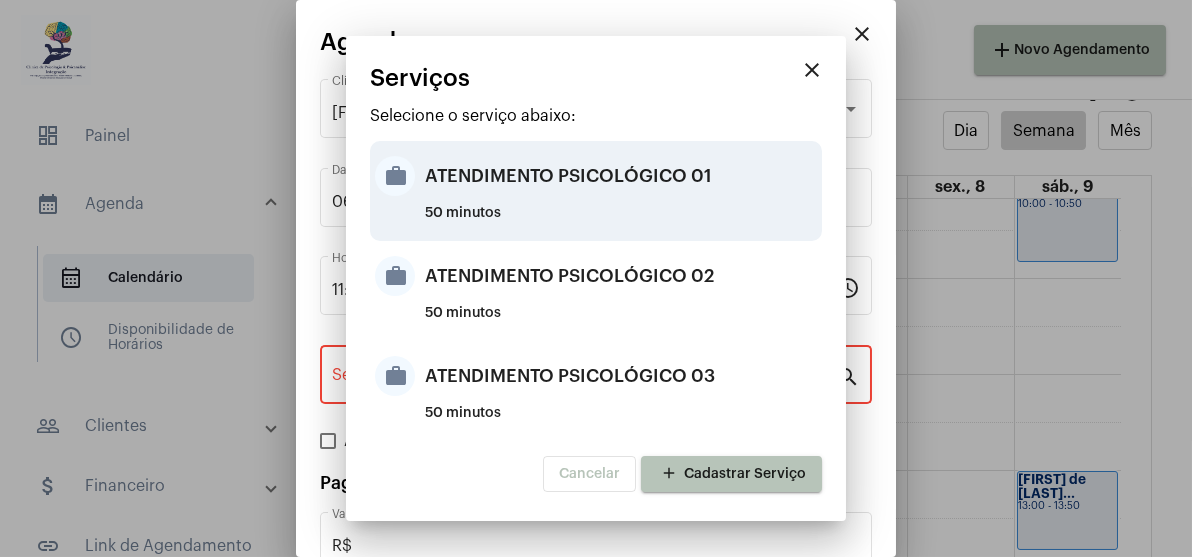 type on "ATENDIMENTO PSICOLÓGICO 01" 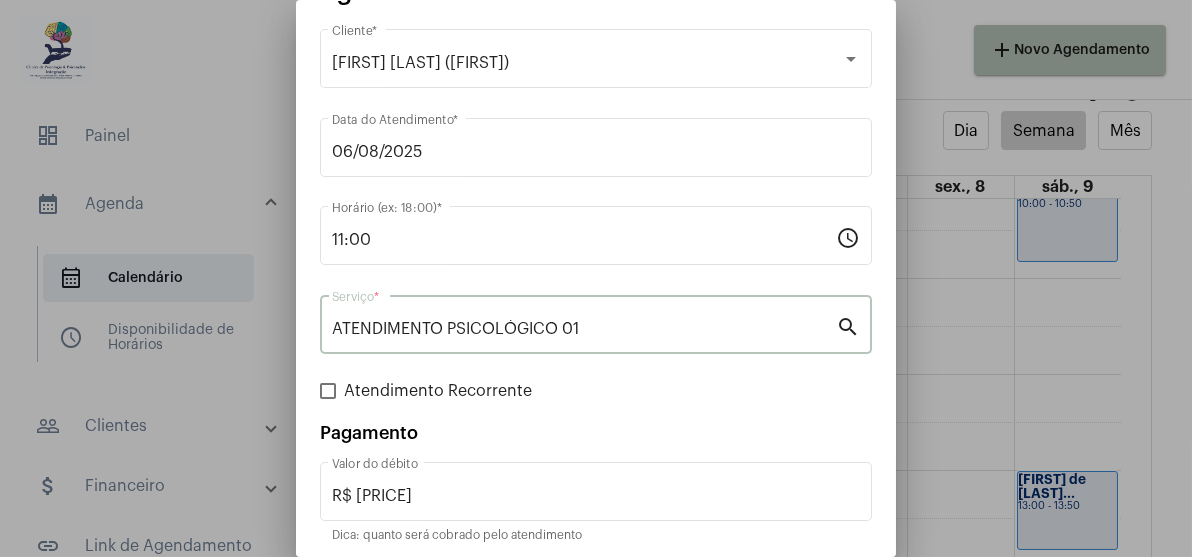 scroll, scrollTop: 126, scrollLeft: 0, axis: vertical 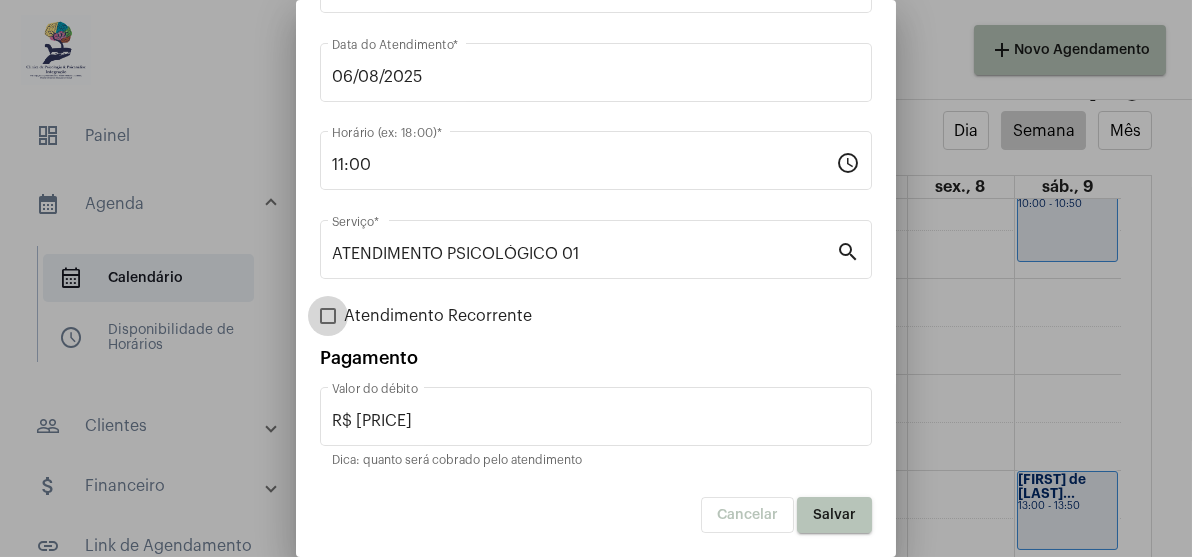 click at bounding box center (328, 316) 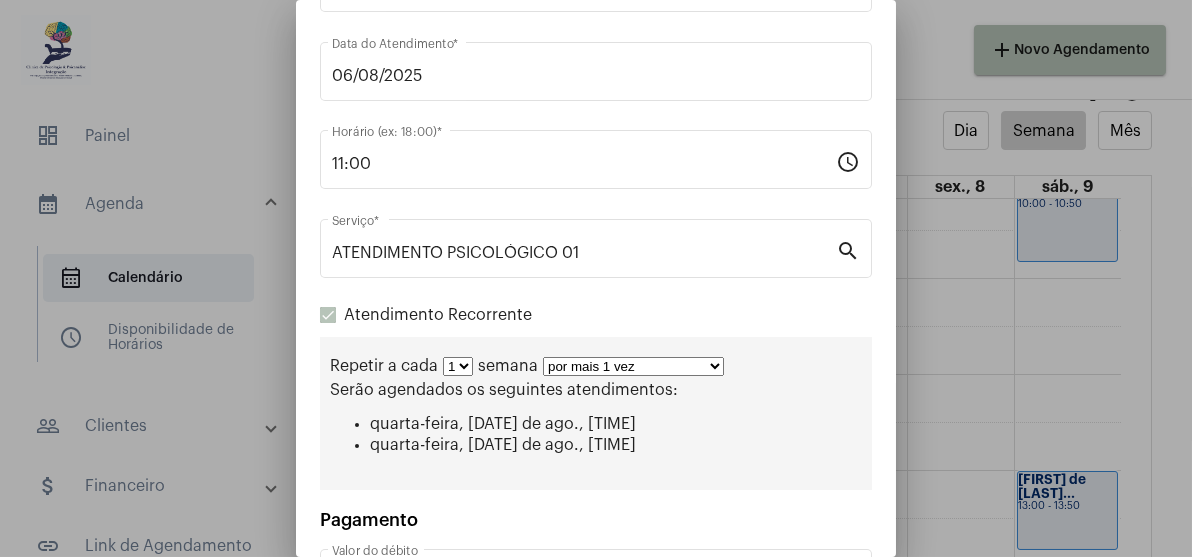 click on "por mais 1 vez por mais 2 vezes por mais 3 vezes por mais 4 vezes por mais 5 vezes por mais 6 vezes por mais 7 vezes por mais 8 vezes por mais 9 vezes por mais 10 vezes por tempo indeterminado" at bounding box center [633, 366] 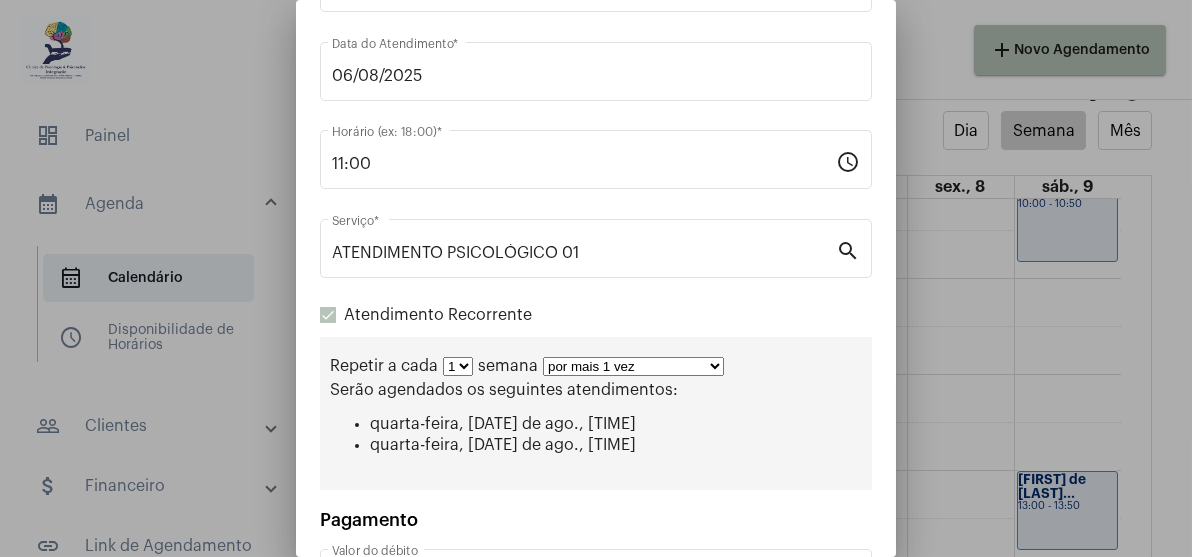 select on "2: 3" 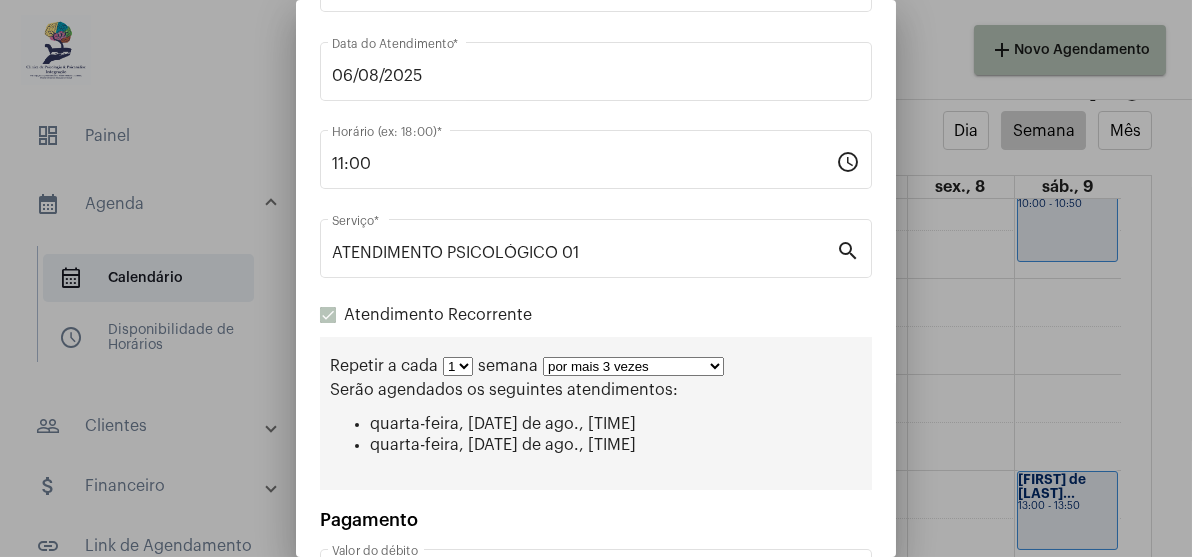 click on "por mais 1 vez por mais 2 vezes por mais 3 vezes por mais 4 vezes por mais 5 vezes por mais 6 vezes por mais 7 vezes por mais 8 vezes por mais 9 vezes por mais 10 vezes por tempo indeterminado" at bounding box center (633, 366) 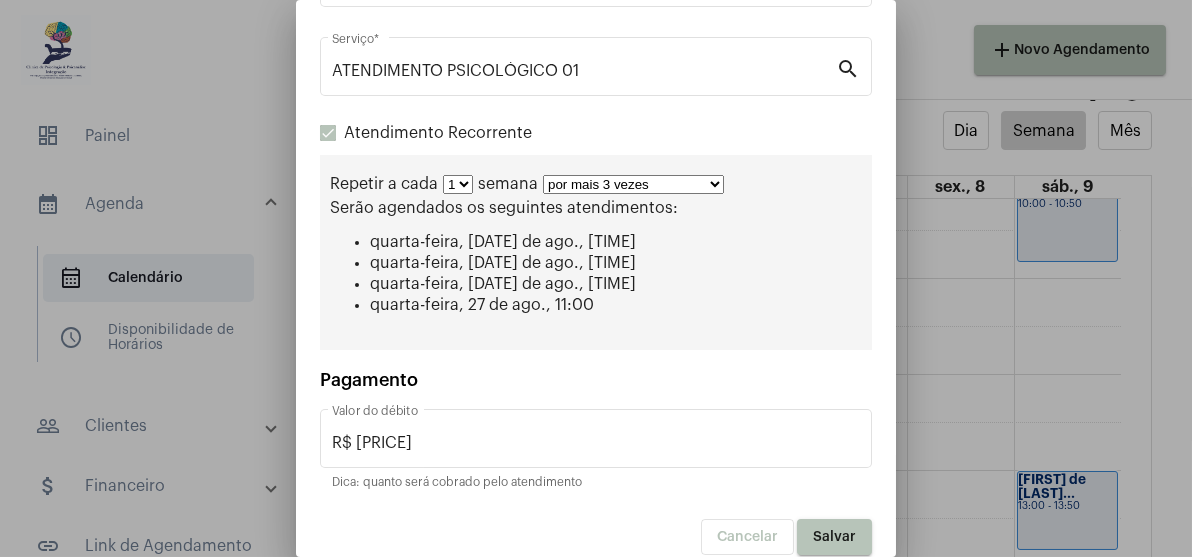 scroll, scrollTop: 330, scrollLeft: 0, axis: vertical 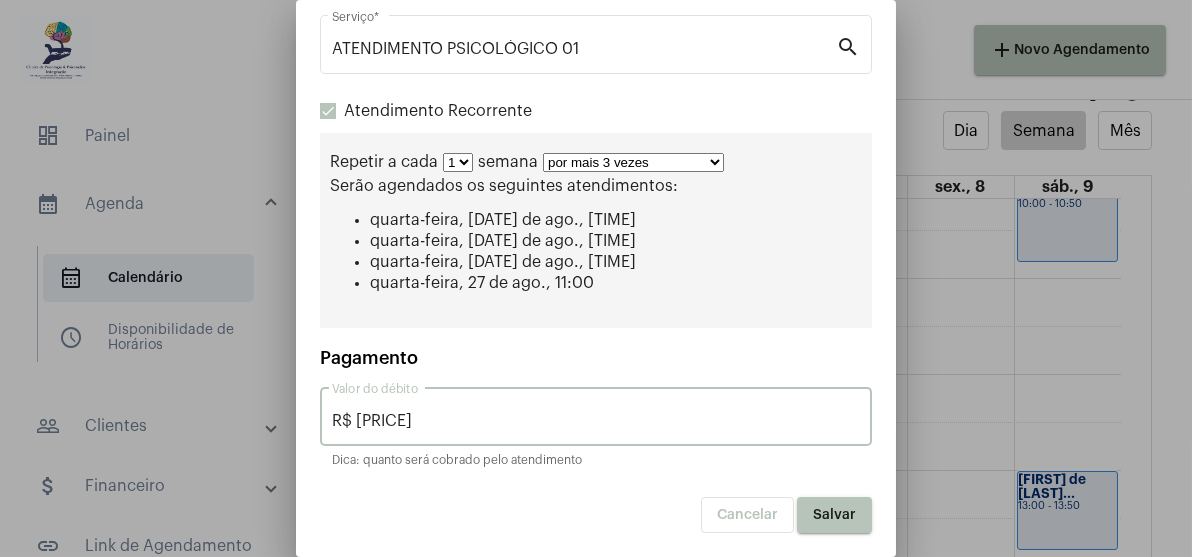 click on "R$ [PRICE]" at bounding box center (596, 421) 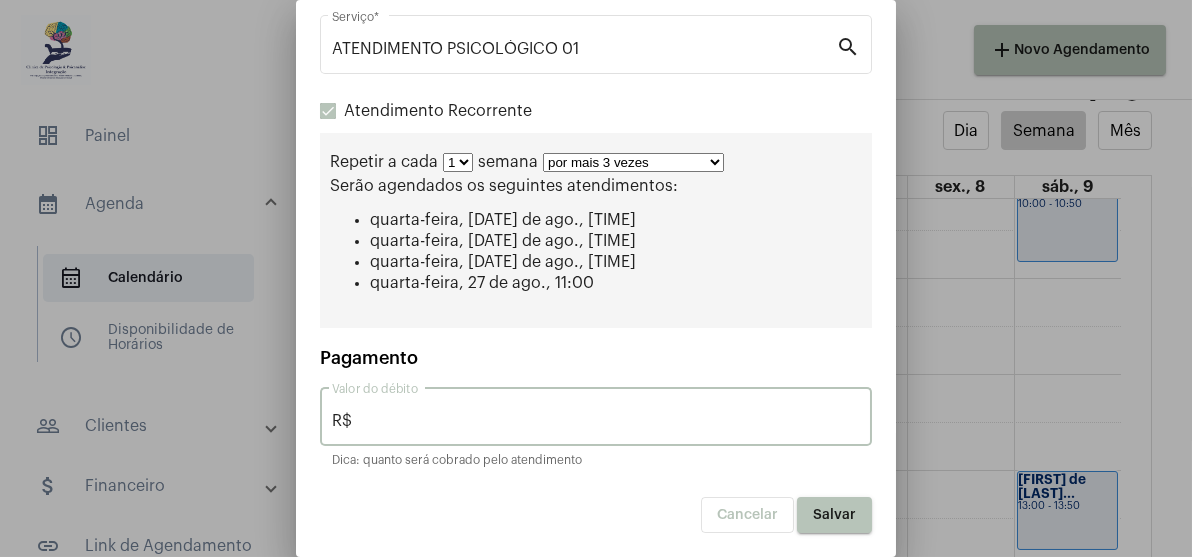 type on "R$" 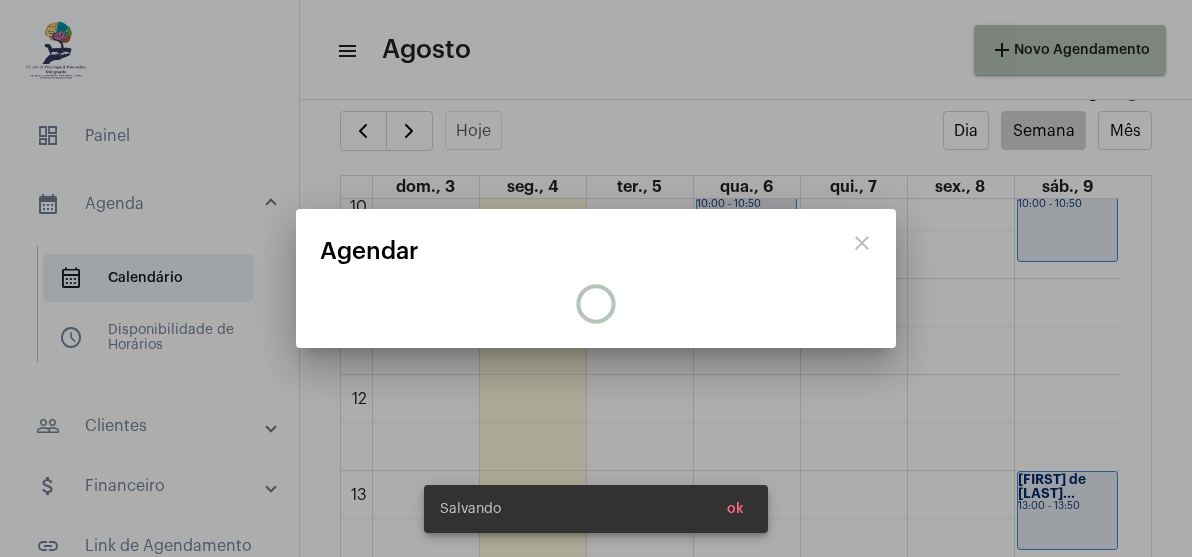 scroll, scrollTop: 0, scrollLeft: 0, axis: both 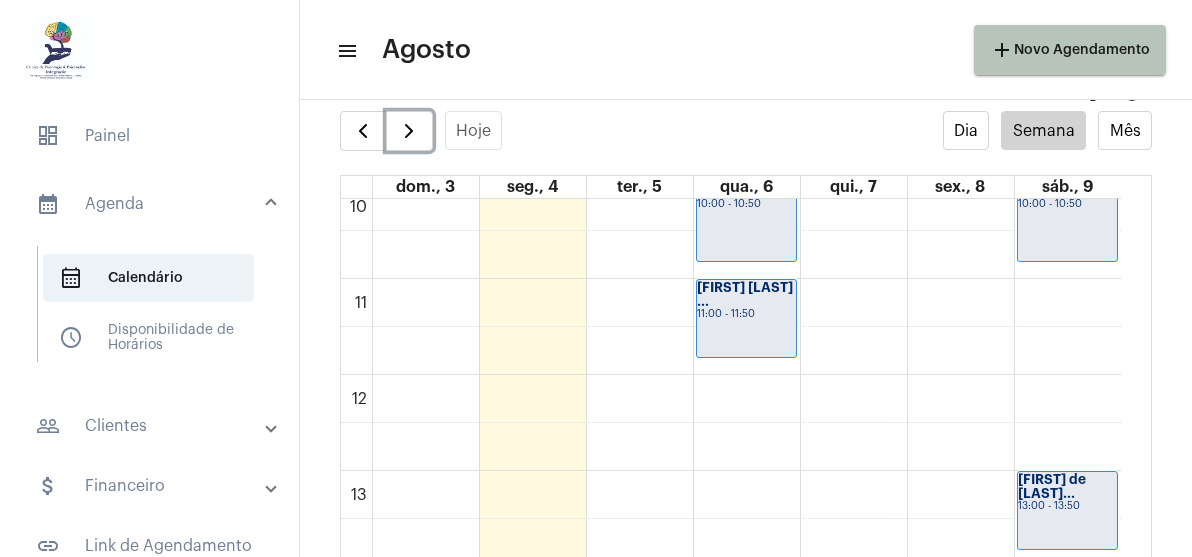 click on "00 01 02 03 04 05 06 07 08 09 10 11 12 13 14 15 16 17 18 19 20 21 22 23
[FIRST]
[TIME] - [TIME]
[FIRST] [LAST]...
[TIME] - [TIME]
[FIRST] [LAST]
[TIME] - [TIME]
[FIRST]
[TIME] - [TIME]
[FIRST] [LAST] ...
[TIME] - [TIME]
[FIRST]
[TIME] - [TIME]
[FIRST]
[TIME] - [TIME]
[FIRST]
[TIME] - [TIME]
[FIRST]
[TIME] - [TIME]
[FIRST]
[TIME] - [TIME]
[FIRST] [LAST] PR...
[TIME] - [TIME]
[FIRST] [LAST]" 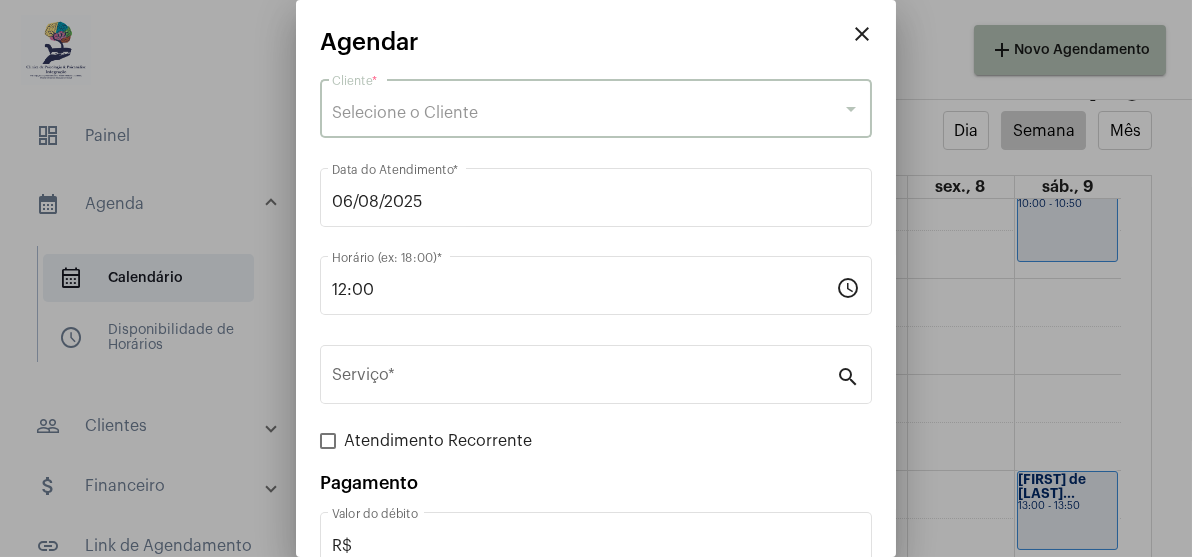 click on "Selecione o Cliente" at bounding box center (587, 113) 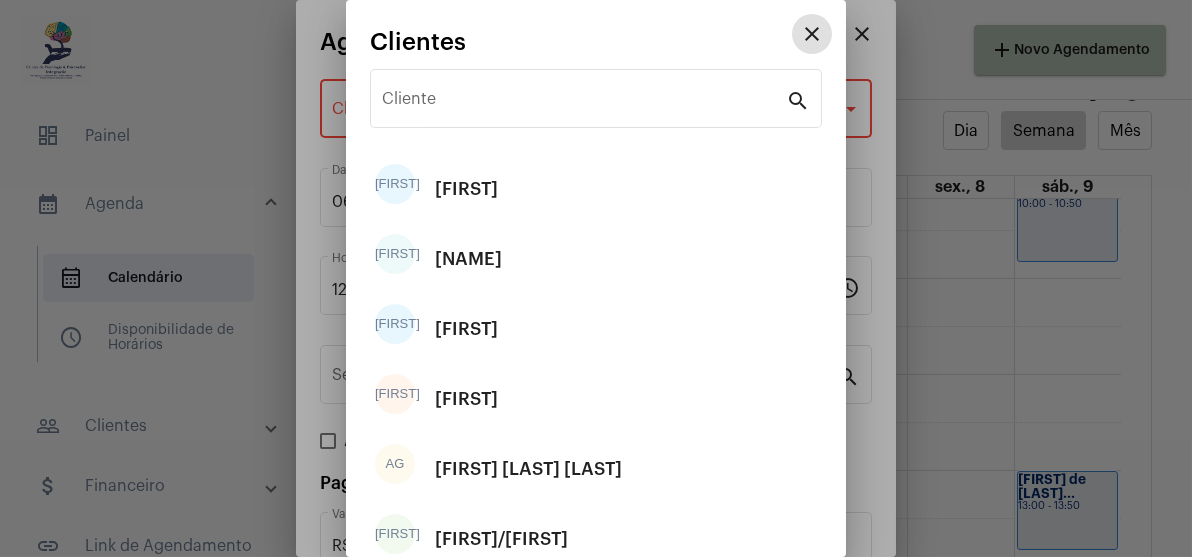click on "Cliente" at bounding box center [584, 103] 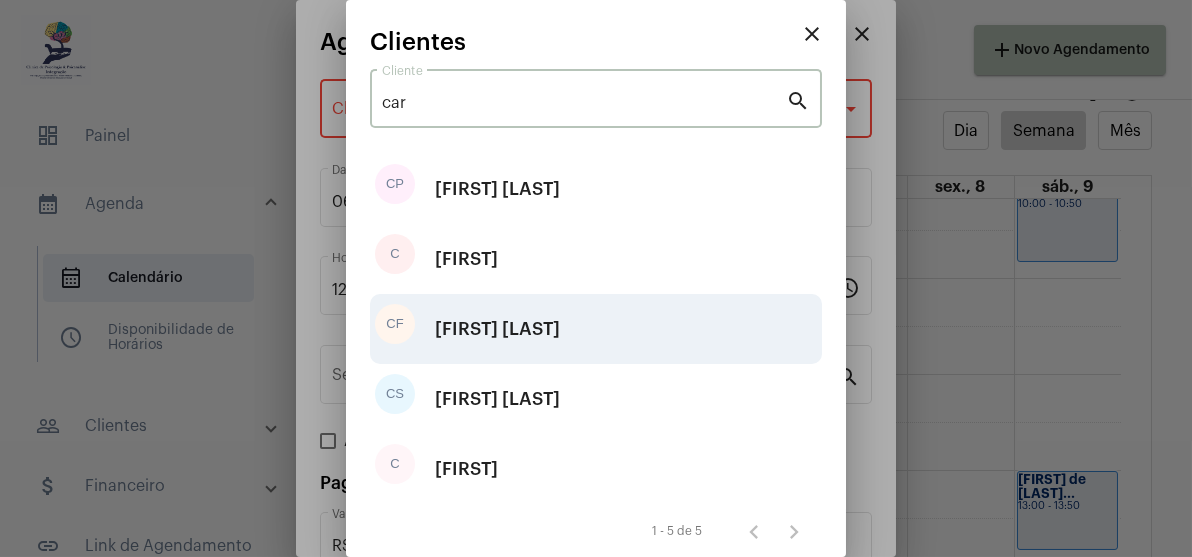 type on "car" 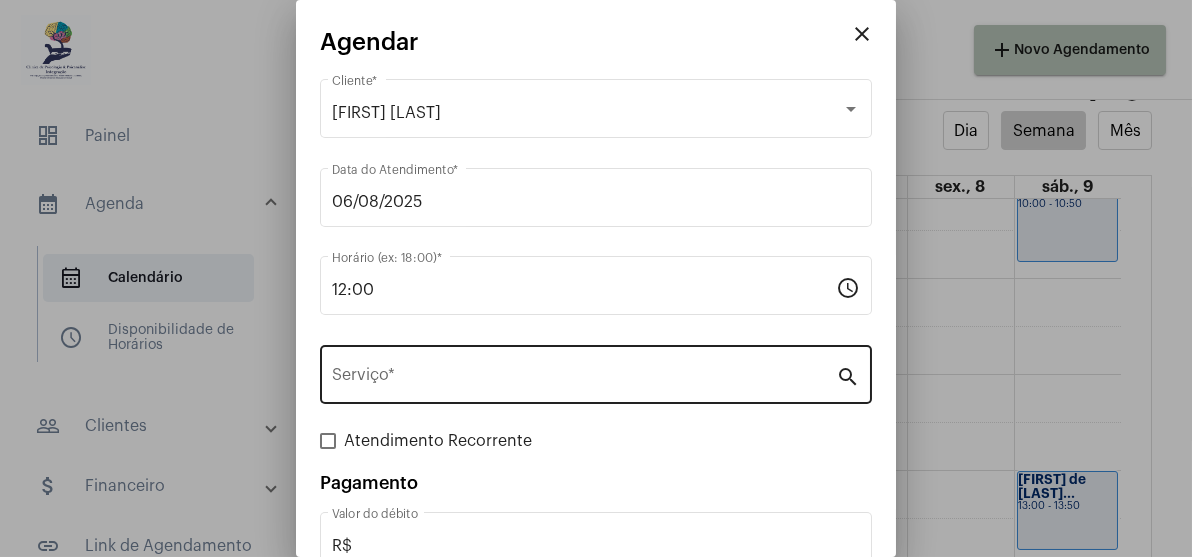 click on "Serviço  *" at bounding box center [584, 372] 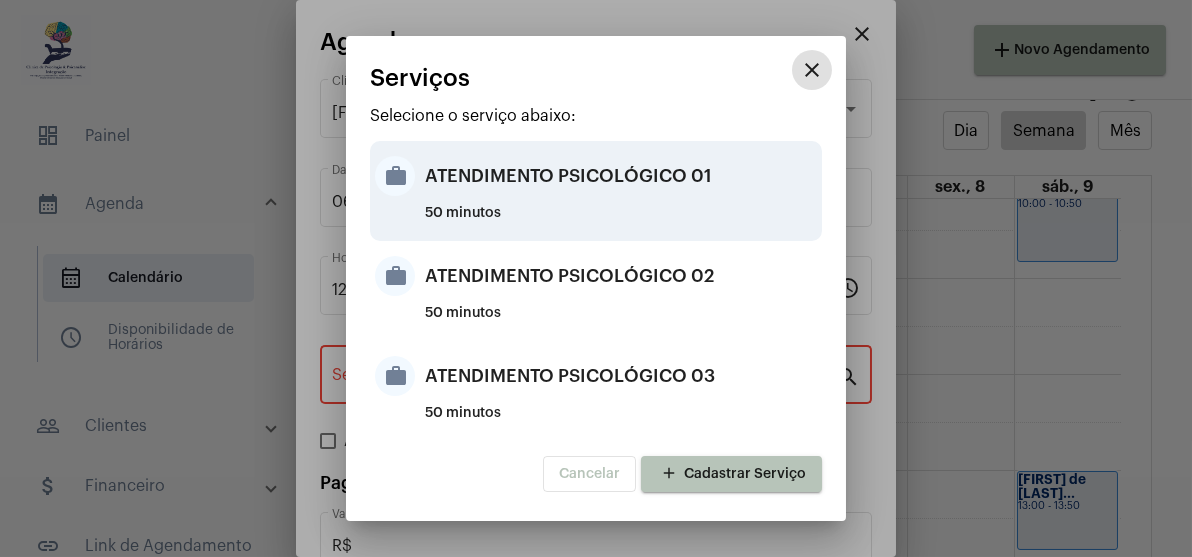 click on "ATENDIMENTO PSICOLÓGICO 01" at bounding box center [621, 176] 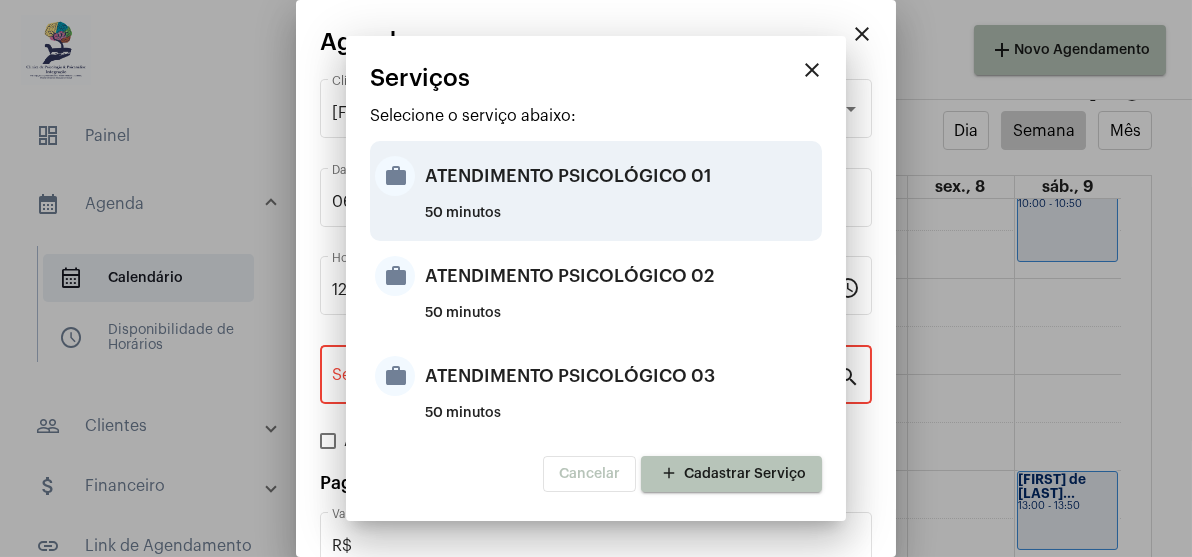type on "ATENDIMENTO PSICOLÓGICO 01" 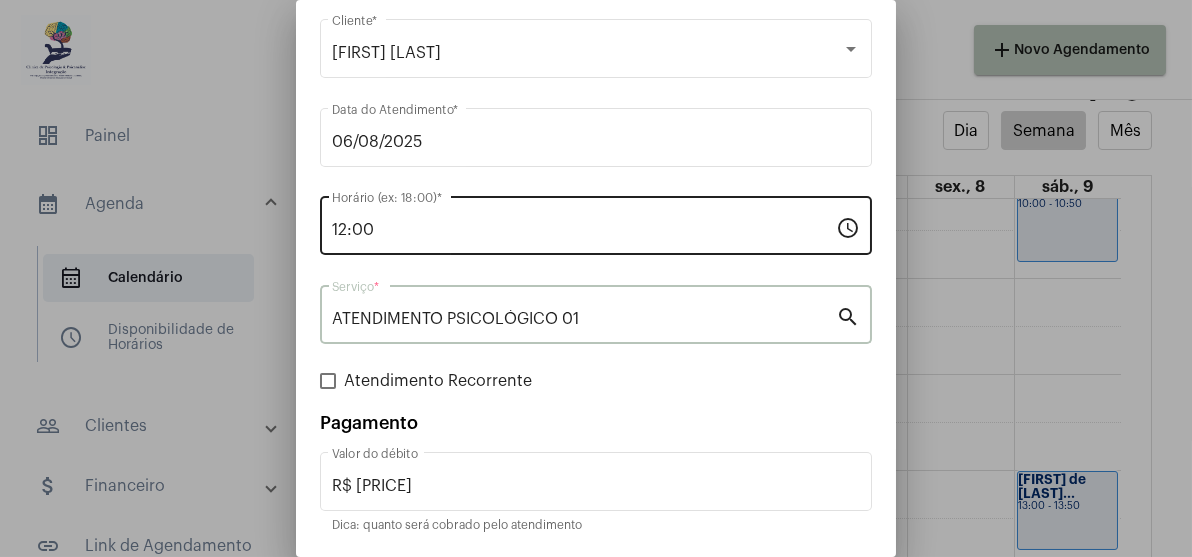 scroll, scrollTop: 126, scrollLeft: 0, axis: vertical 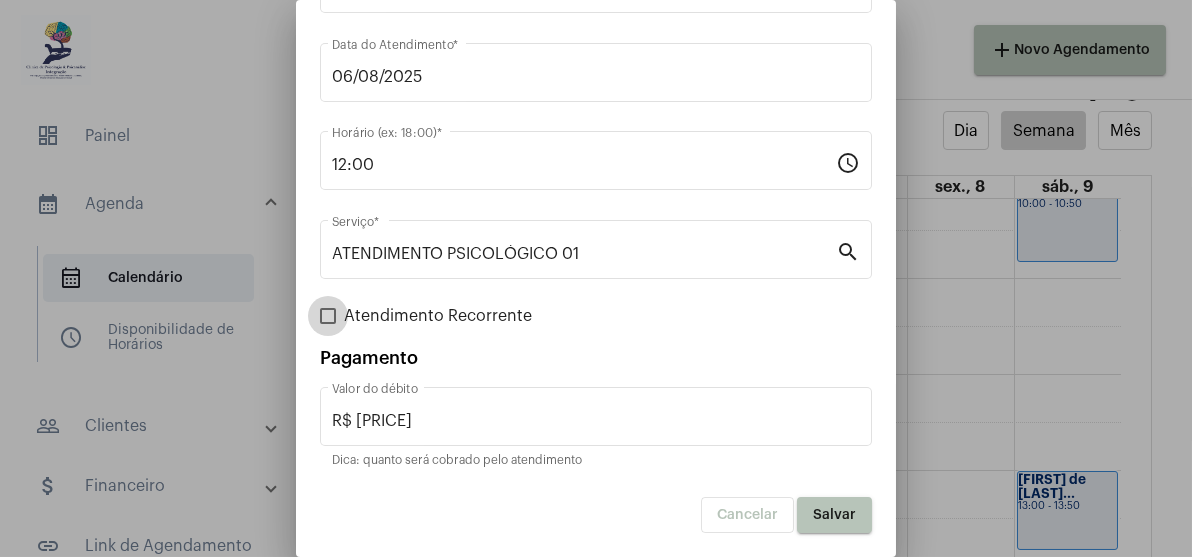 click at bounding box center (328, 316) 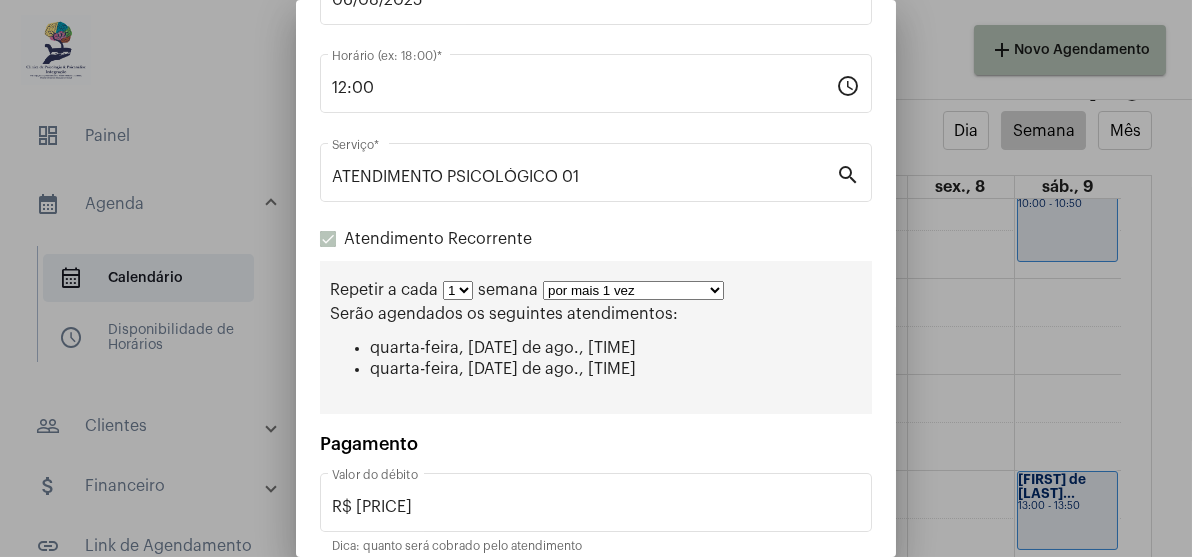 scroll, scrollTop: 288, scrollLeft: 0, axis: vertical 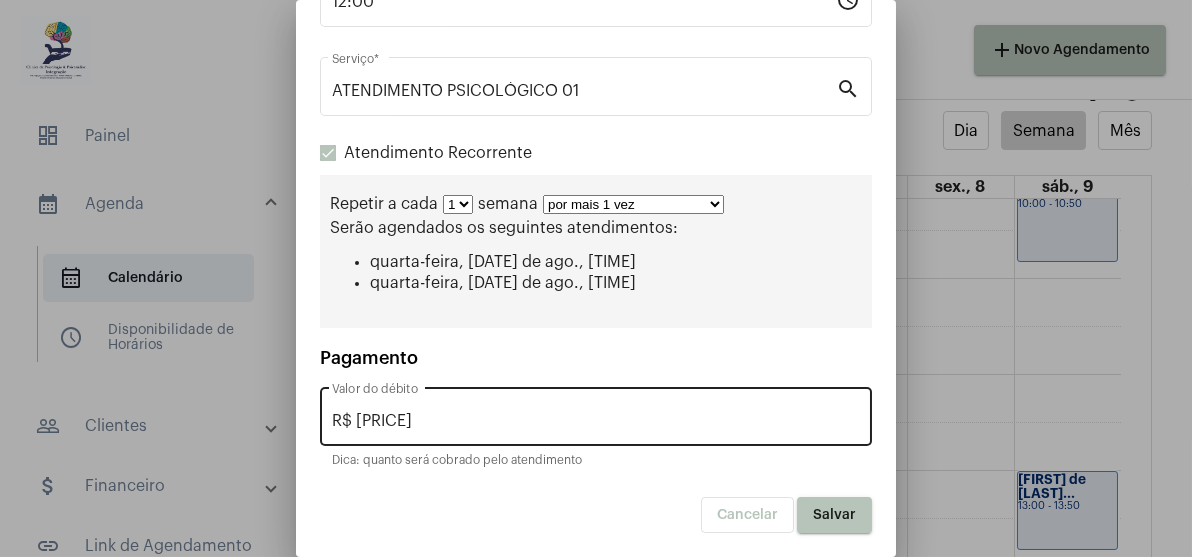 click on "R$ [PRICE]" at bounding box center [596, 421] 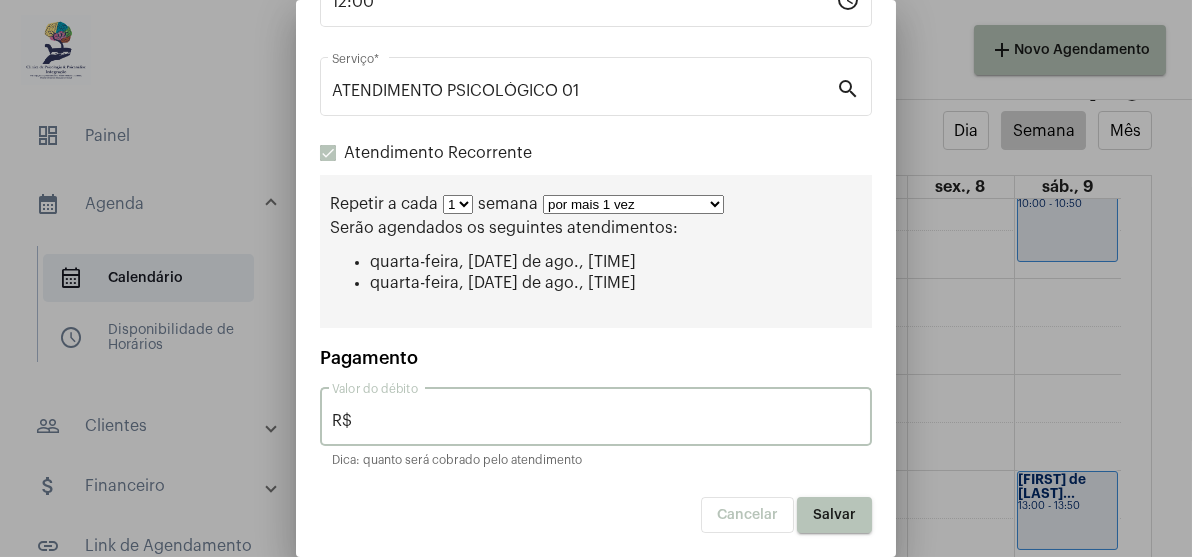type on "R$" 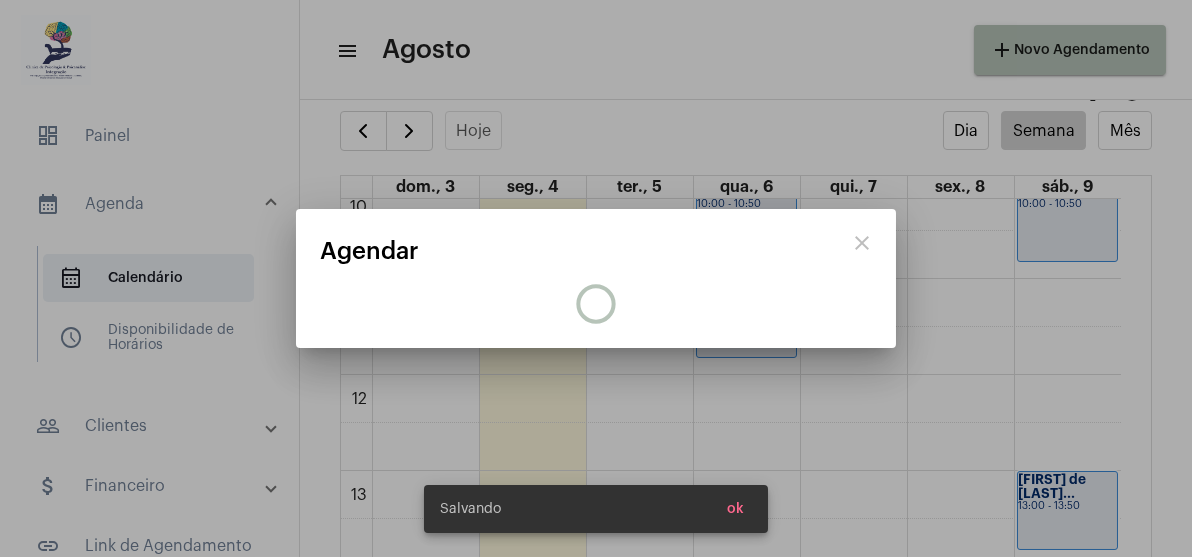 scroll, scrollTop: 0, scrollLeft: 0, axis: both 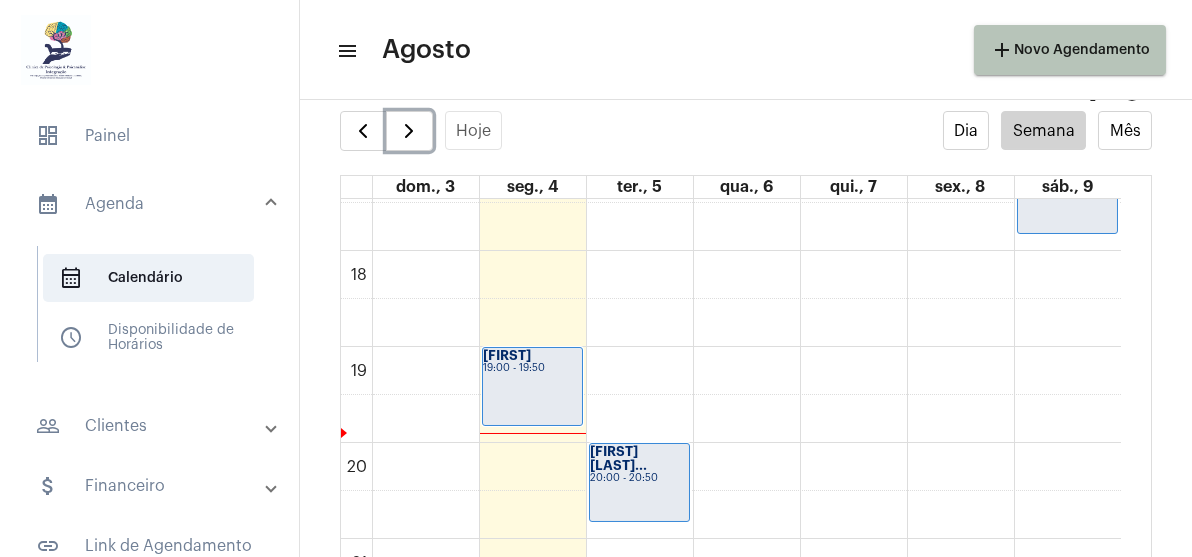 click on "00 01 02 03 04 05 06 07 08 09 10 11 12 13 14 15 16 17 18 19 20 21 22 23
[FIRST]
19:00 - 19:50
[FIRST] [LAST]...
20:00 - 20:50
[FIRST] [LAST]
08:00 - 08:50
[FIRST]
10:00 - 10:50
[FIRST] [LAST] ...
11:00 - 11:50
[FIRST] [LAST]
12:00 - 12:50
[FIRST]
09:00 - 09:50
[FIRST]
16:00 - 16:50
[FIRST]
21:30 - 22:20
[FIRST]
08:00 - 08:50
[FIRST] [LAST]..." 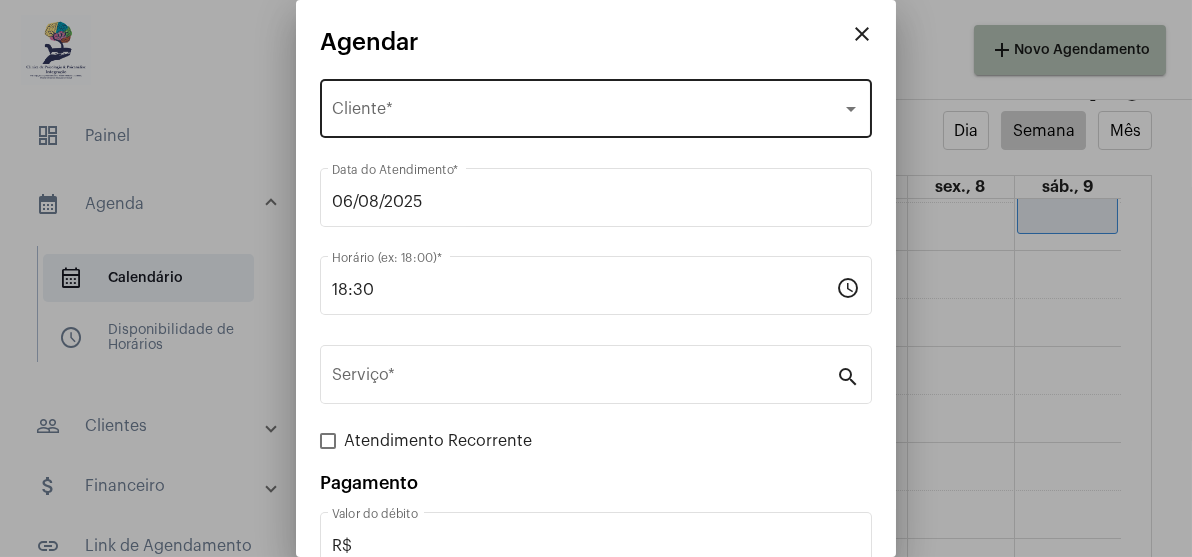 click on "Selecione o Cliente" at bounding box center (587, 113) 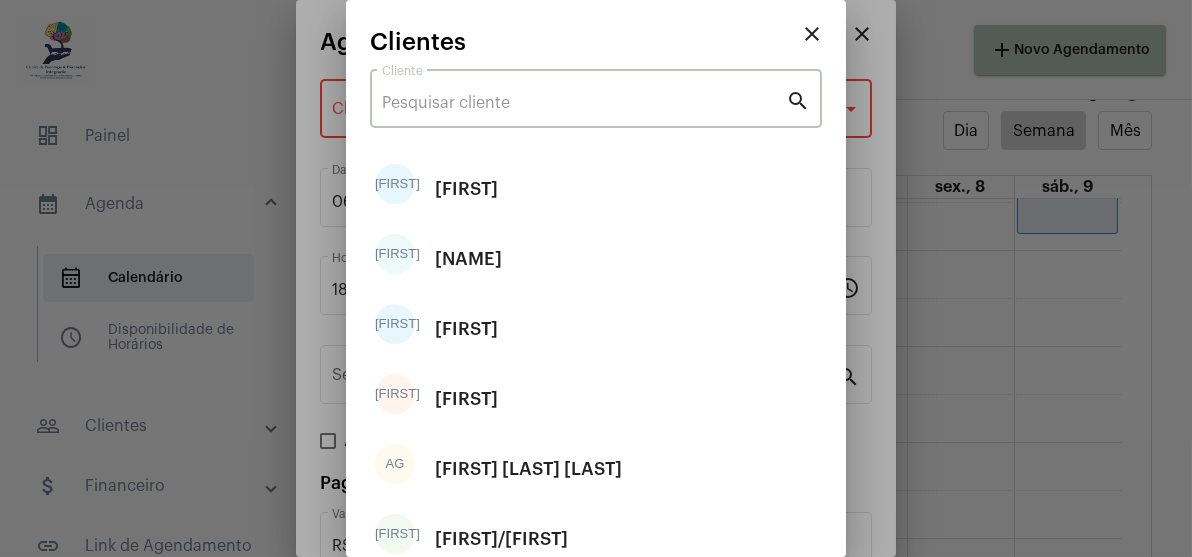 click on "Cliente" at bounding box center (584, 103) 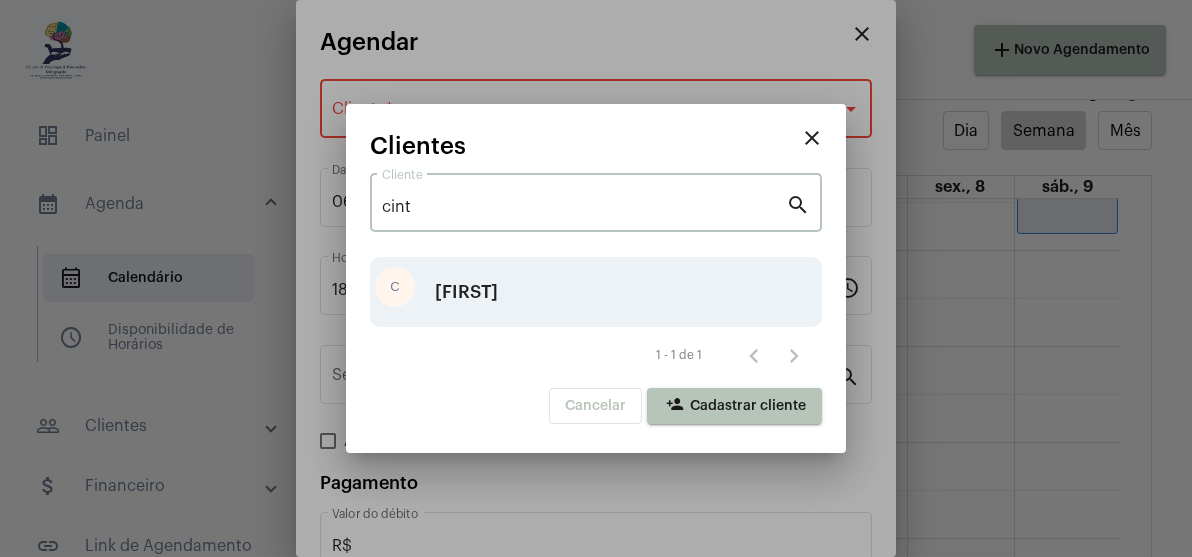 type on "cint" 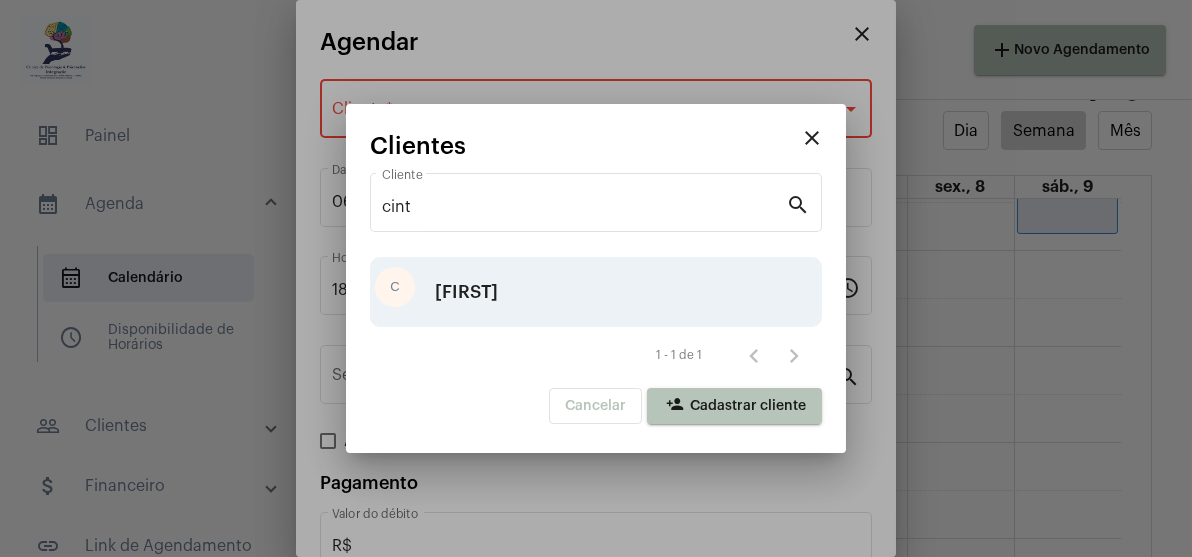 click on "C  [FIRST]" at bounding box center (596, 292) 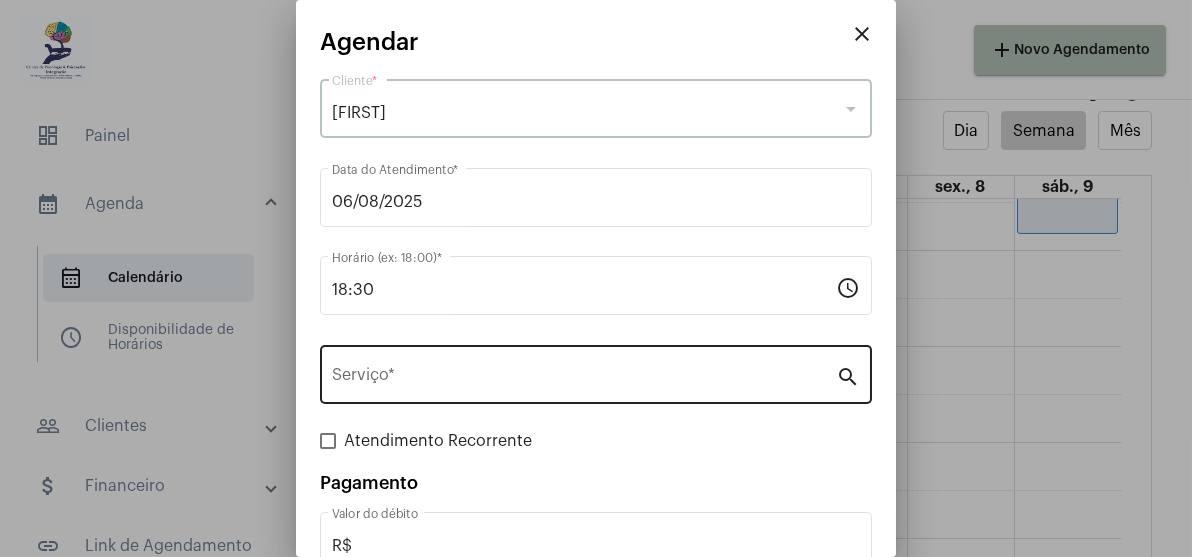 click on "Serviço  *" at bounding box center [584, 379] 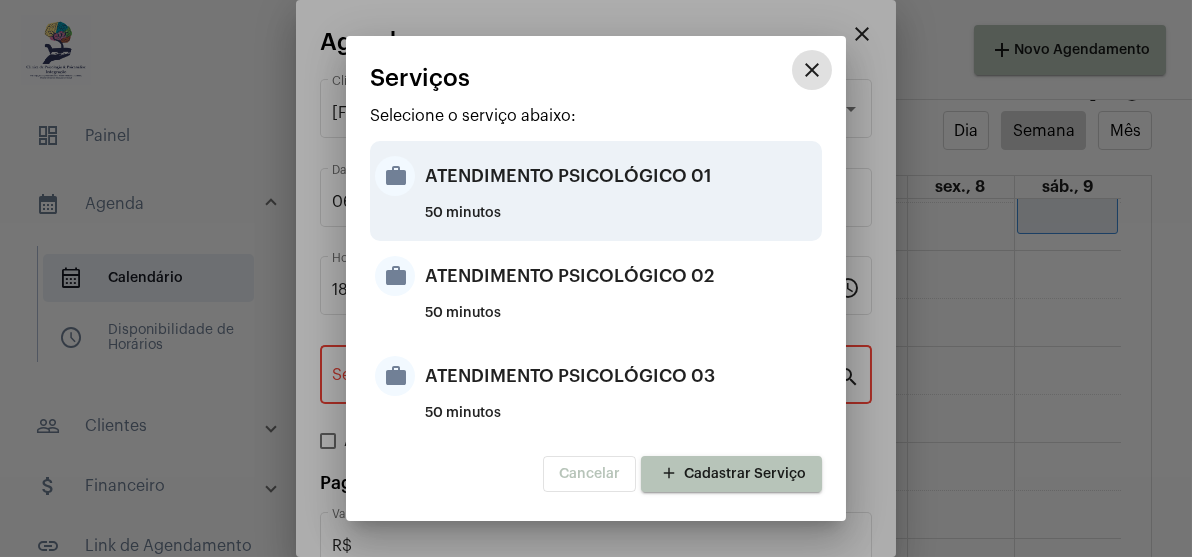 click on "ATENDIMENTO PSICOLÓGICO 01" at bounding box center (621, 176) 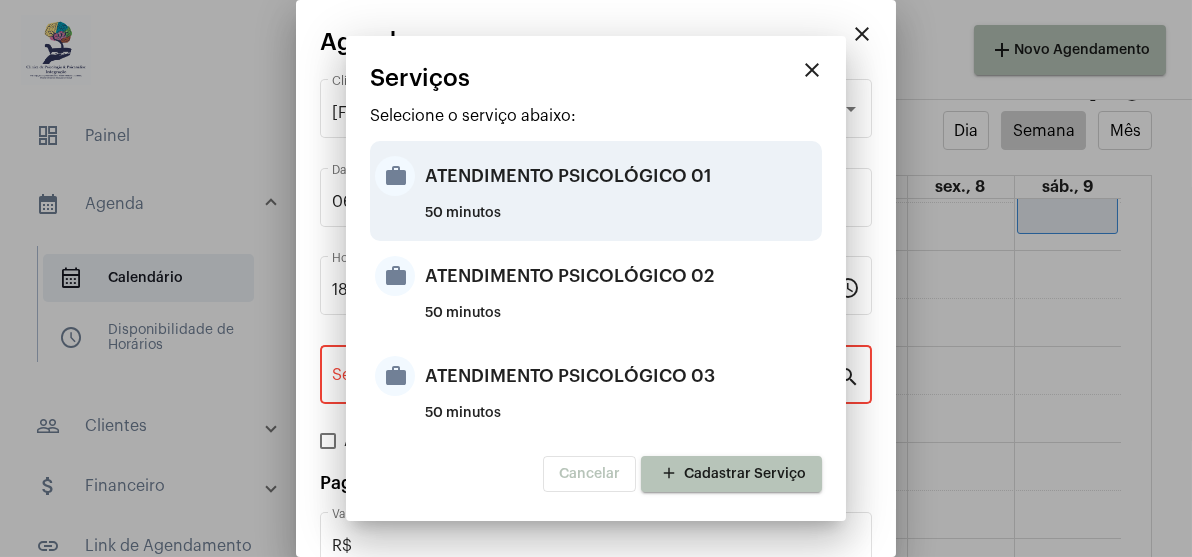 type on "ATENDIMENTO PSICOLÓGICO 01" 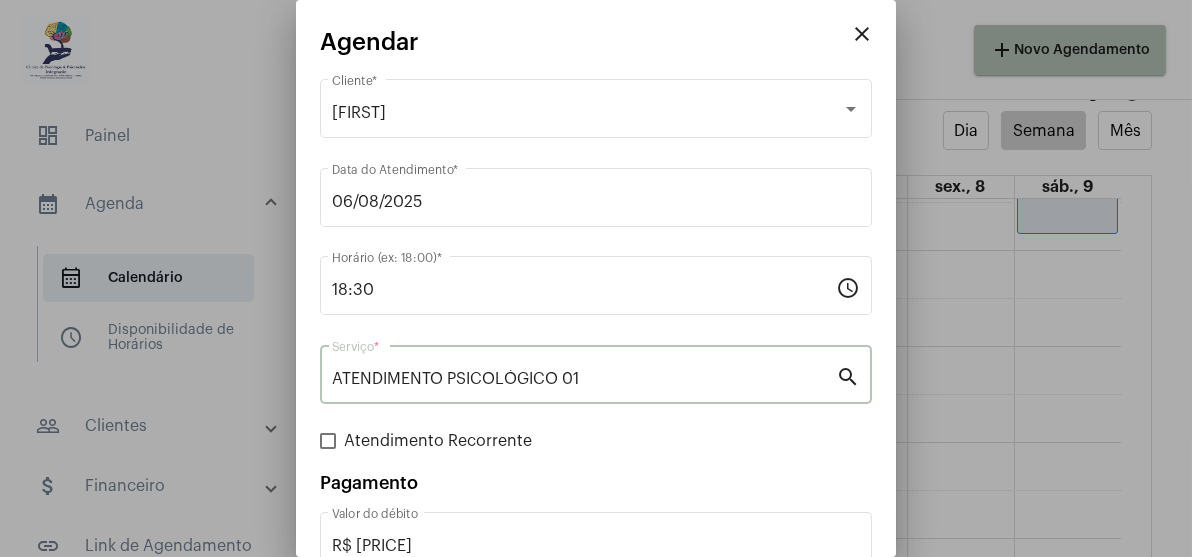 click at bounding box center (328, 441) 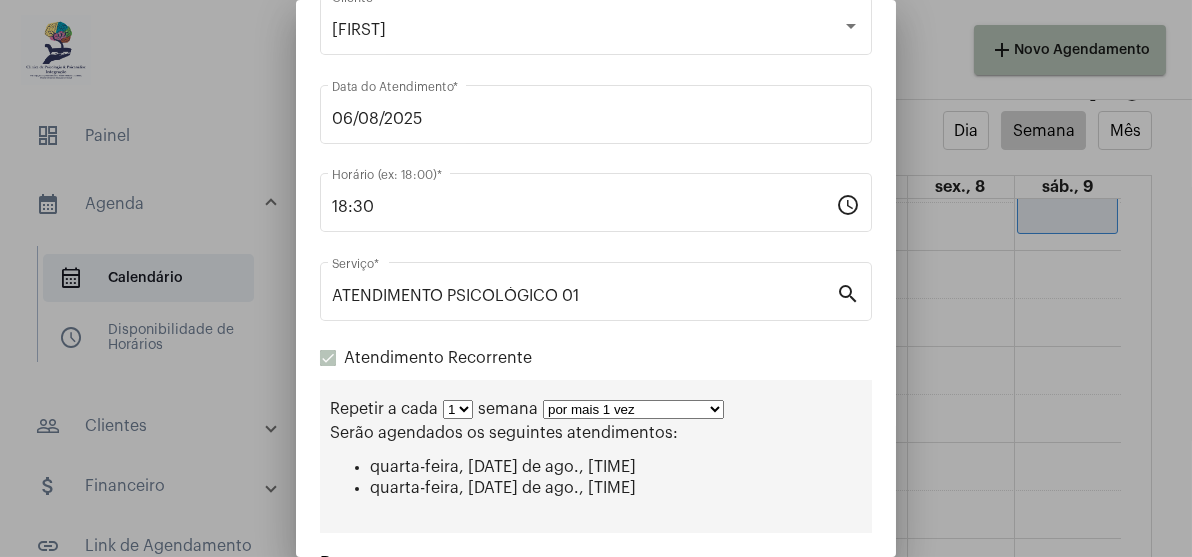 scroll, scrollTop: 288, scrollLeft: 0, axis: vertical 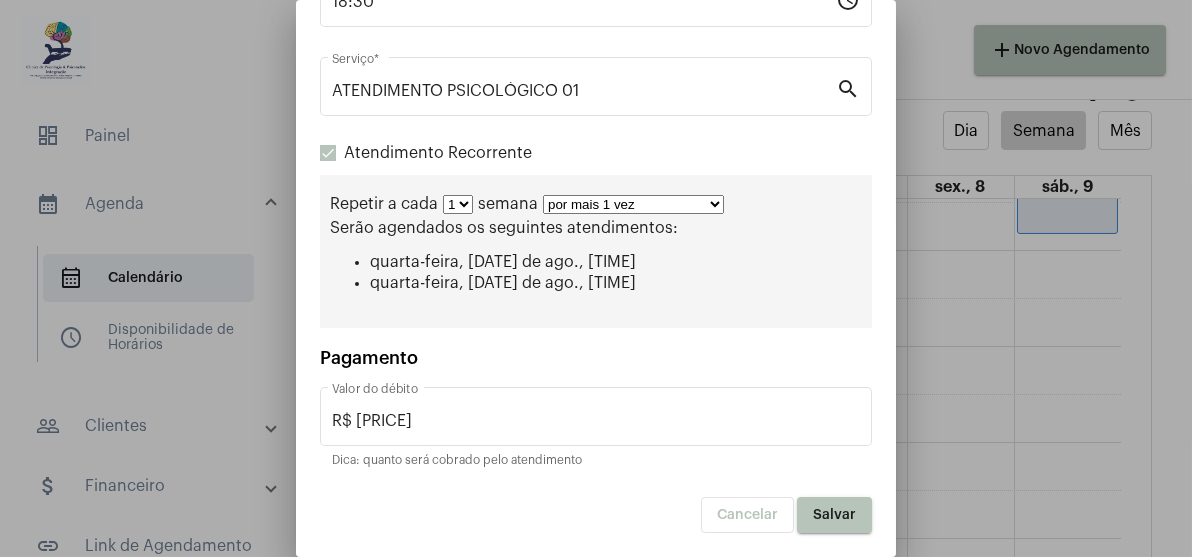 click on "por mais 1 vez por mais 2 vezes por mais 3 vezes por mais 4 vezes por mais 5 vezes por mais 6 vezes por mais 7 vezes por mais 8 vezes por mais 9 vezes por mais 10 vezes por tempo indeterminado" at bounding box center [633, 204] 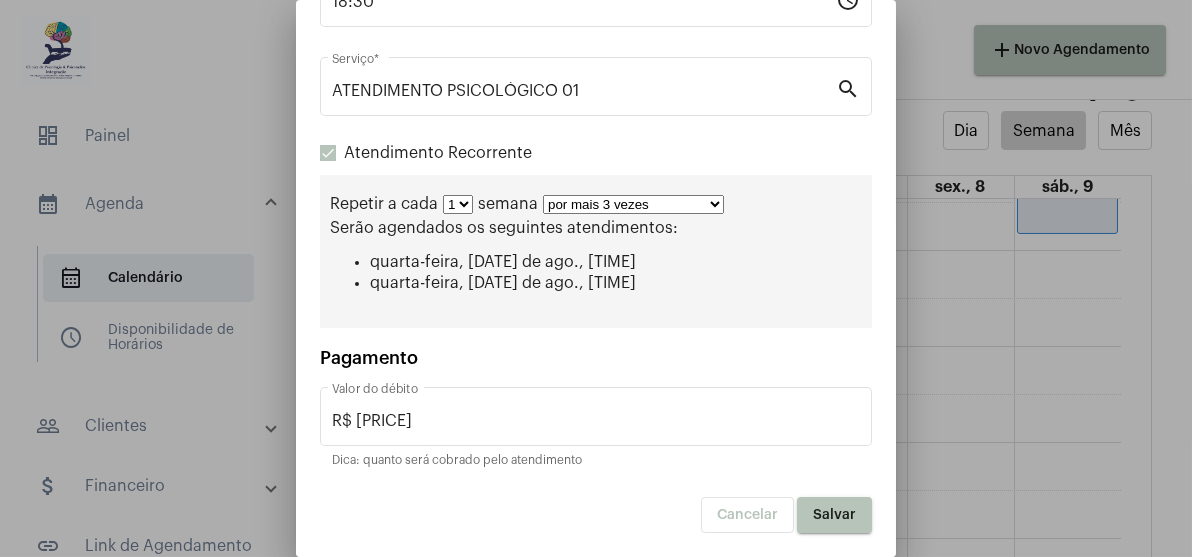 click on "por mais 1 vez por mais 2 vezes por mais 3 vezes por mais 4 vezes por mais 5 vezes por mais 6 vezes por mais 7 vezes por mais 8 vezes por mais 9 vezes por mais 10 vezes por tempo indeterminado" at bounding box center (633, 204) 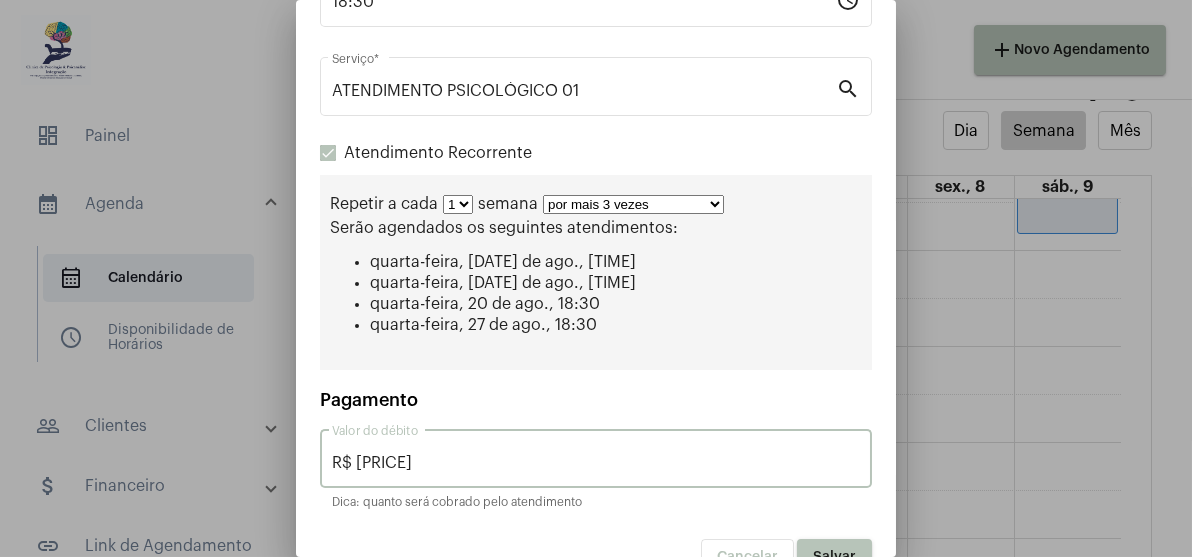 click on "R$ [PRICE]" at bounding box center [596, 463] 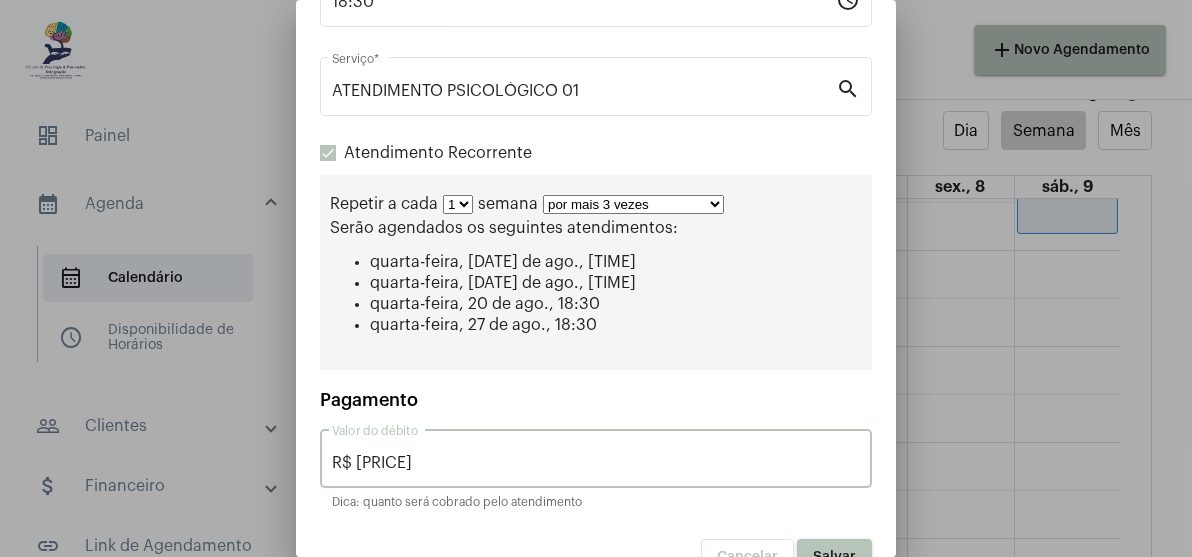 click on "R$ [PRICE]" at bounding box center [596, 463] 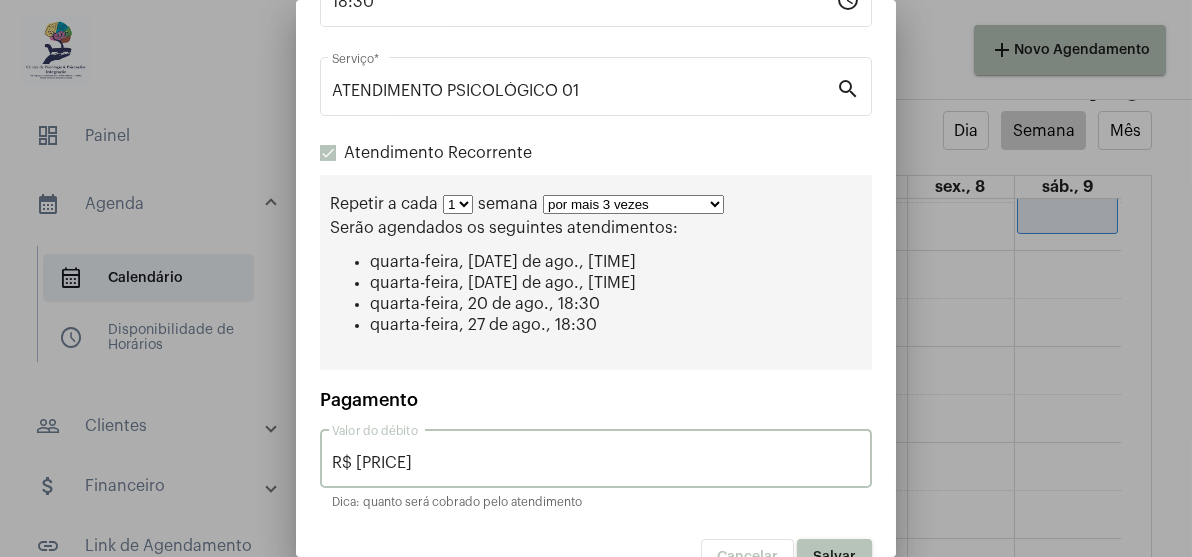 click on "por mais 1 vez por mais 2 vezes por mais 3 vezes por mais 4 vezes por mais 5 vezes por mais 6 vezes por mais 7 vezes por mais 8 vezes por mais 9 vezes por mais 10 vezes por tempo indeterminado" at bounding box center [633, 204] 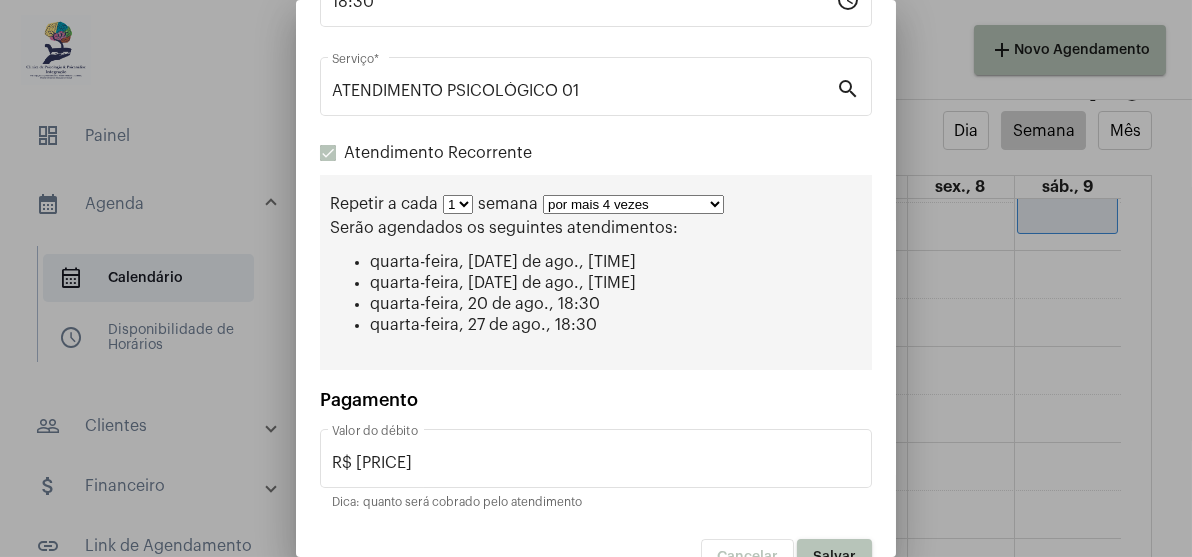 click on "por mais 1 vez por mais 2 vezes por mais 3 vezes por mais 4 vezes por mais 5 vezes por mais 6 vezes por mais 7 vezes por mais 8 vezes por mais 9 vezes por mais 10 vezes por tempo indeterminado" at bounding box center (633, 204) 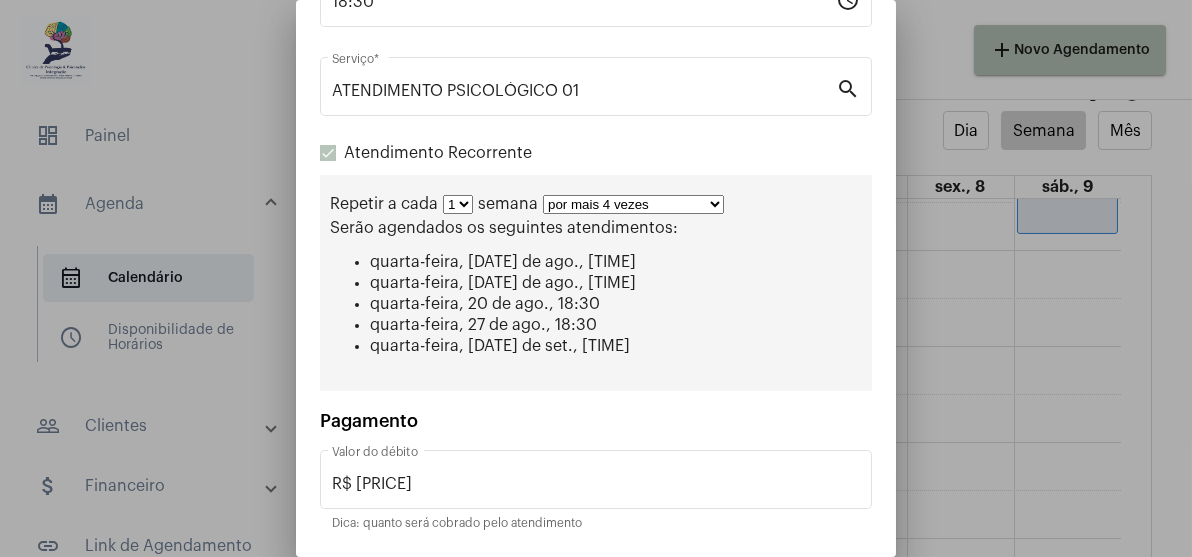 click on "por mais 1 vez por mais 2 vezes por mais 3 vezes por mais 4 vezes por mais 5 vezes por mais 6 vezes por mais 7 vezes por mais 8 vezes por mais 9 vezes por mais 10 vezes por tempo indeterminado" at bounding box center (633, 204) 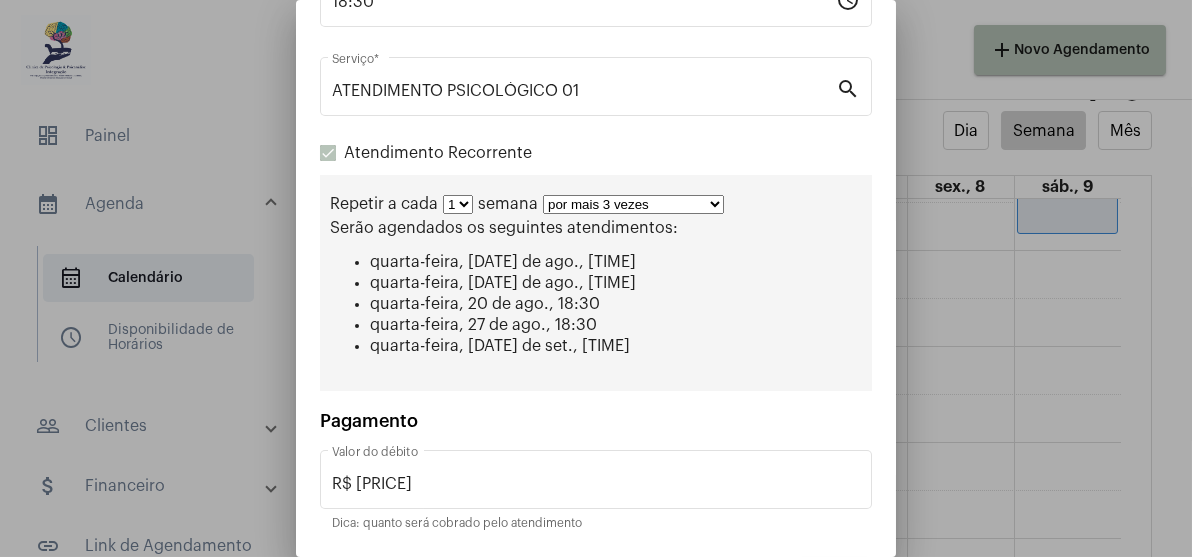 click on "por mais 1 vez por mais 2 vezes por mais 3 vezes por mais 4 vezes por mais 5 vezes por mais 6 vezes por mais 7 vezes por mais 8 vezes por mais 9 vezes por mais 10 vezes por tempo indeterminado" at bounding box center [633, 204] 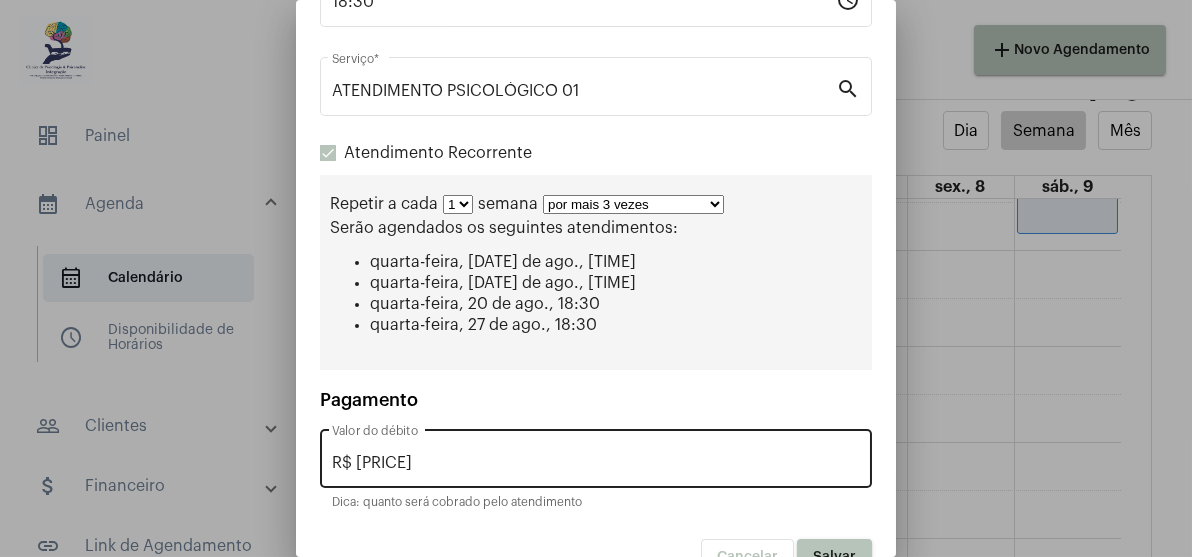 click on "R$ [PRICE]" at bounding box center [596, 463] 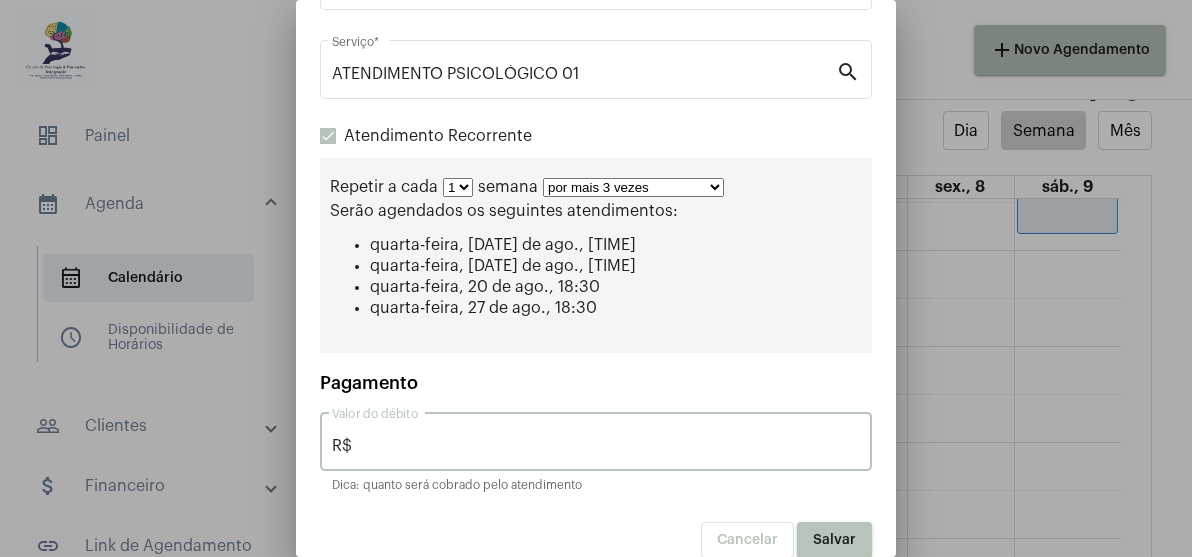 scroll, scrollTop: 330, scrollLeft: 0, axis: vertical 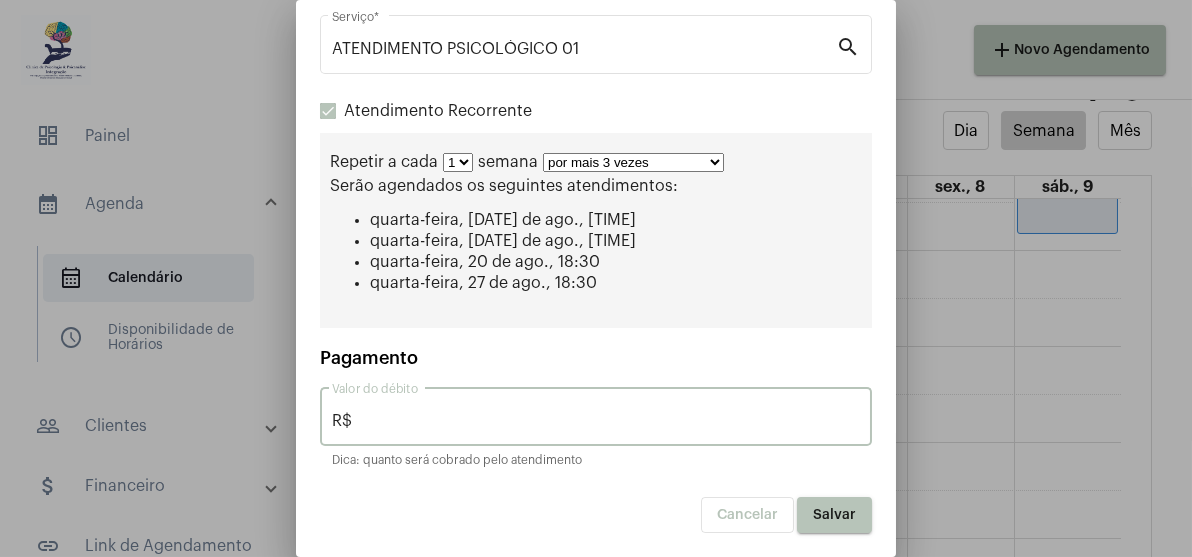 type on "R$" 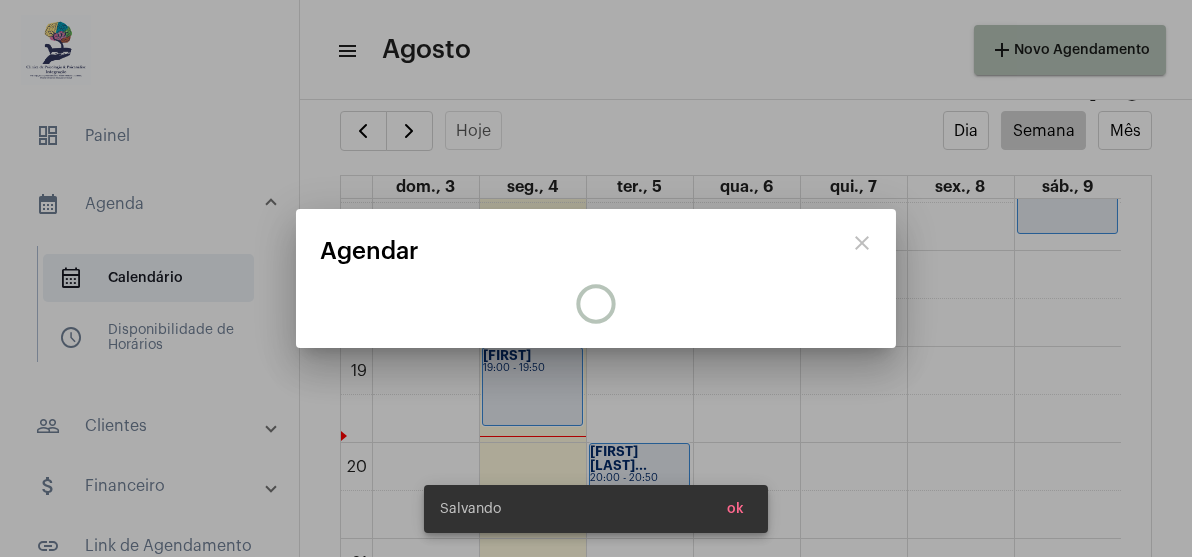 scroll, scrollTop: 0, scrollLeft: 0, axis: both 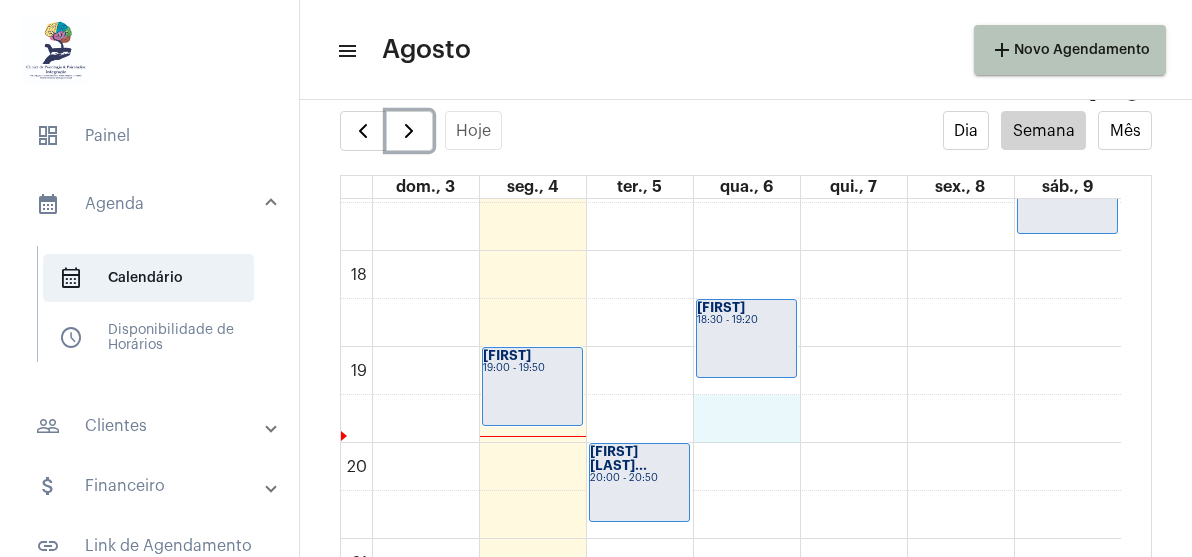 click on "00 01 02 03 04 05 06 07 08 09 10 11 12 13 14 15 16 17 18 19 20 21 22 23
[FIRST]
[TIME] - [TIME]
[FIRST] [LAST]...
[TIME] - [TIME]
[FIRST] [LAST]
[TIME] - [TIME]
[FIRST]
[TIME] - [TIME]
[FIRST] [LAST] ...
[TIME] - [TIME]
[FIRST] [LAST]
[TIME] - [TIME]
[FIRST]
[TIME] - [TIME]
[FIRST]
[TIME] - [TIME]
[FIRST]
[TIME] - [TIME]
[FIRST]
[TIME] - [TIME]
[FIRST]
[TIME] - [TIME]" 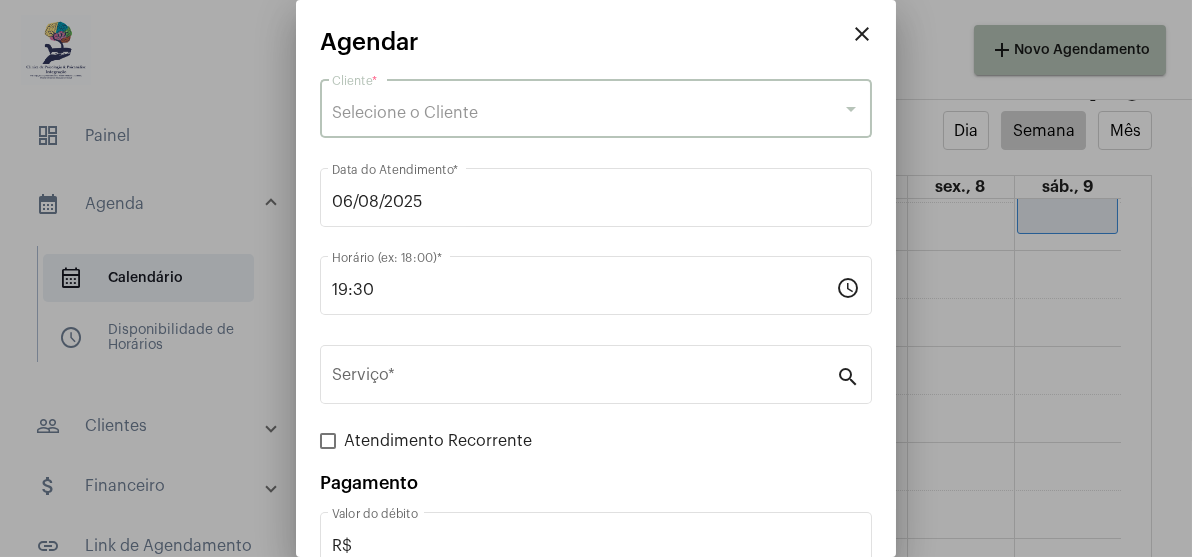 click on "Selecione o Cliente" at bounding box center [405, 113] 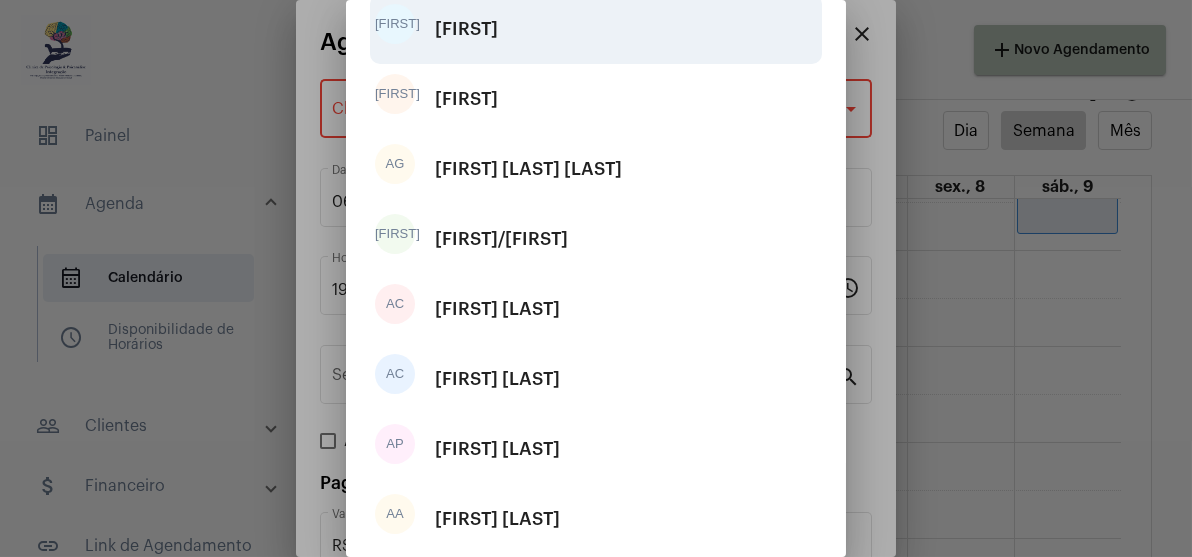 scroll, scrollTop: 0, scrollLeft: 0, axis: both 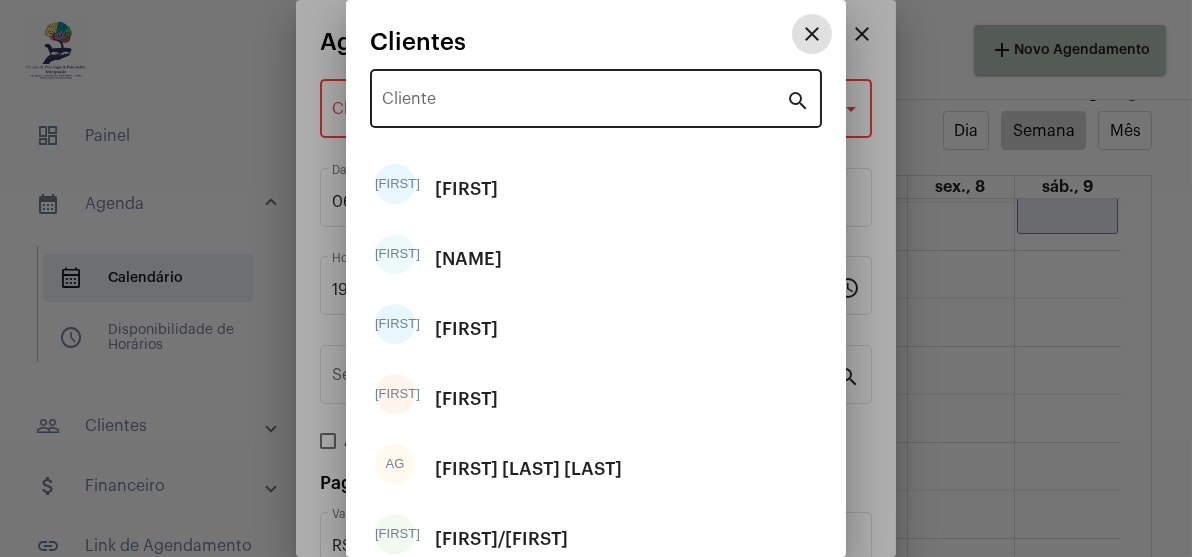 click on "Cliente" at bounding box center [584, 103] 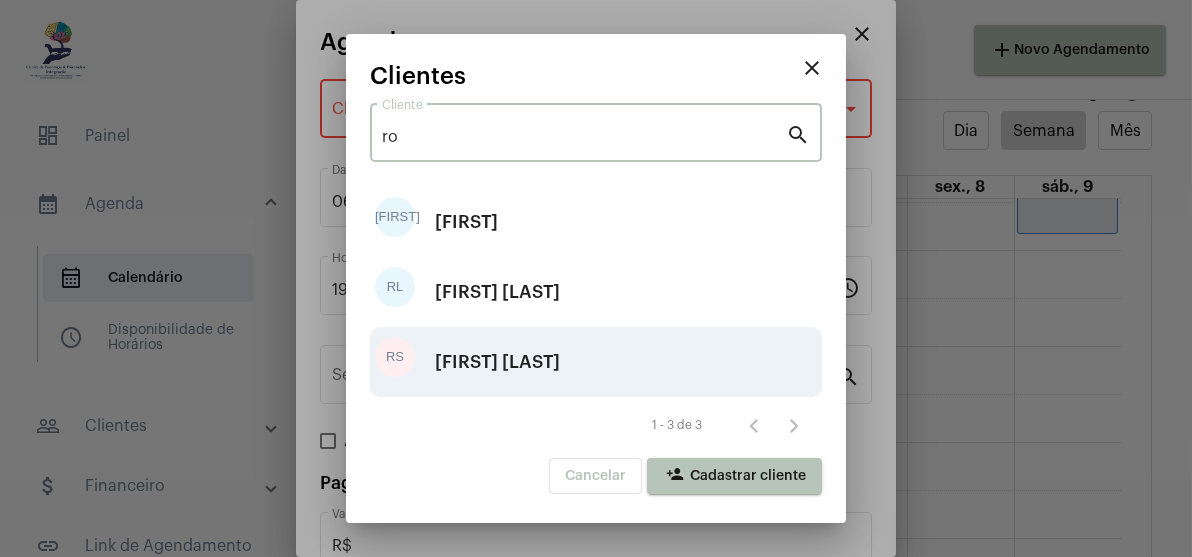 type on "ro" 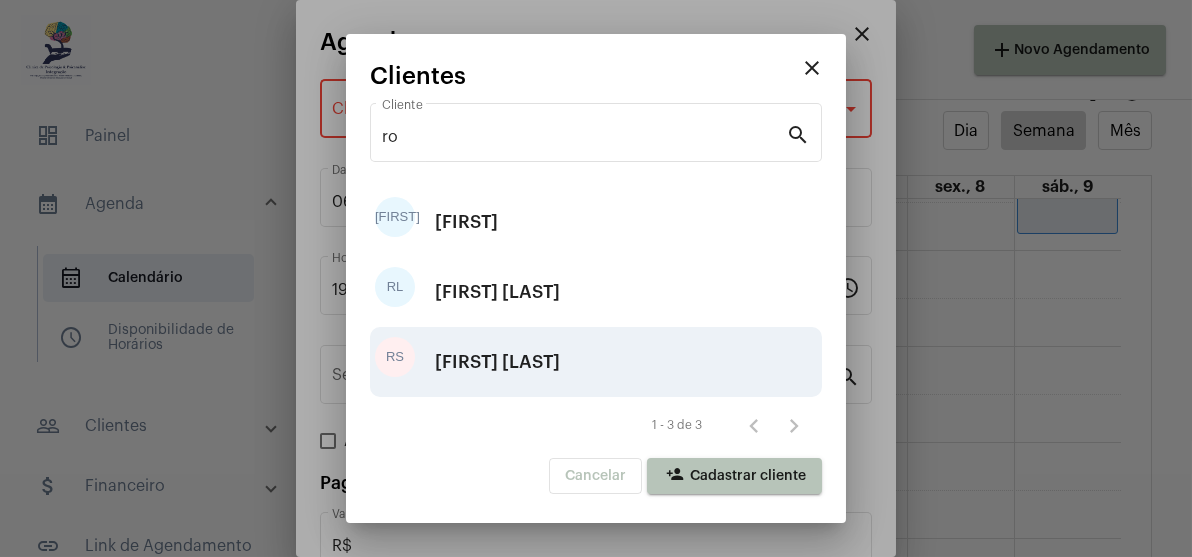 click on "RS [FIRST] [LAST]" at bounding box center [596, 362] 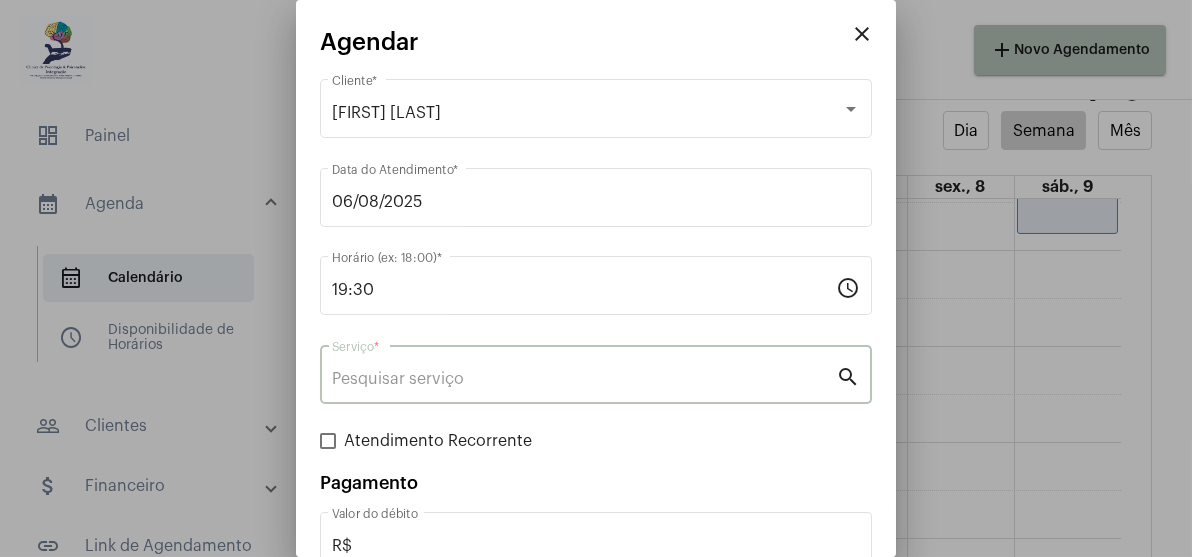 click on "Serviço  *" at bounding box center [584, 379] 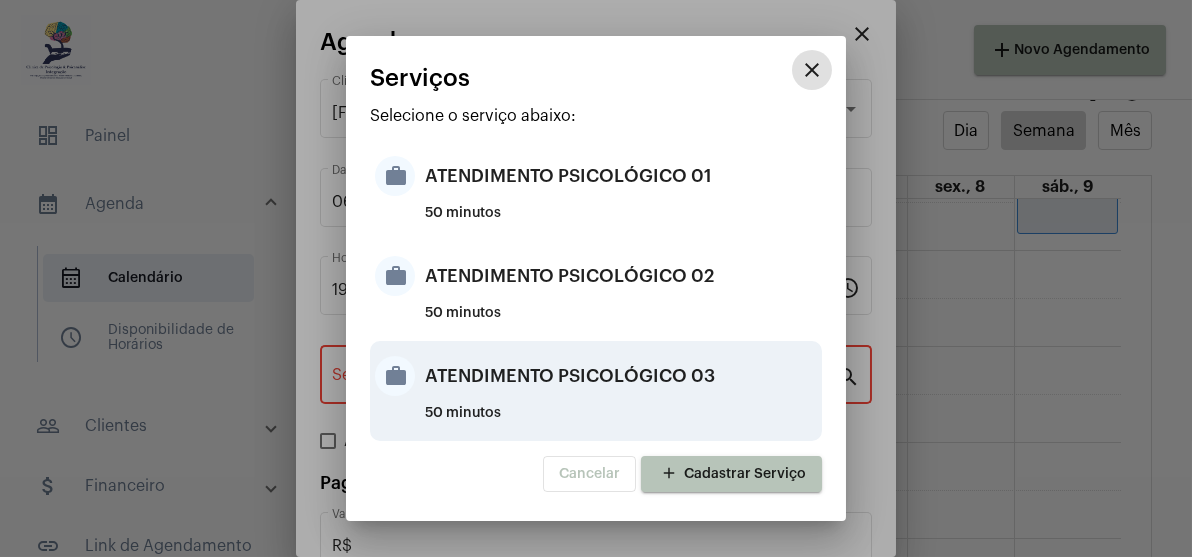 click on "ATENDIMENTO PSICOLÓGICO 03" at bounding box center [621, 376] 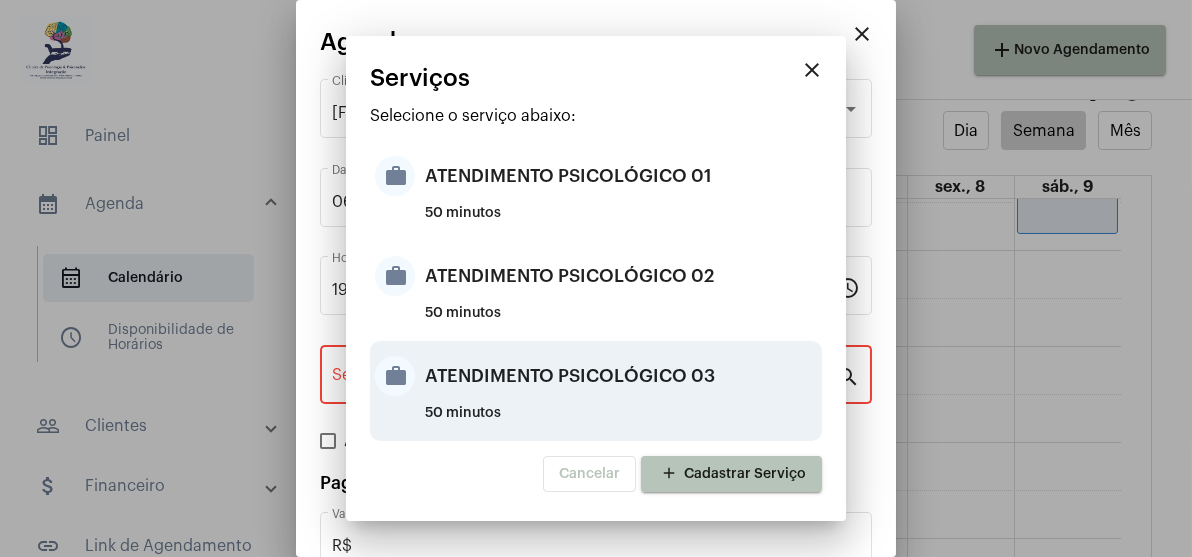 type on "ATENDIMENTO PSICOLÓGICO 03" 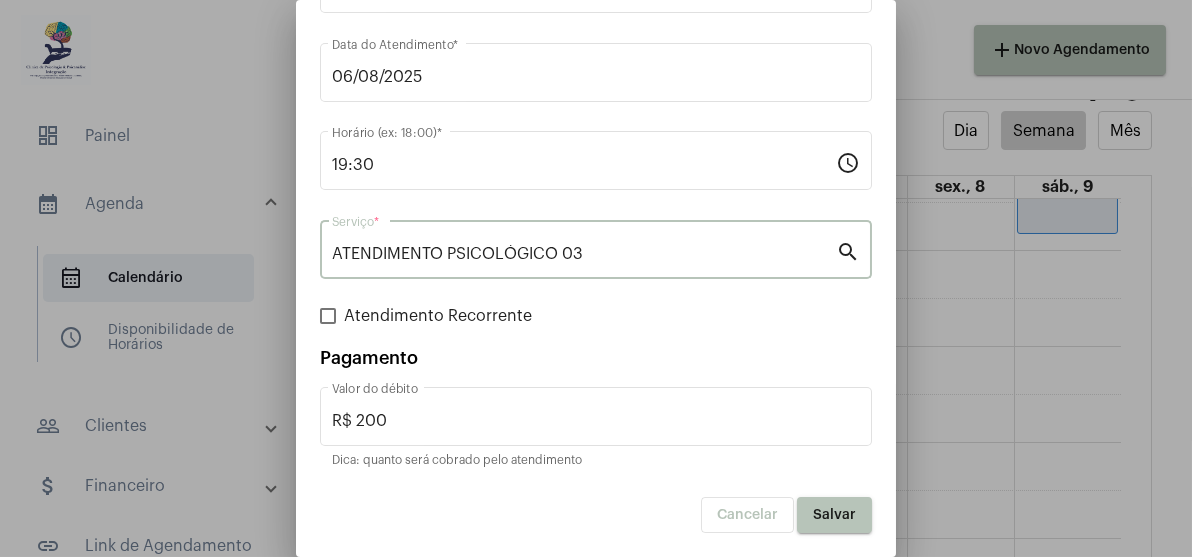 scroll, scrollTop: 126, scrollLeft: 0, axis: vertical 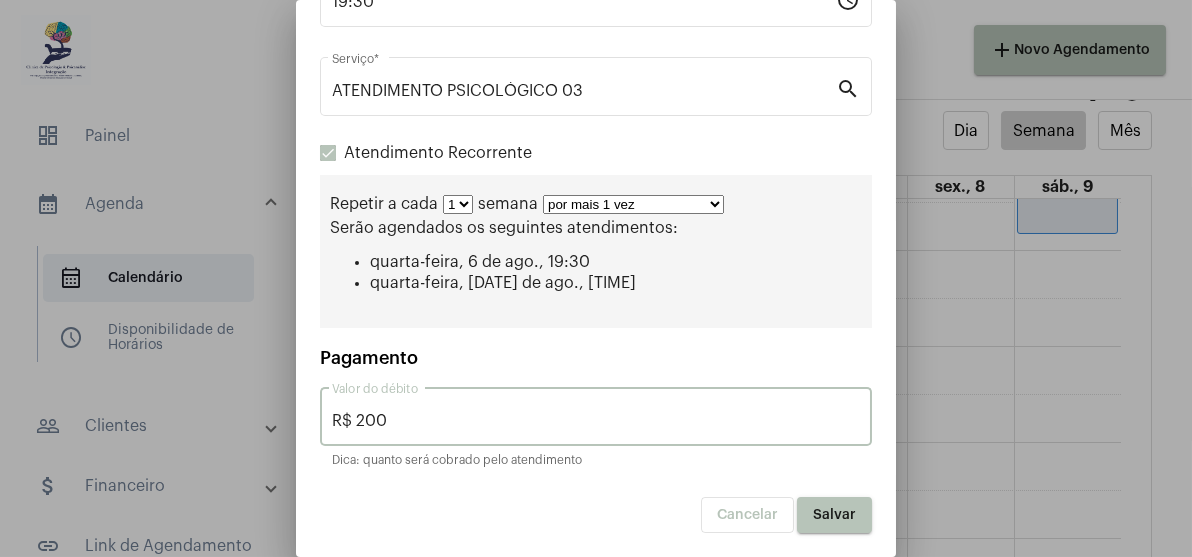 click on "R$ 200" at bounding box center (596, 421) 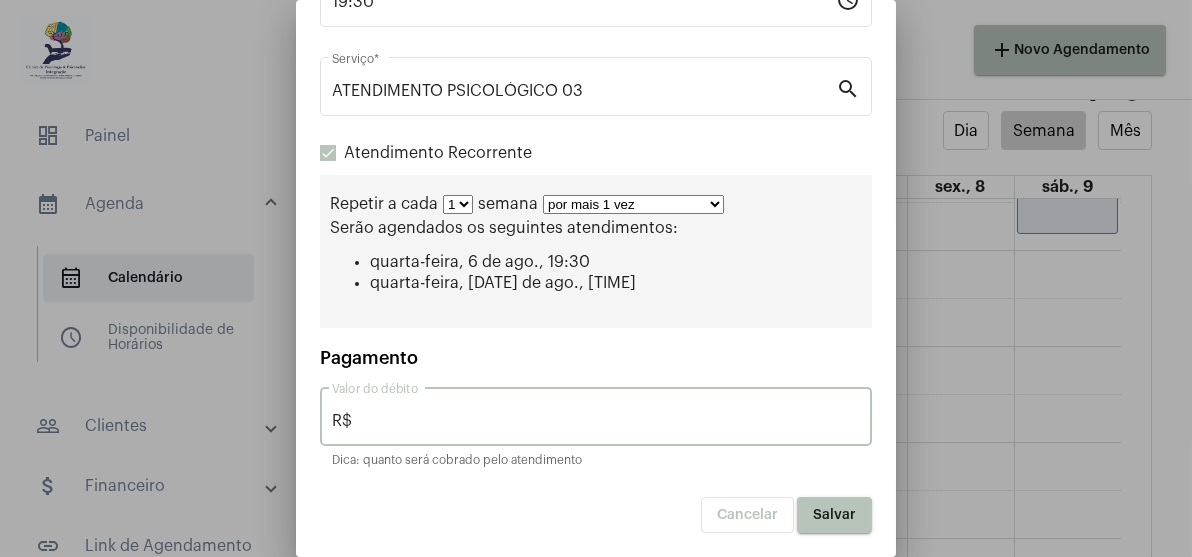 type on "R$" 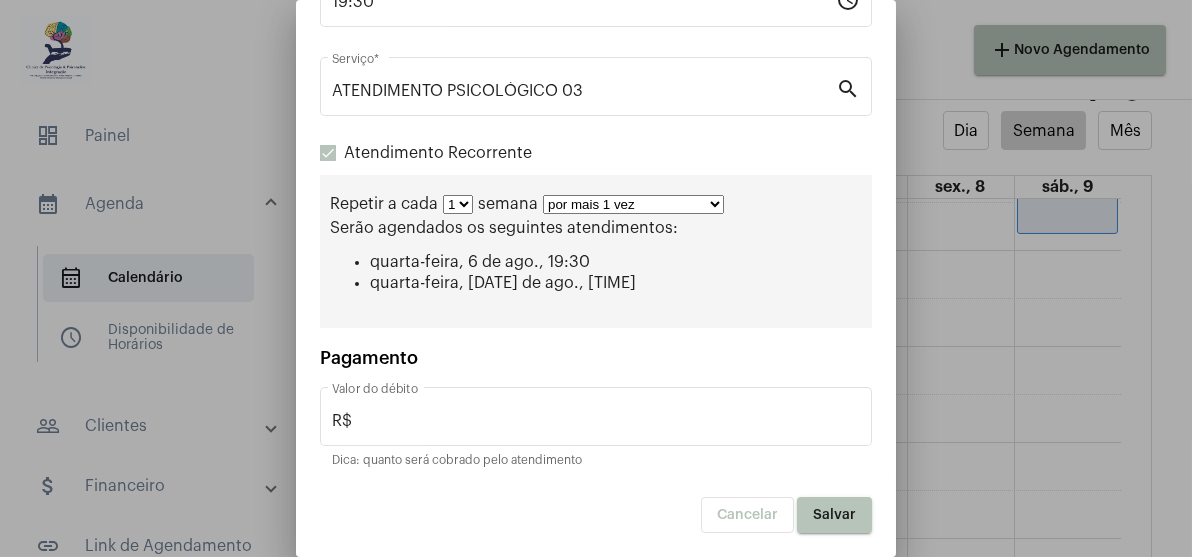 click on "por mais 1 vez por mais 2 vezes por mais 3 vezes por mais 4 vezes por mais 5 vezes por mais 6 vezes por mais 7 vezes por mais 8 vezes por mais 9 vezes por mais 10 vezes por tempo indeterminado" at bounding box center (633, 204) 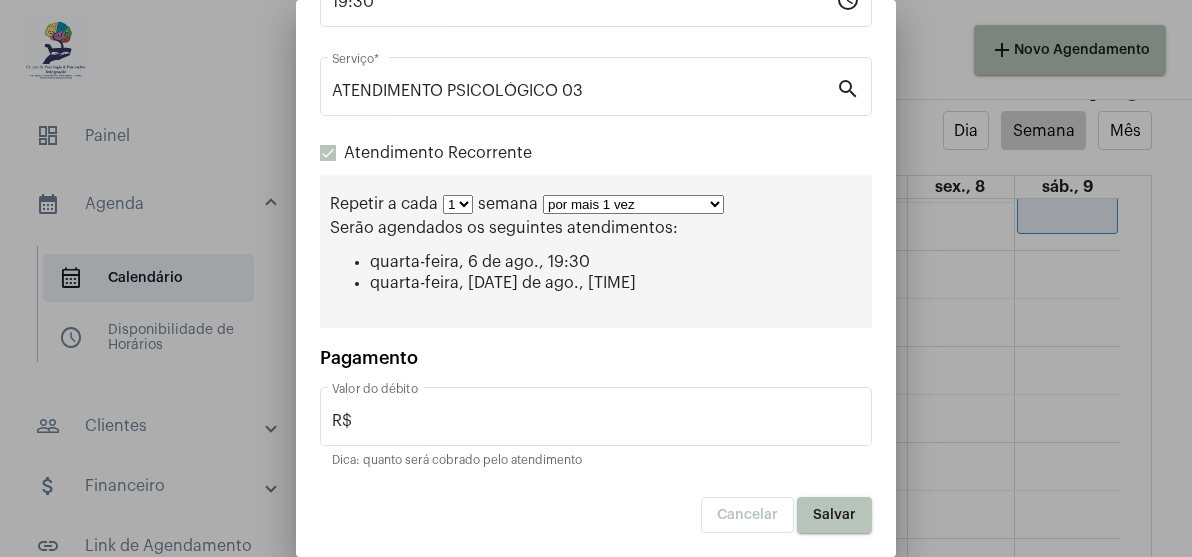 select on "2: 3" 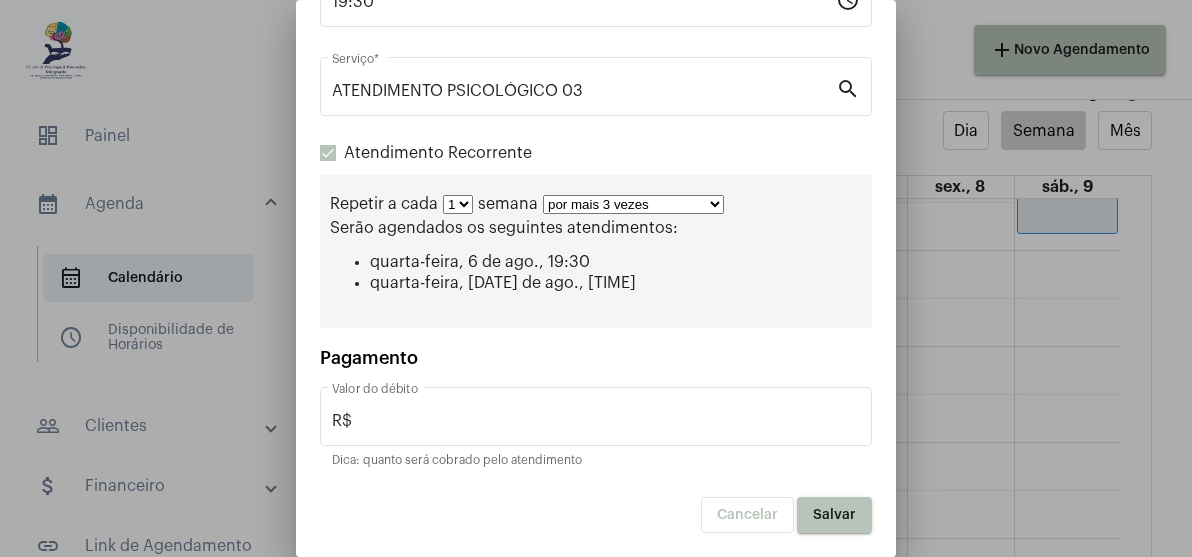 click on "por mais 1 vez por mais 2 vezes por mais 3 vezes por mais 4 vezes por mais 5 vezes por mais 6 vezes por mais 7 vezes por mais 8 vezes por mais 9 vezes por mais 10 vezes por tempo indeterminado" at bounding box center [633, 204] 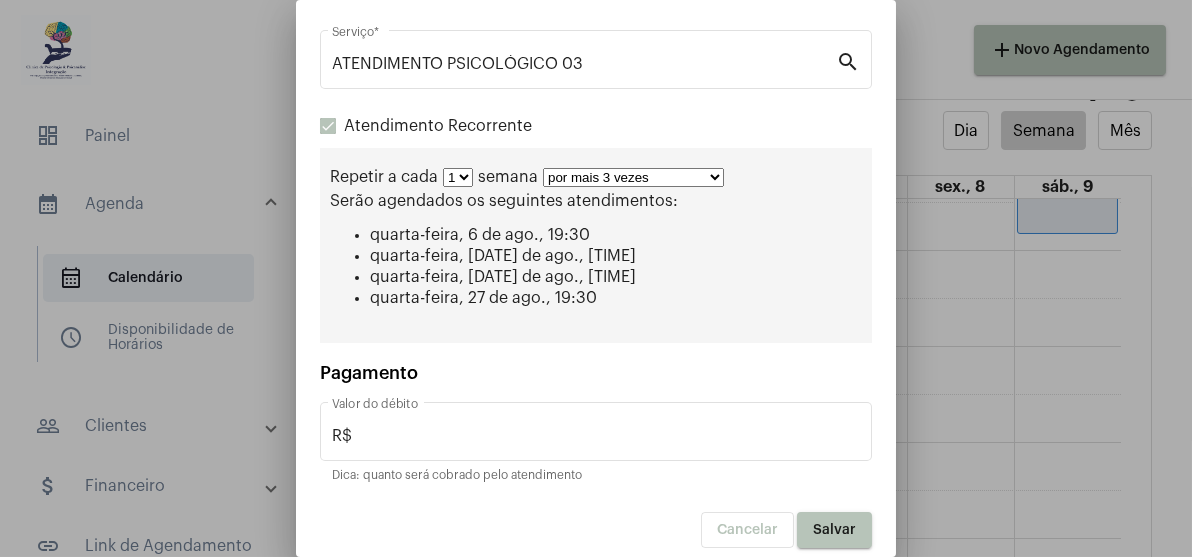 scroll, scrollTop: 330, scrollLeft: 0, axis: vertical 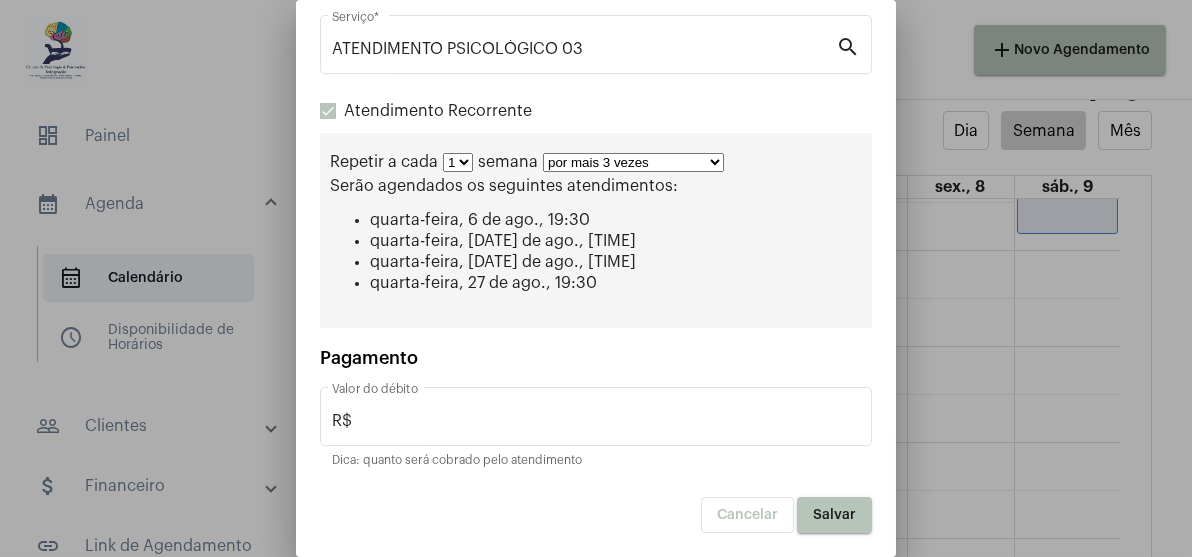 click on "Salvar" at bounding box center (834, 515) 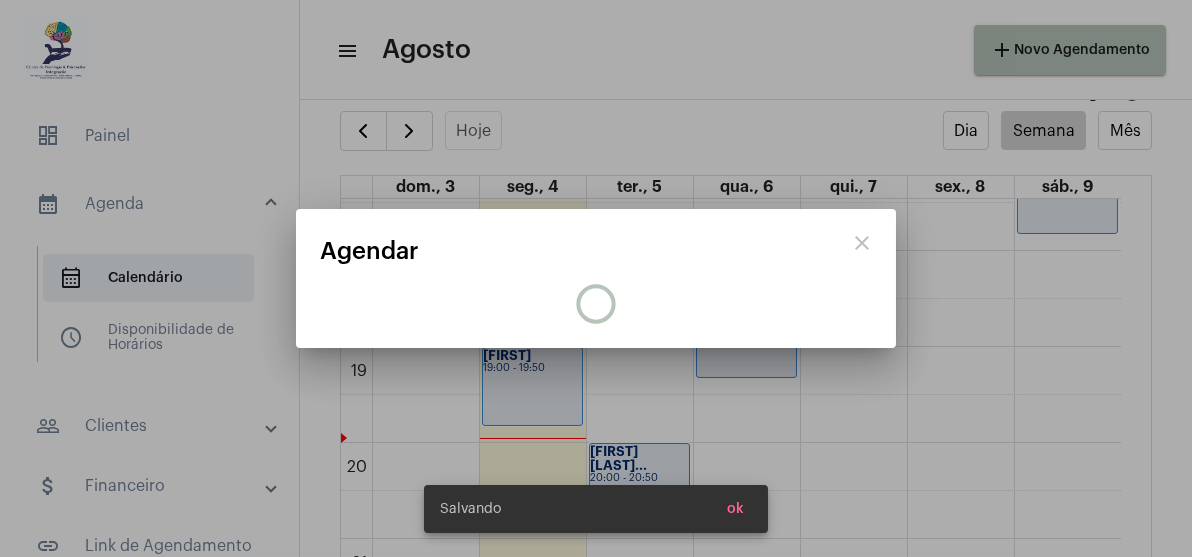 scroll, scrollTop: 0, scrollLeft: 0, axis: both 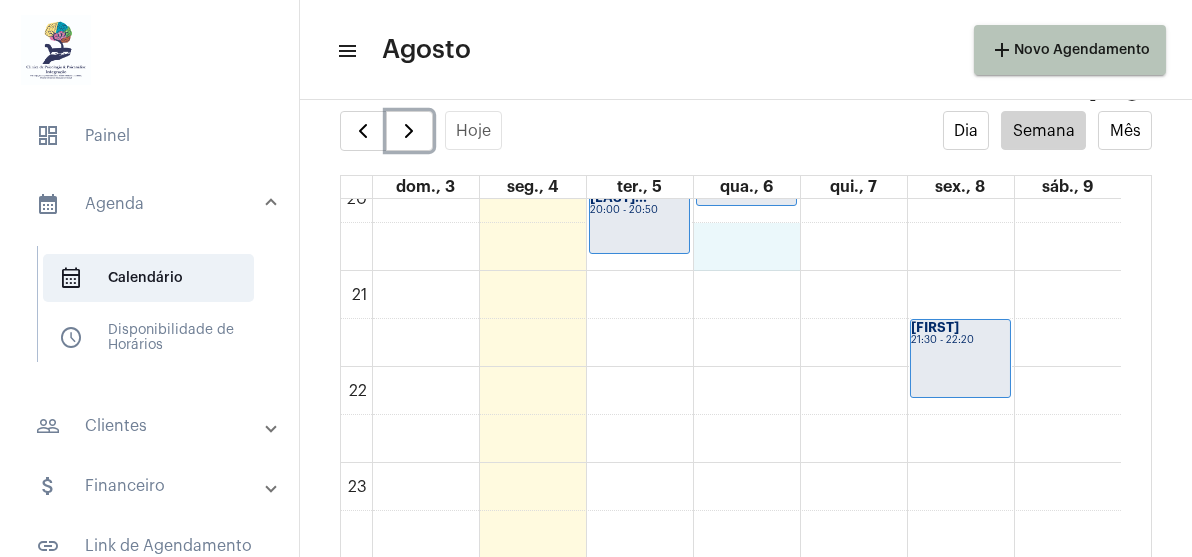 click on "00 01 02 03 04 05 06 07 08 09 10 11 12 13 14 15 16 17 18 19 20 21 22 23
[FIRST]
19:00 - 19:50
[FIRST] [LAST]...
20:00 - 20:50
[FIRST] [LAST]
08:00 - 08:50
[FIRST]
10:00 - 10:50
[FIRST] [LAST] ...
11:00 - 11:50
[FIRST] [LAST]
12:00 - 12:50
[FIRST]
18:30 - 19:20
[FIRST] [LAST]
19:30 - 20:20
[FIRST]
09:00 - 09:50
[FIRST]
16:00 - 16:50
[FIRST]" 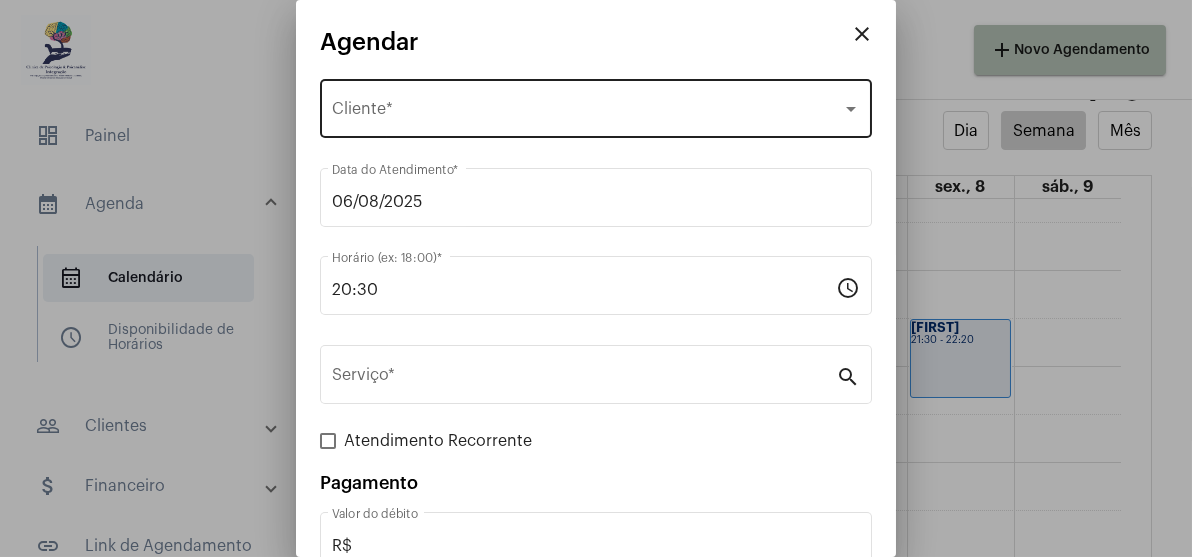 click on "Selecione o Cliente Cliente  *" at bounding box center [596, 106] 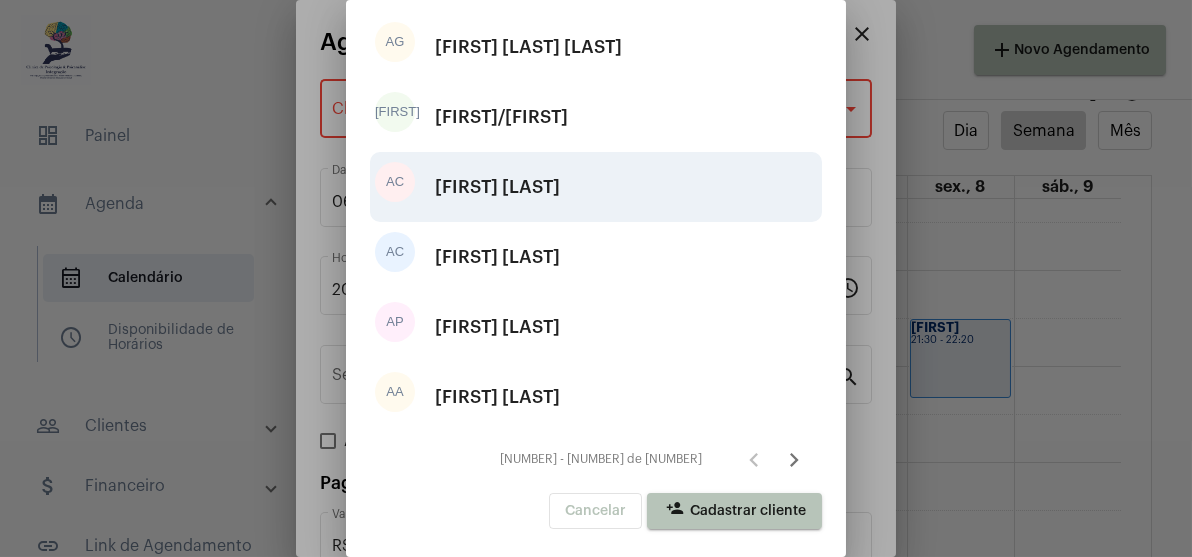 scroll, scrollTop: 423, scrollLeft: 0, axis: vertical 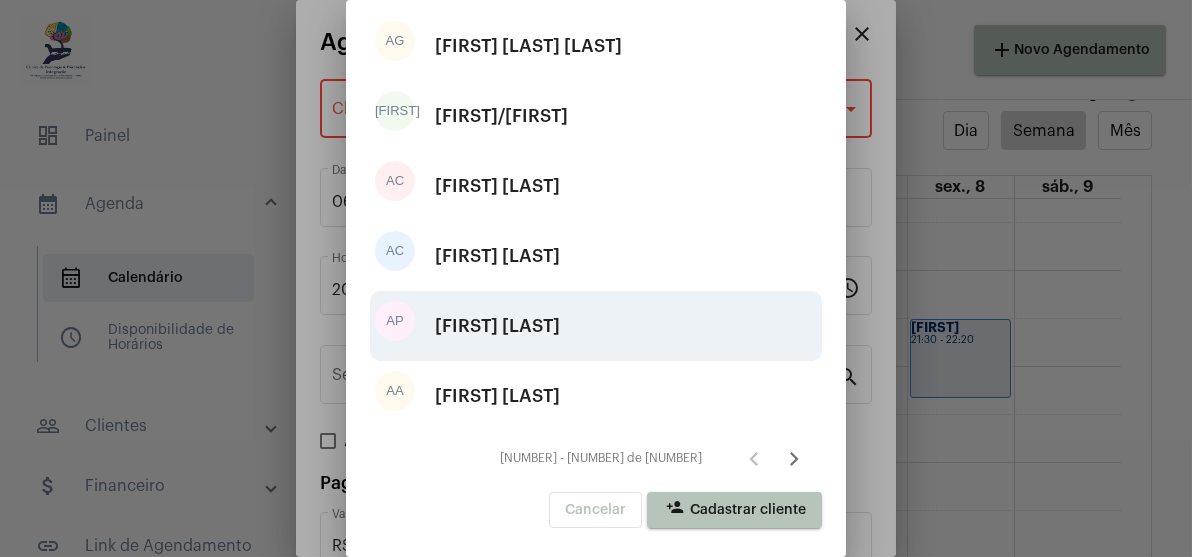 click on "AP  [FIRST] [LAST]" at bounding box center (596, 326) 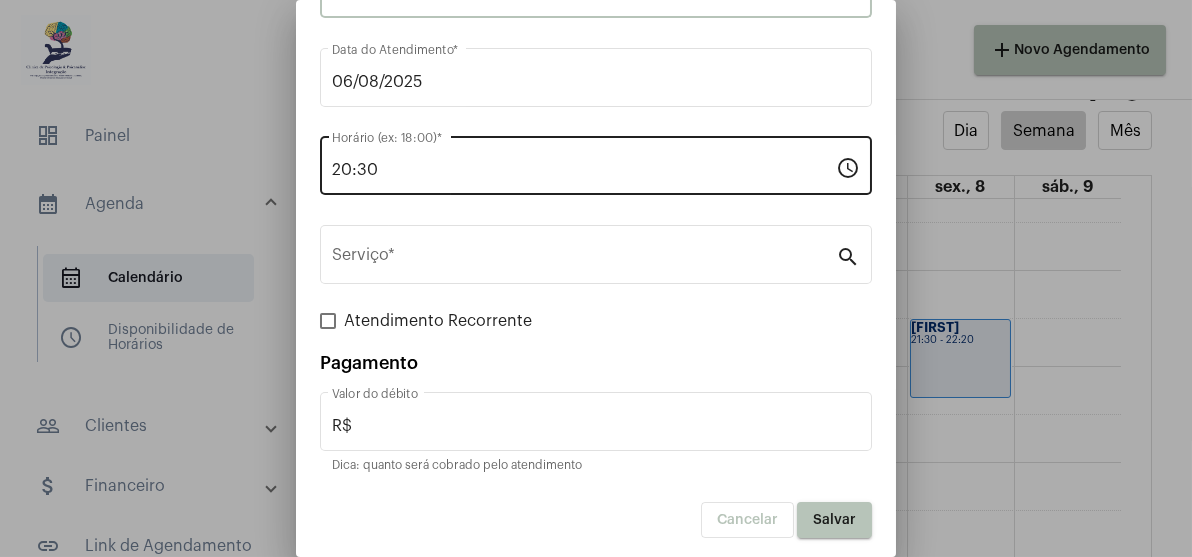 scroll, scrollTop: 126, scrollLeft: 0, axis: vertical 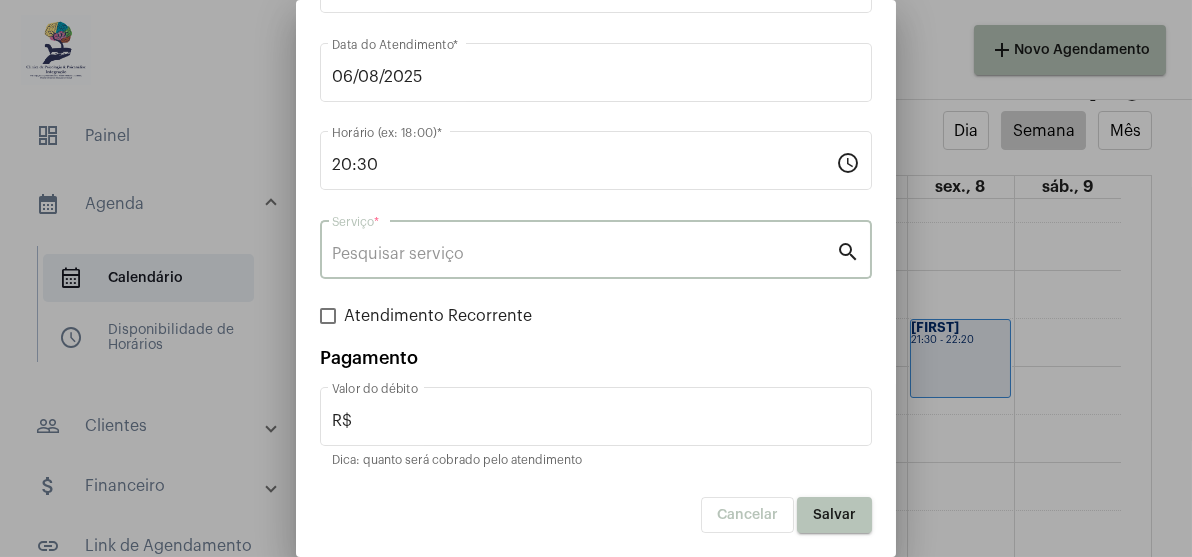 click on "Serviço  *" at bounding box center [584, 254] 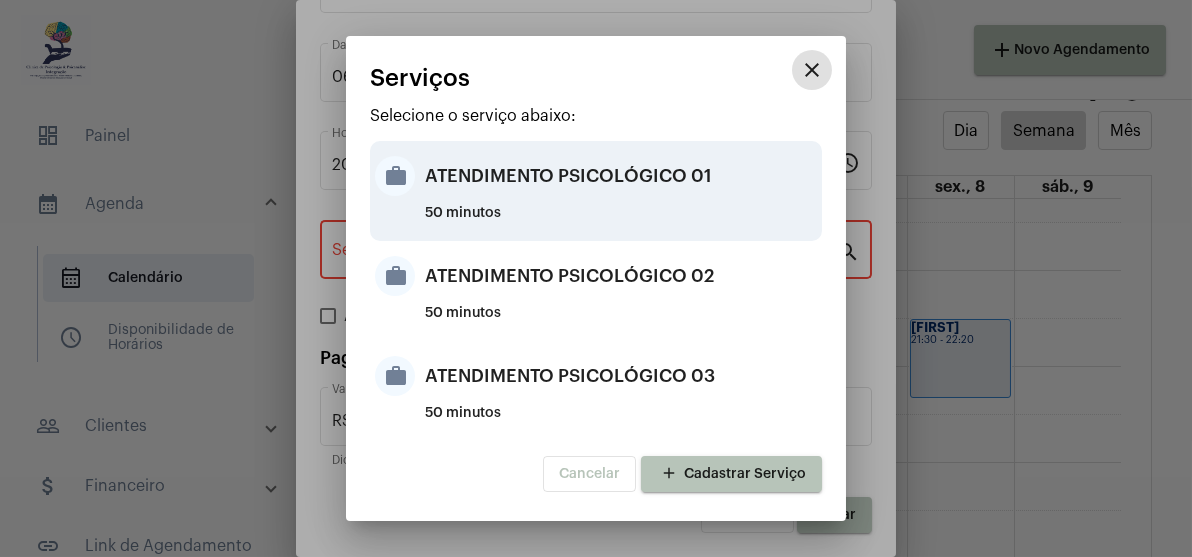 click on "ATENDIMENTO PSICOLÓGICO 01" at bounding box center [621, 176] 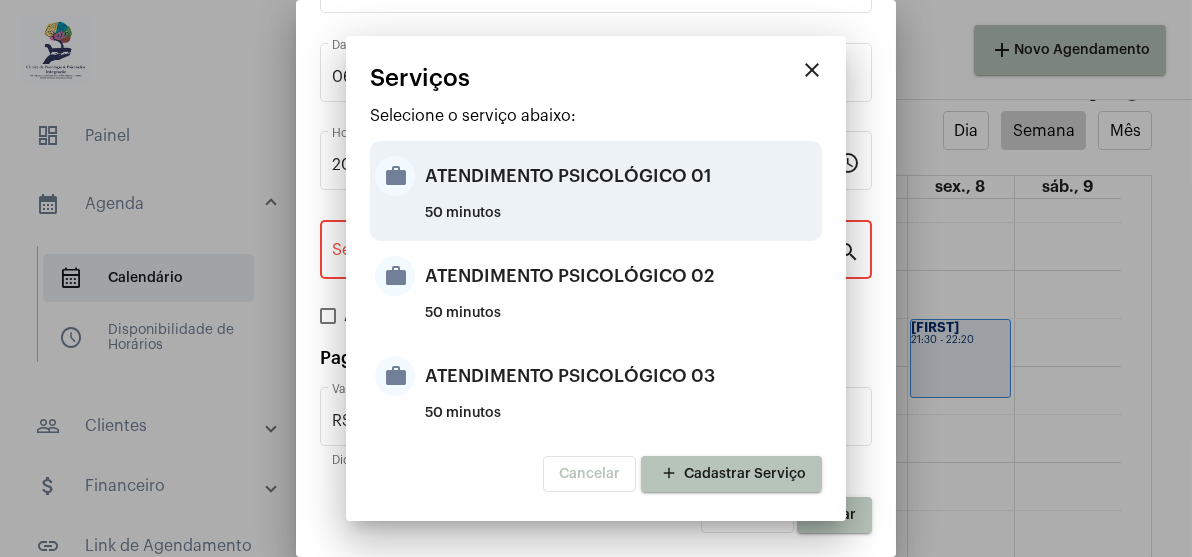 type on "ATENDIMENTO PSICOLÓGICO 01" 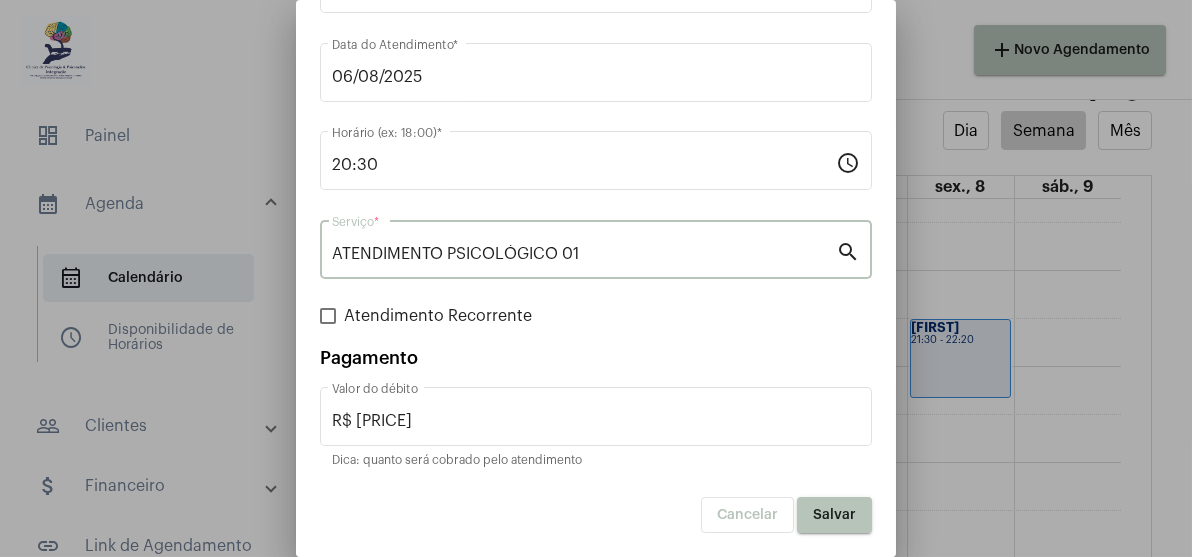 click at bounding box center [328, 316] 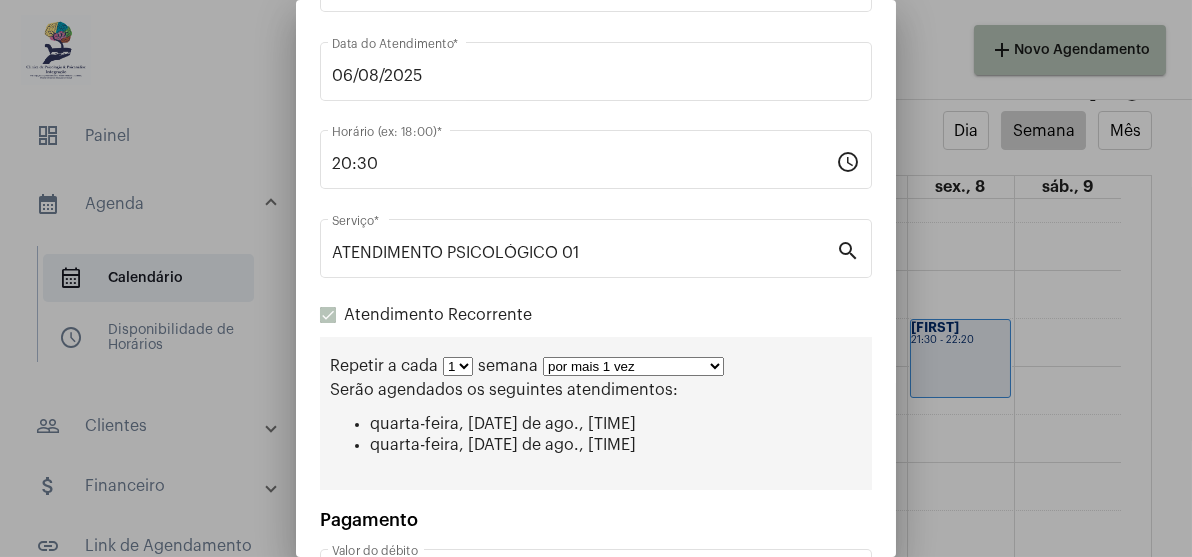 scroll, scrollTop: 288, scrollLeft: 0, axis: vertical 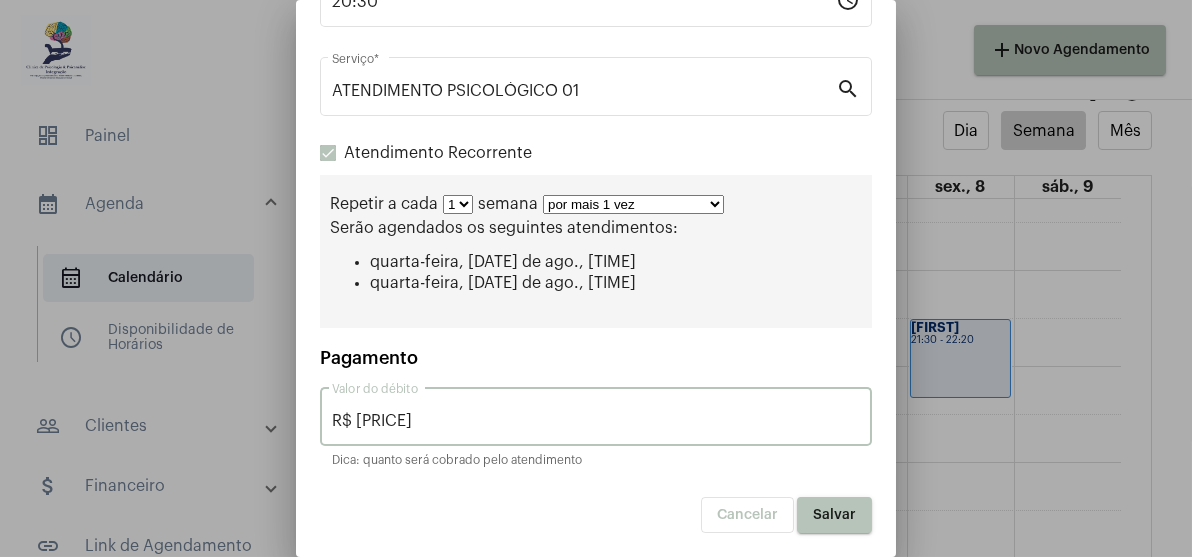 click on "R$ [PRICE]" at bounding box center (596, 421) 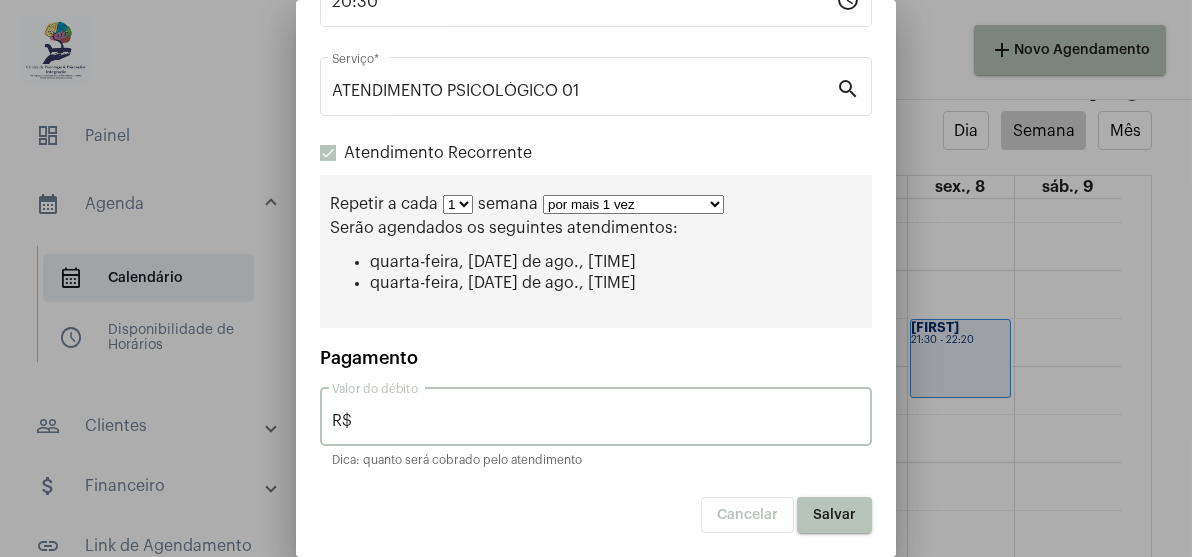 type on "R$" 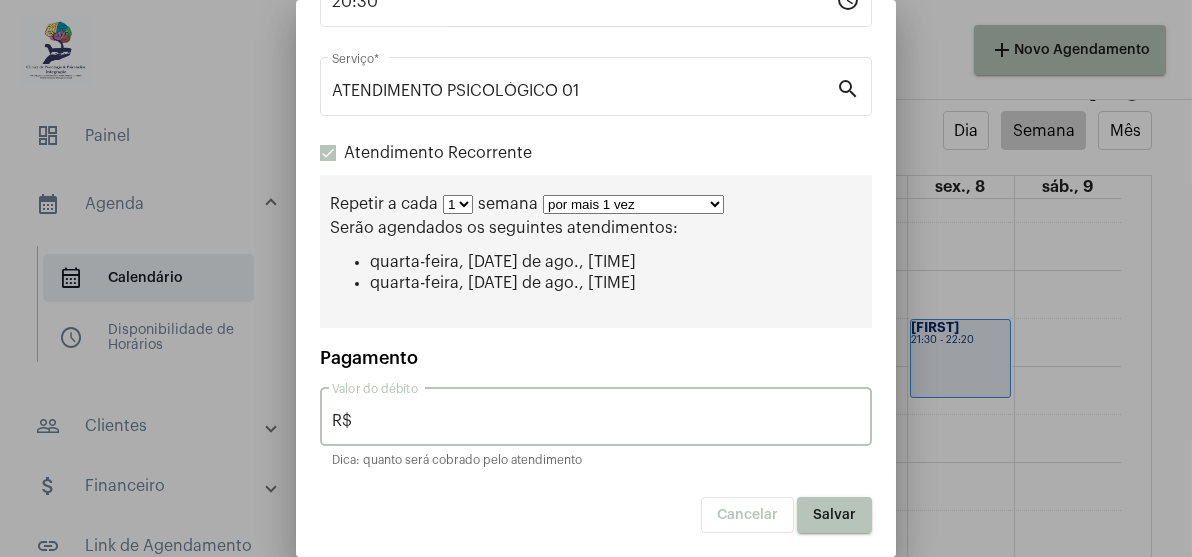 click on "por mais 1 vez por mais 2 vezes por mais 3 vezes por mais 4 vezes por mais 5 vezes por mais 6 vezes por mais 7 vezes por mais 8 vezes por mais 9 vezes por mais 10 vezes por tempo indeterminado" at bounding box center (633, 204) 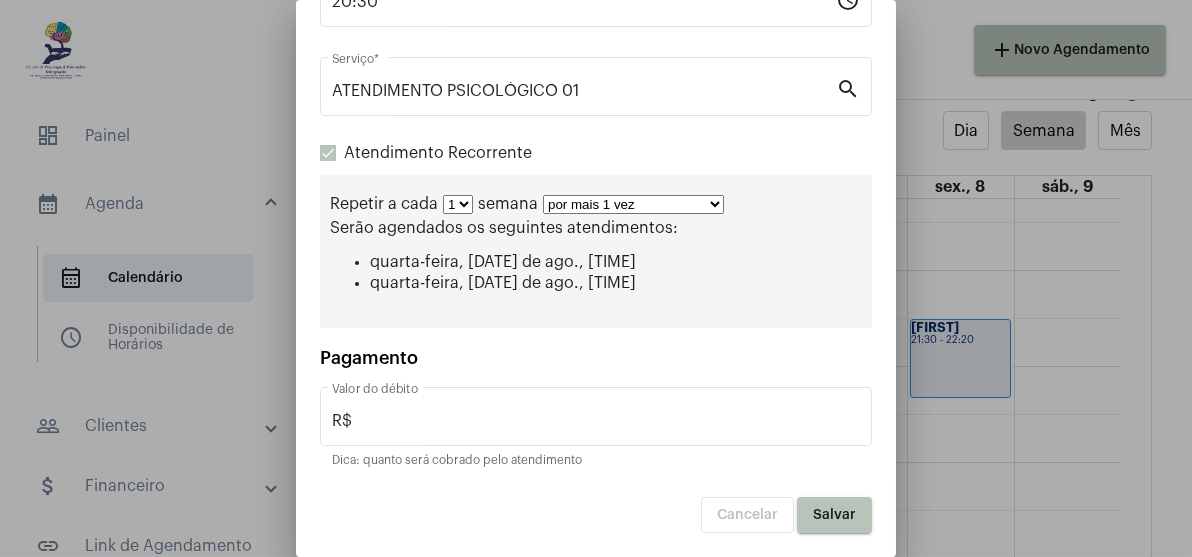 select on "2: 3" 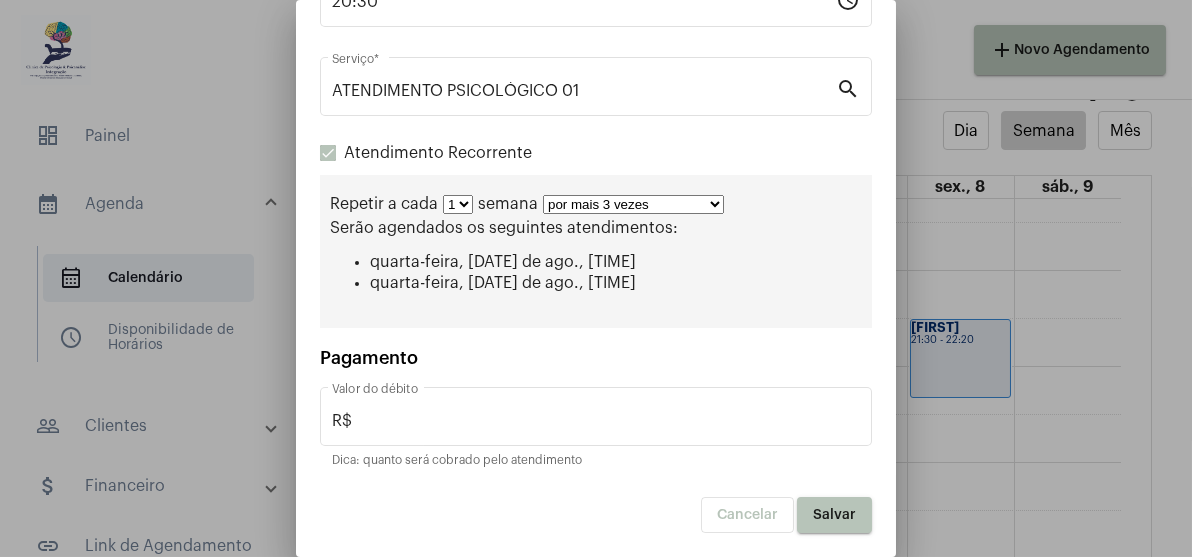 click on "por mais 1 vez por mais 2 vezes por mais 3 vezes por mais 4 vezes por mais 5 vezes por mais 6 vezes por mais 7 vezes por mais 8 vezes por mais 9 vezes por mais 10 vezes por tempo indeterminado" at bounding box center [633, 204] 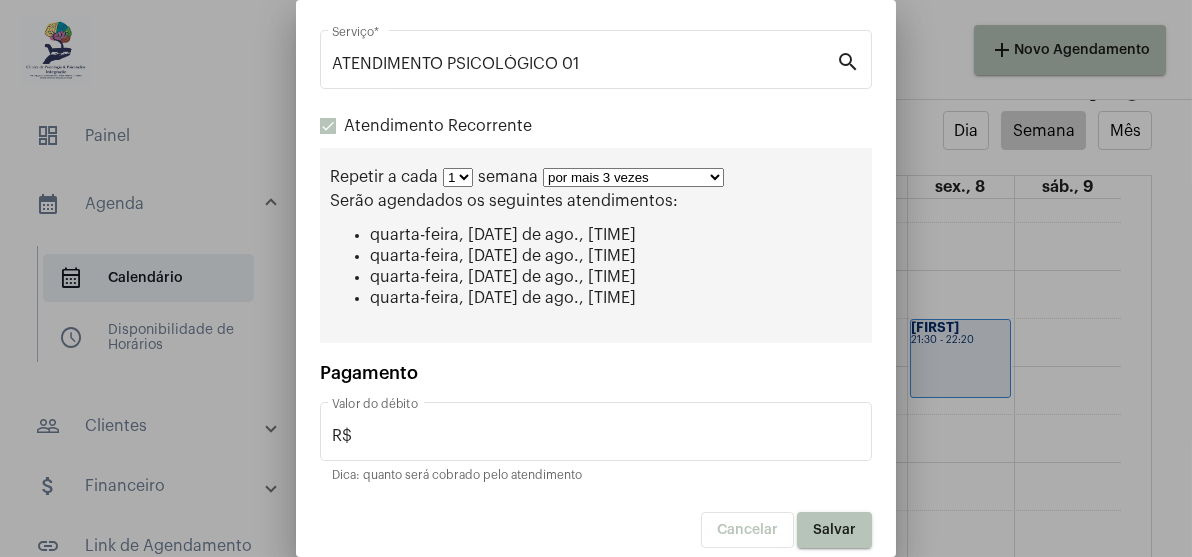scroll, scrollTop: 330, scrollLeft: 0, axis: vertical 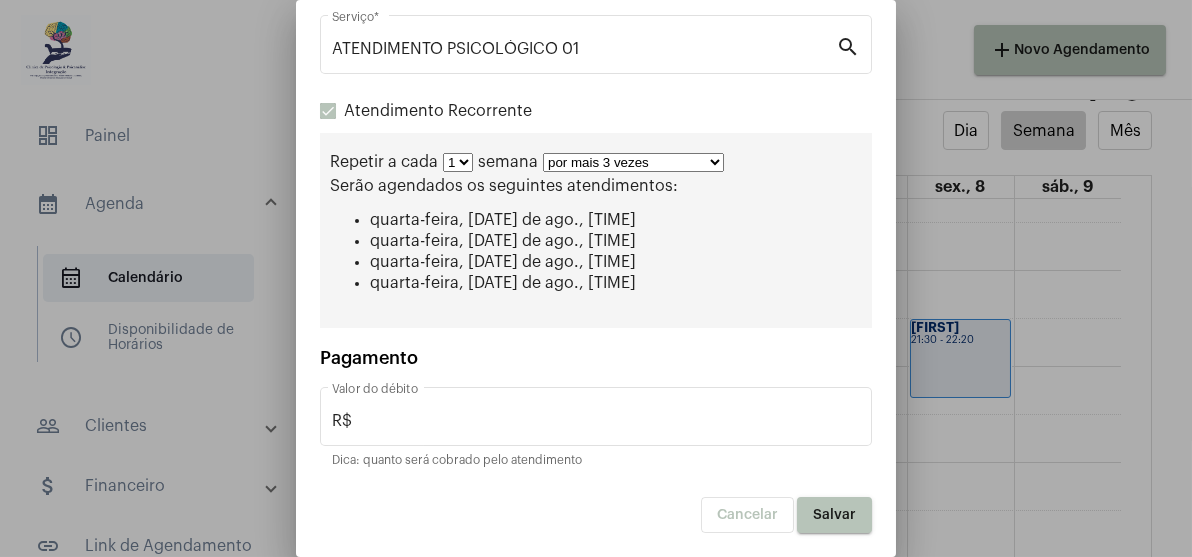 click on "Salvar" at bounding box center [834, 515] 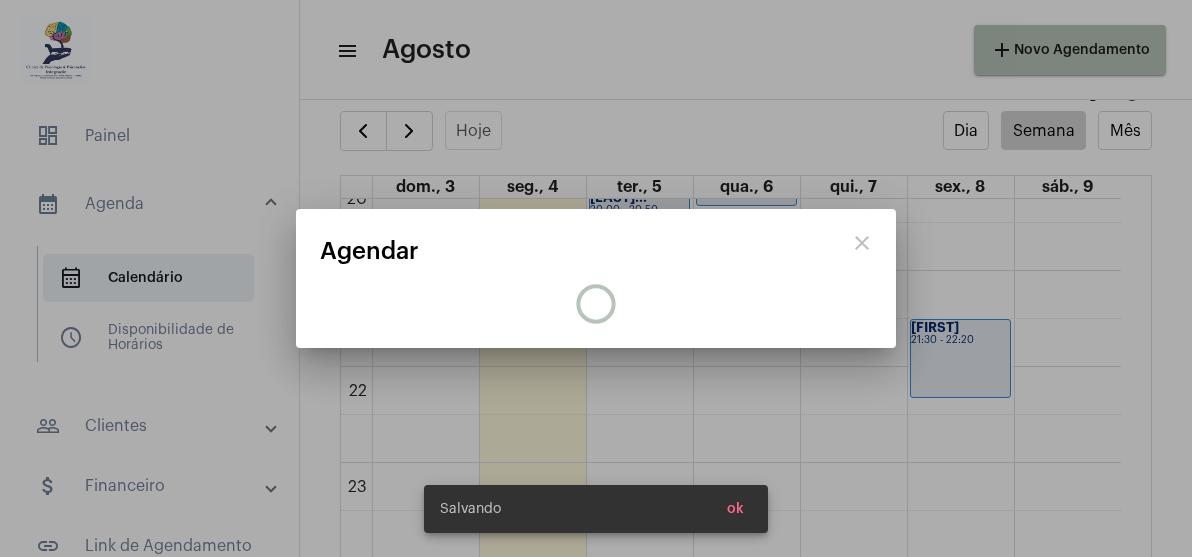 scroll, scrollTop: 0, scrollLeft: 0, axis: both 